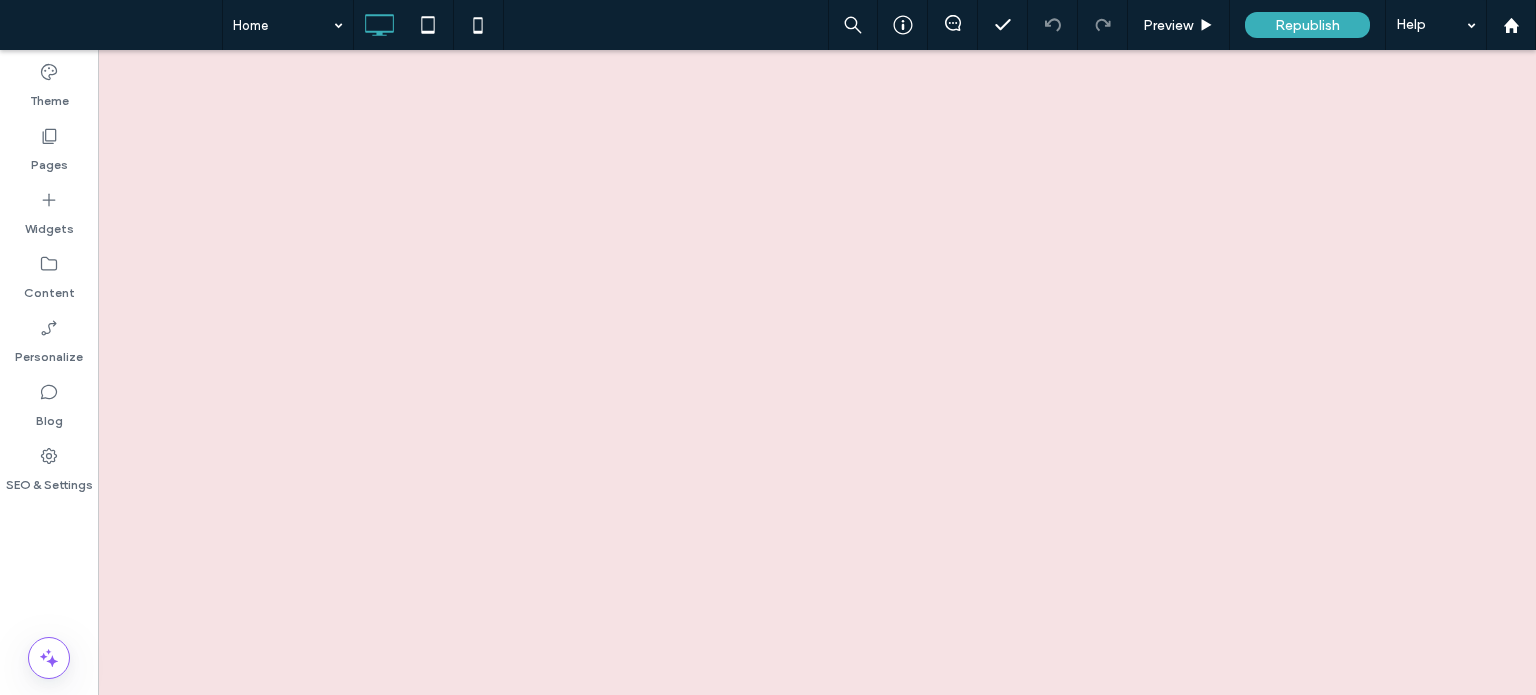 scroll, scrollTop: 0, scrollLeft: 0, axis: both 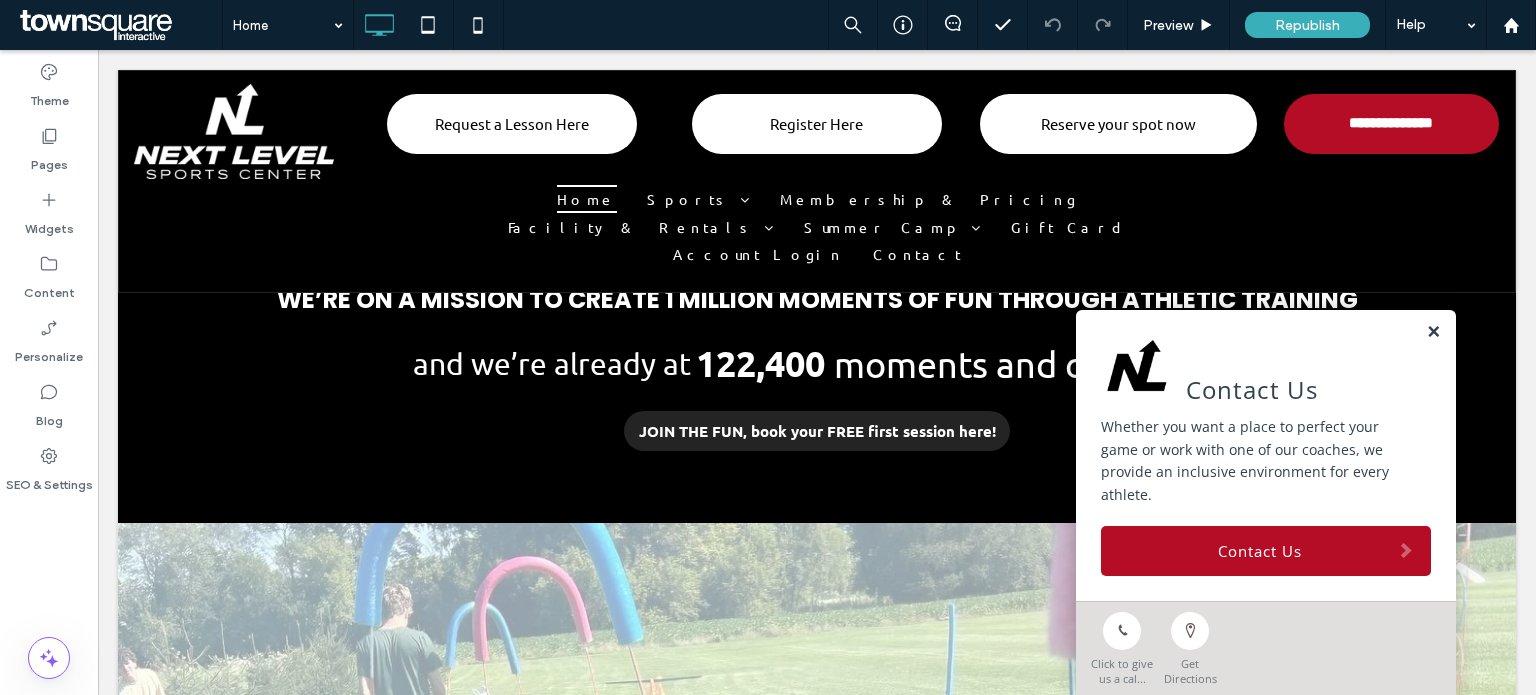 click at bounding box center (1433, 332) 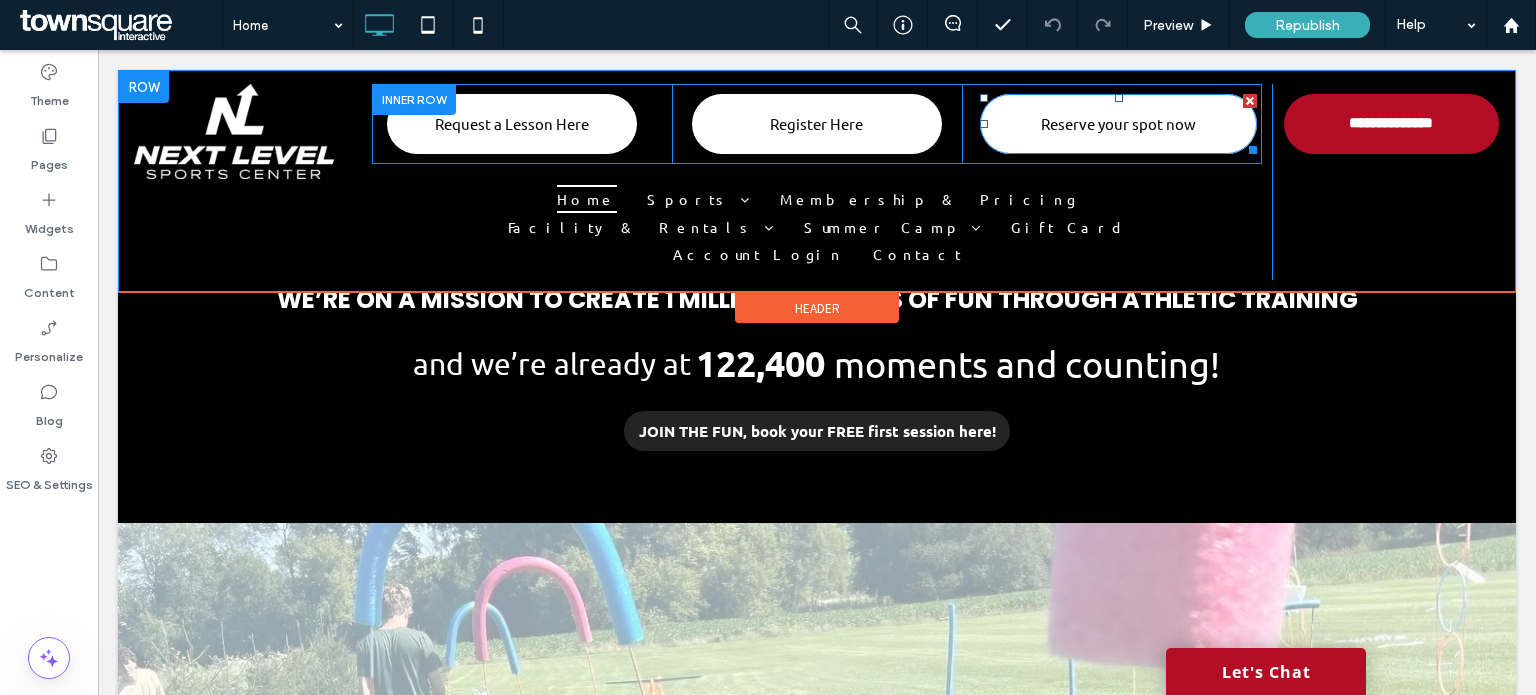 click on "Reserve your spot now" at bounding box center (1118, 124) 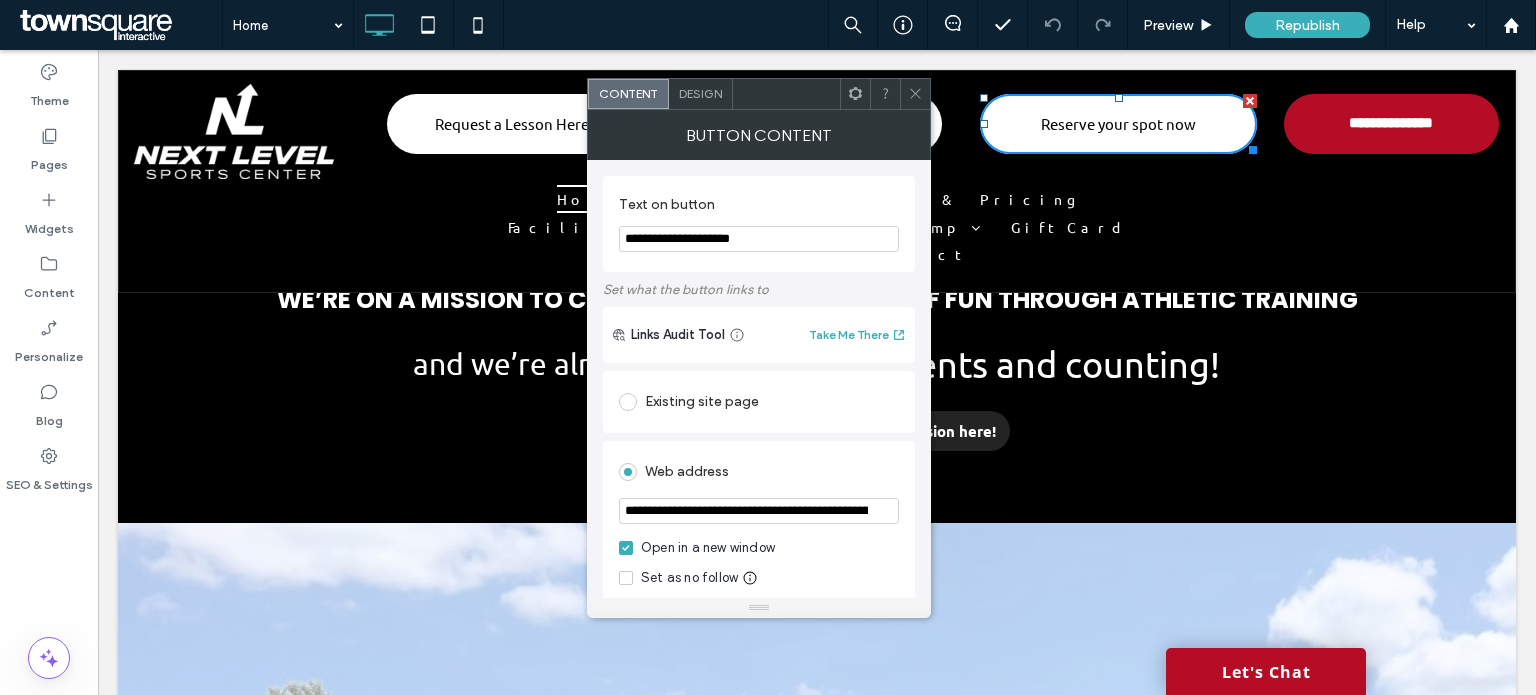 click on "Reserve your spot now" at bounding box center (1118, 123) 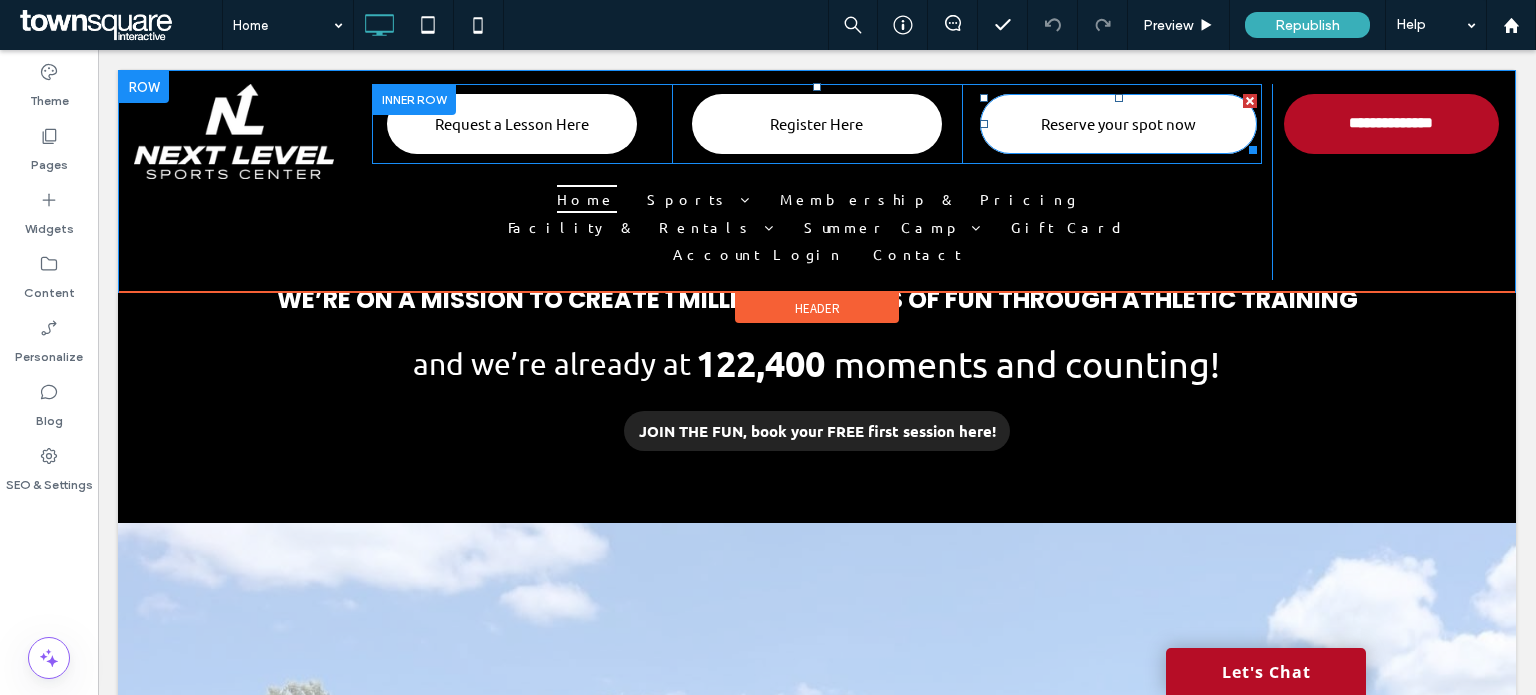 click on "Reserve your spot now" at bounding box center (1118, 123) 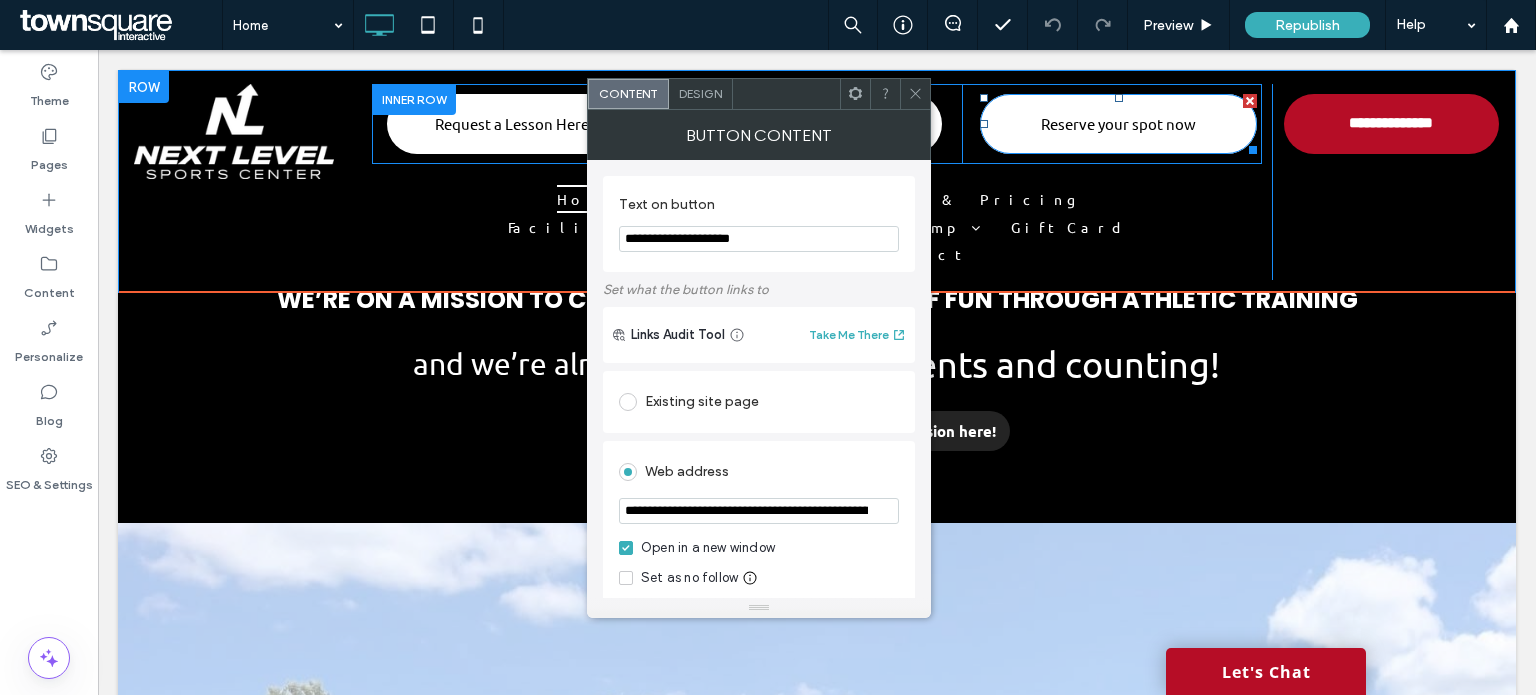click on "Reserve your spot now" at bounding box center [1118, 123] 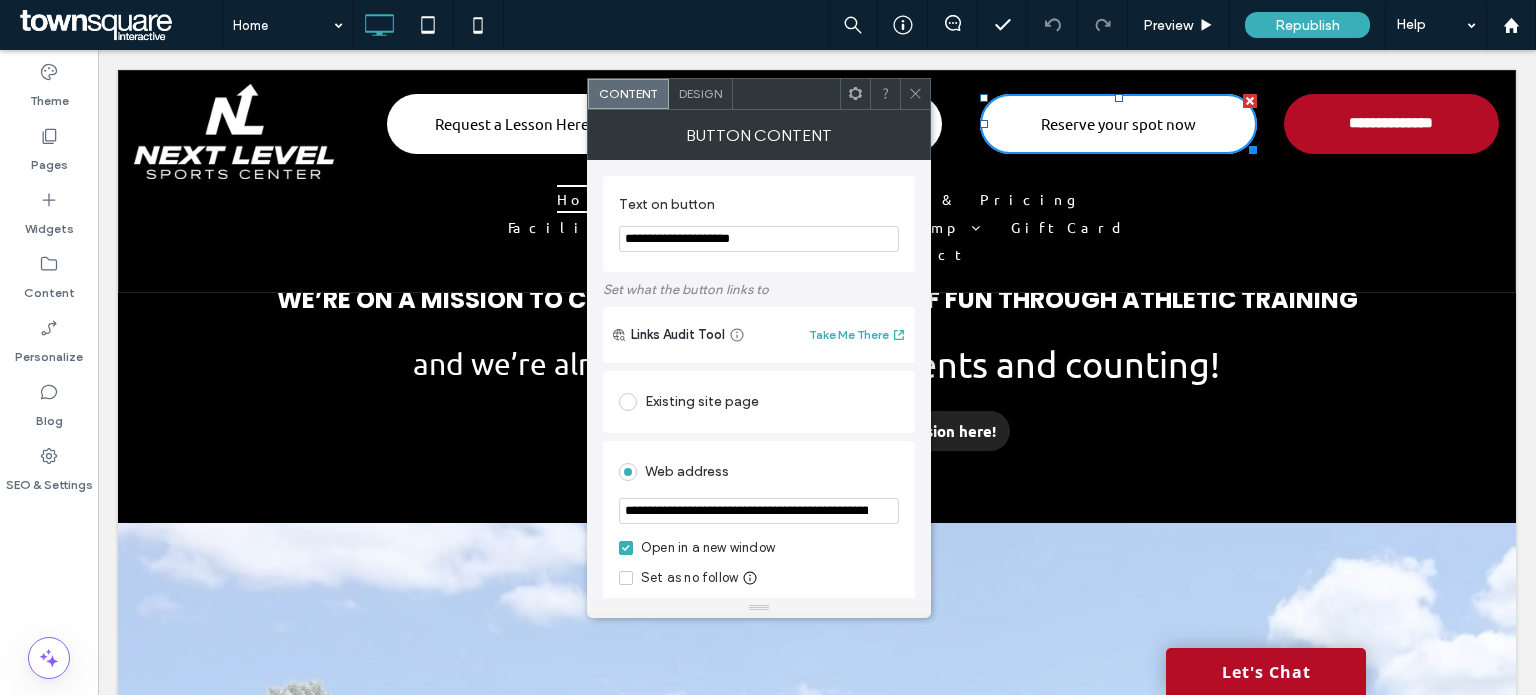 drag, startPoint x: 922, startPoint y: 86, endPoint x: 908, endPoint y: 92, distance: 15.231546 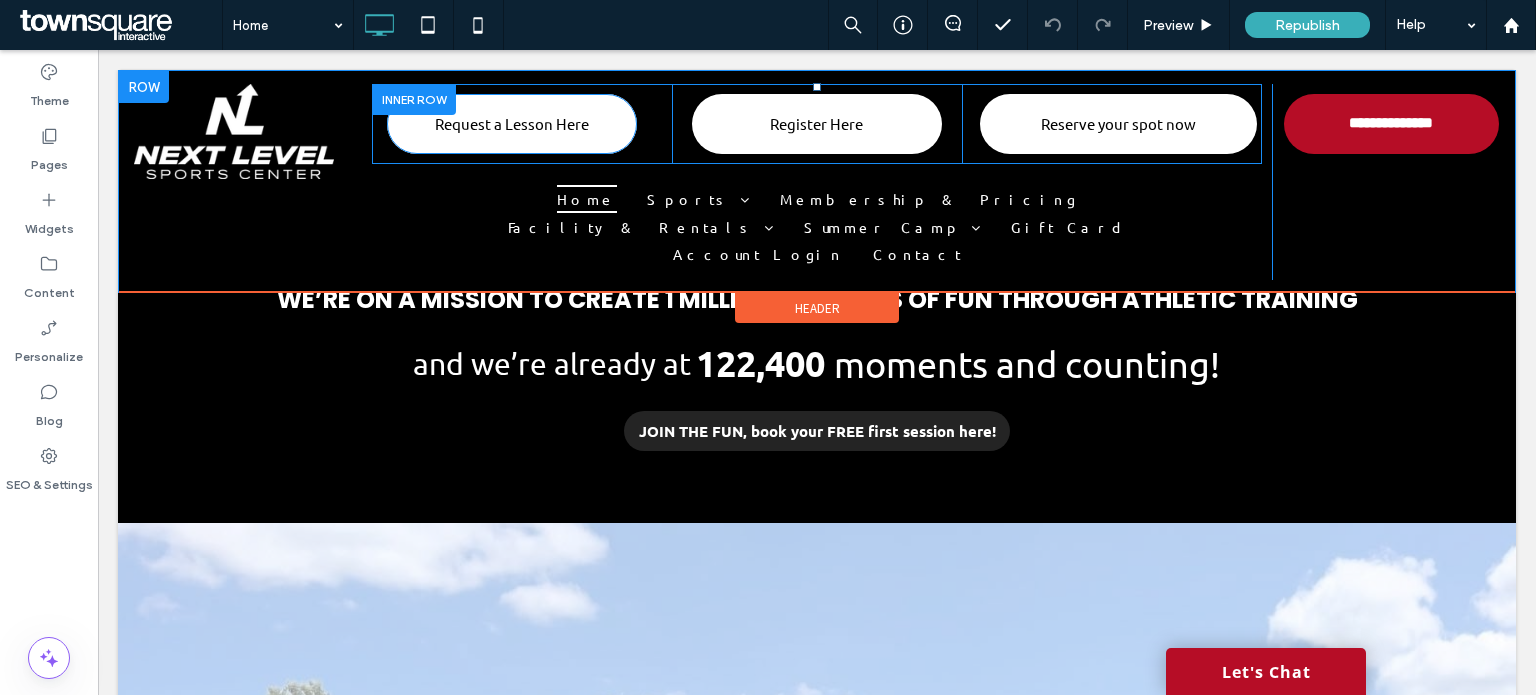 click on "Request a Lesson Here" at bounding box center [512, 124] 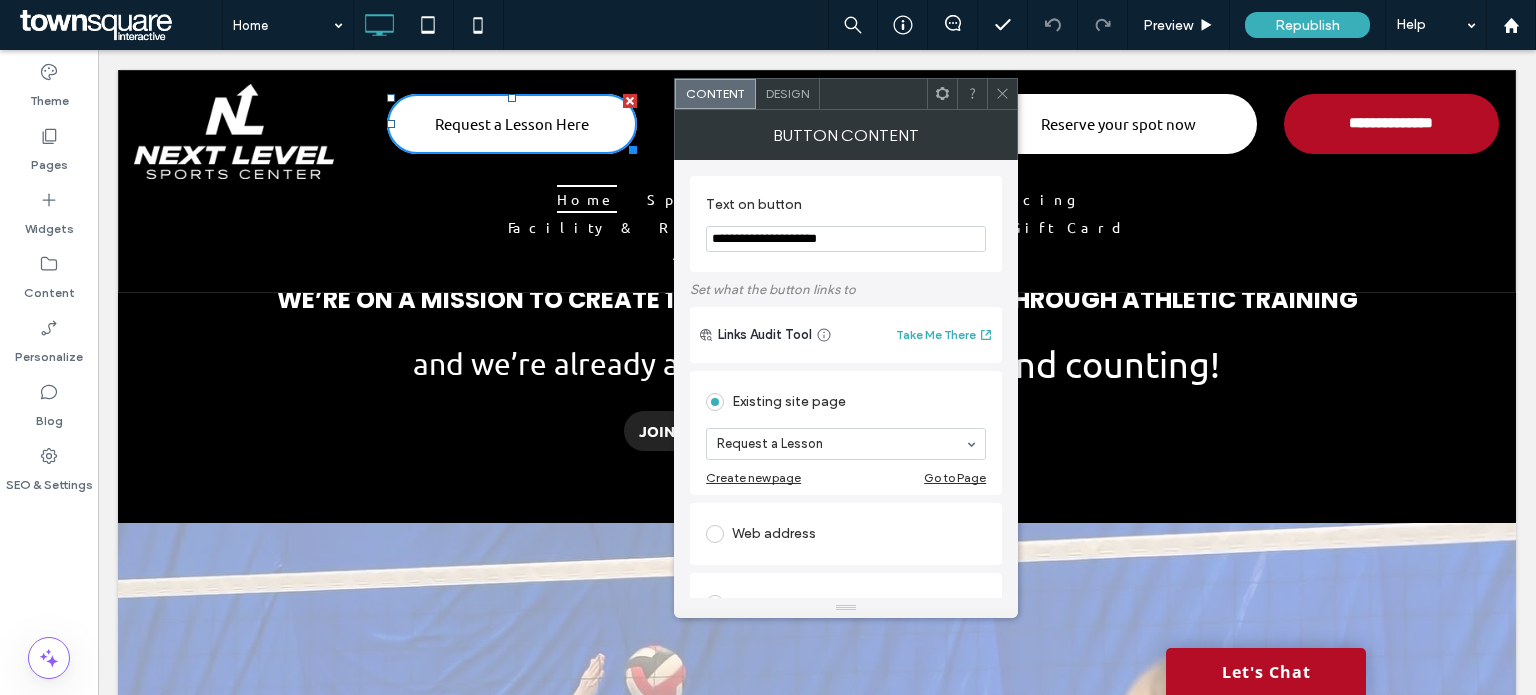 click at bounding box center [1002, 94] 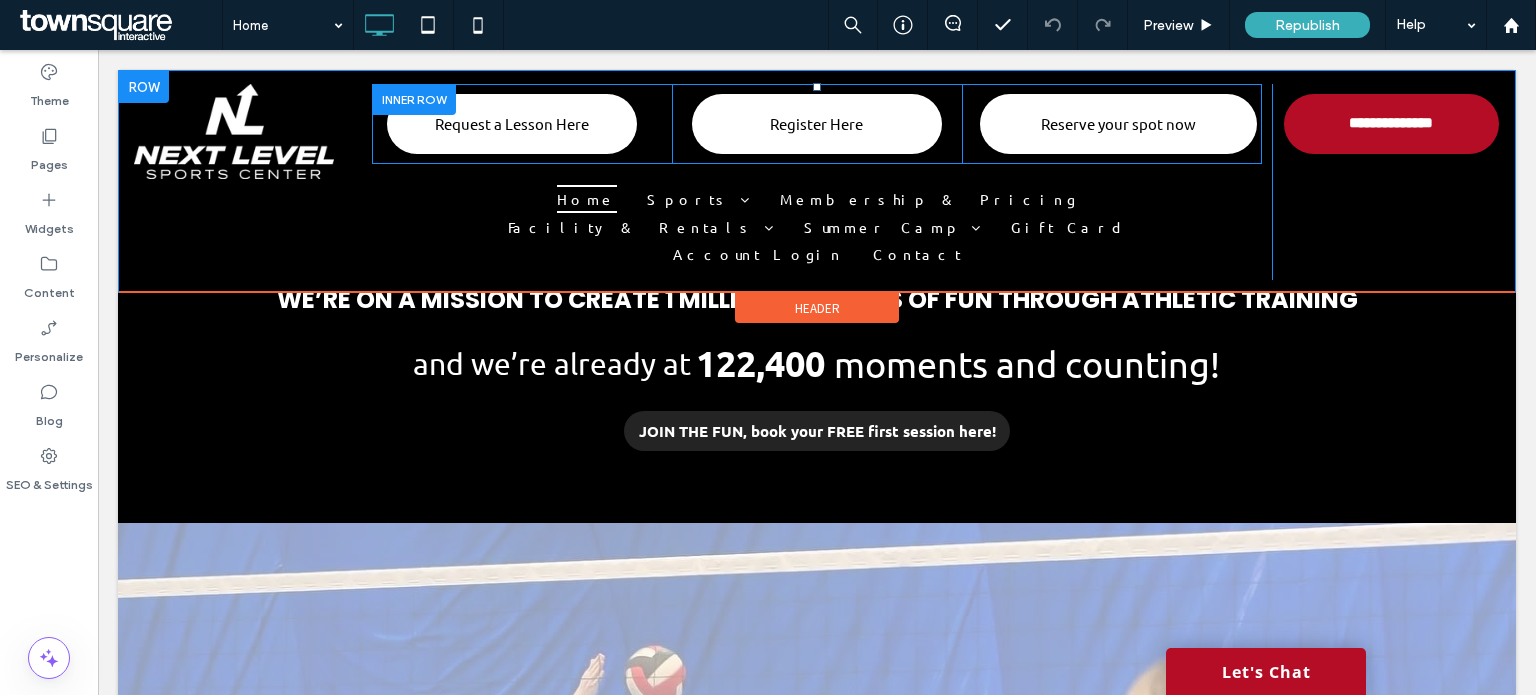 click at bounding box center (414, 99) 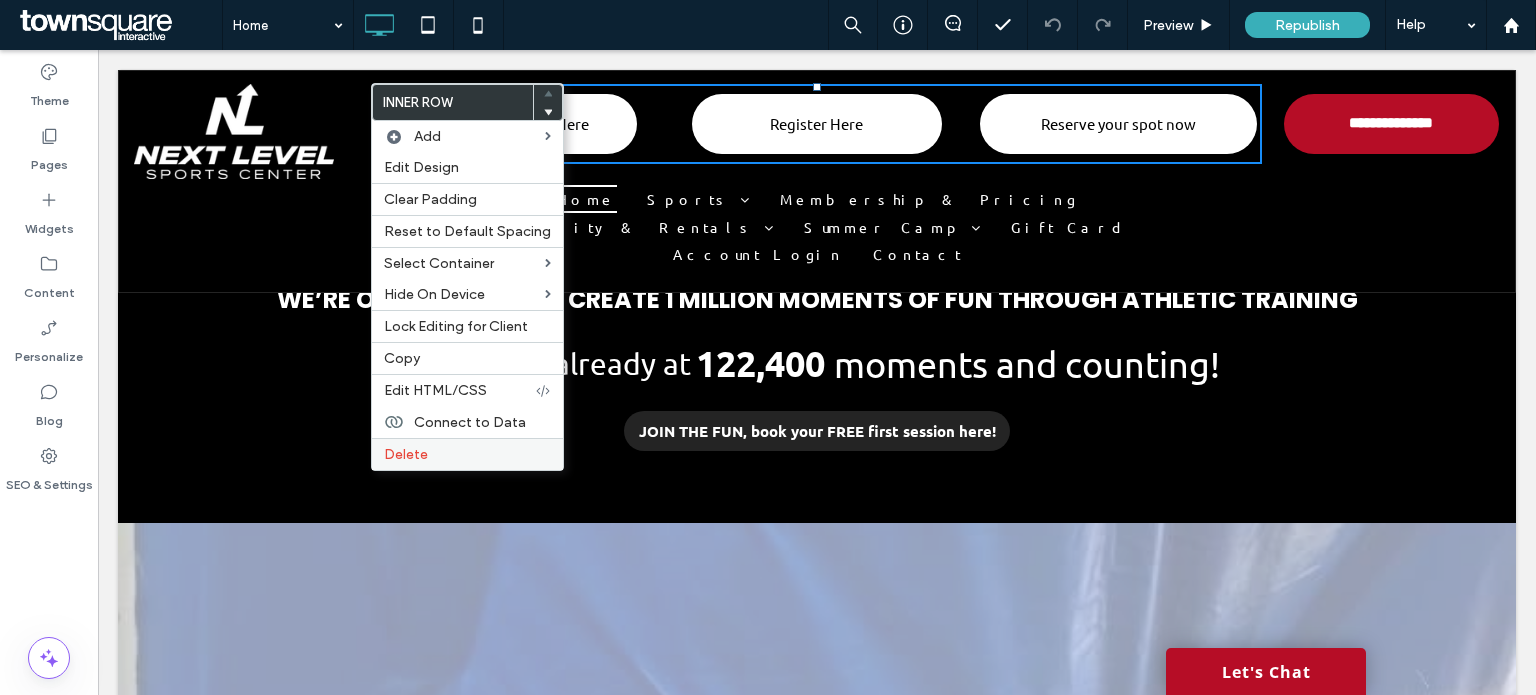 click on "Delete" at bounding box center (467, 454) 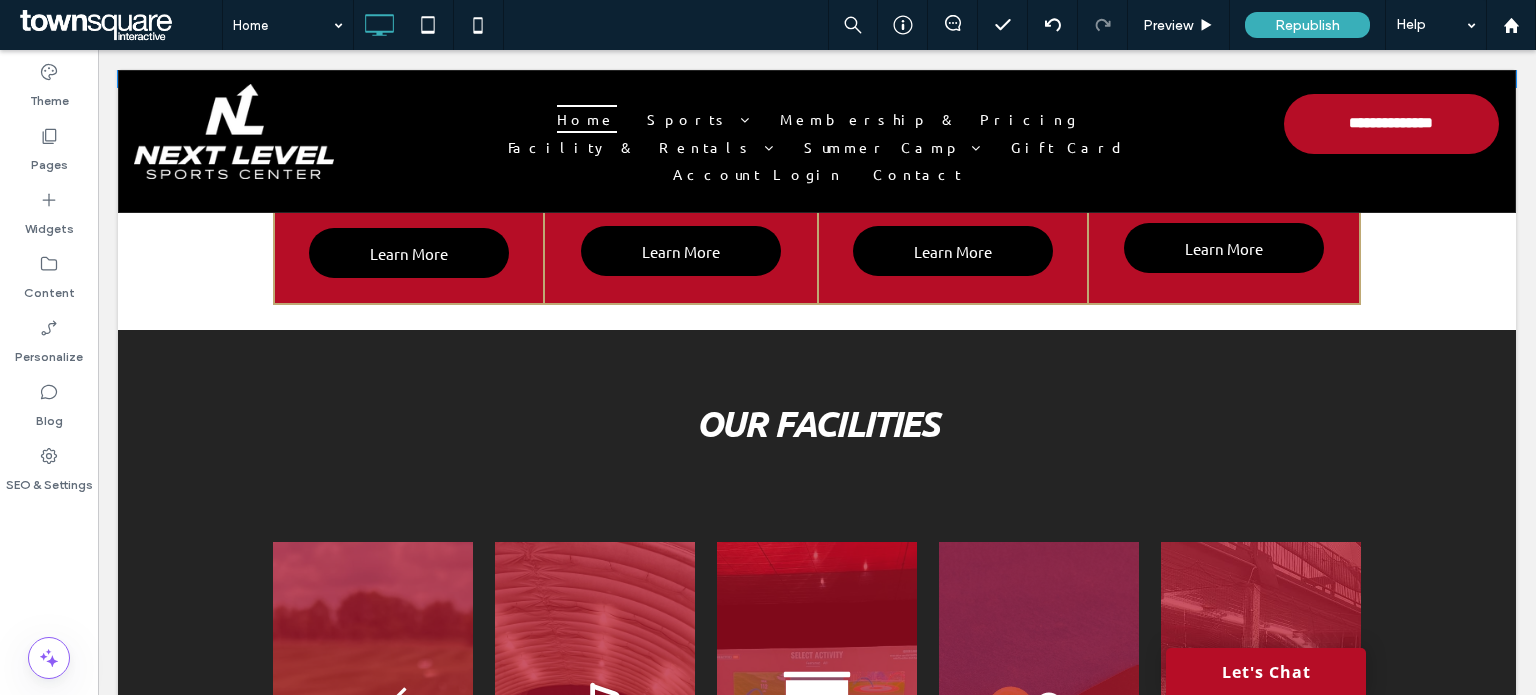 scroll, scrollTop: 2000, scrollLeft: 0, axis: vertical 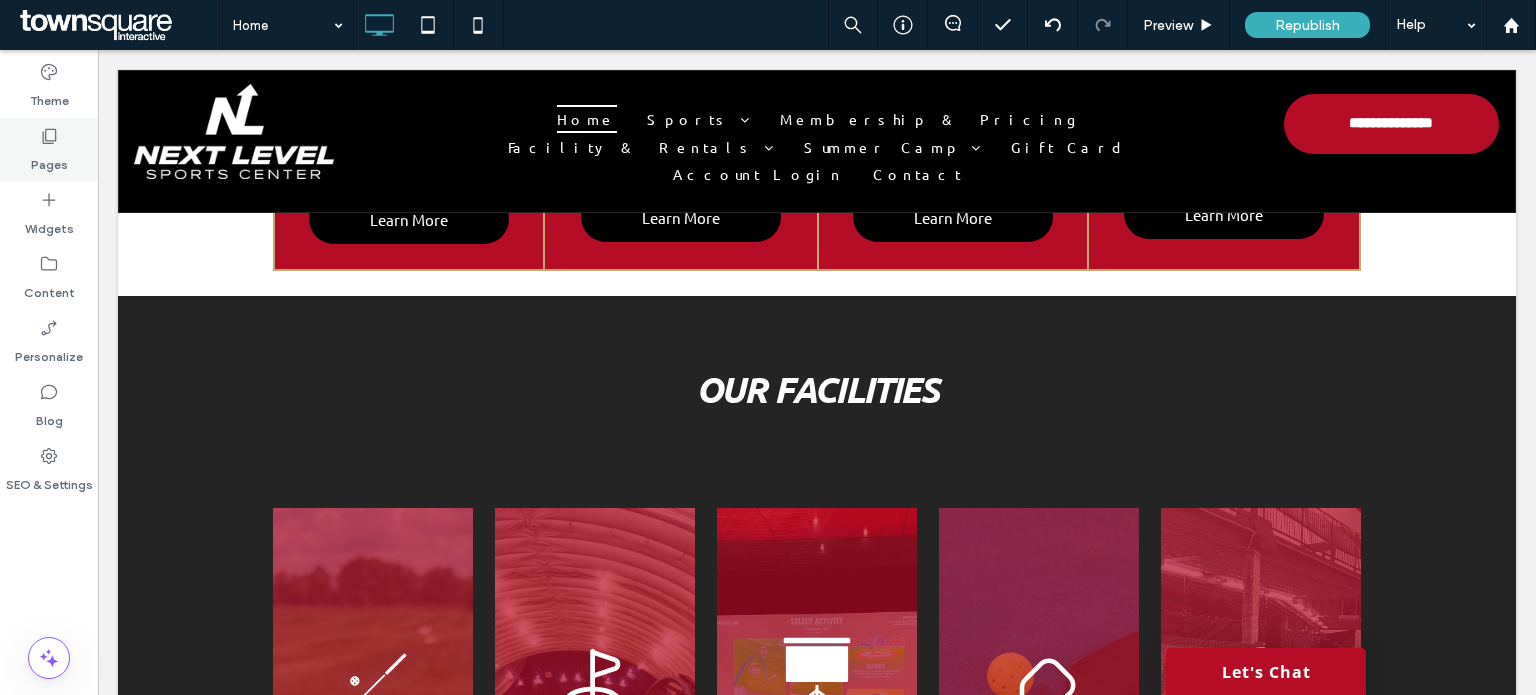 click on "Pages" at bounding box center [49, 150] 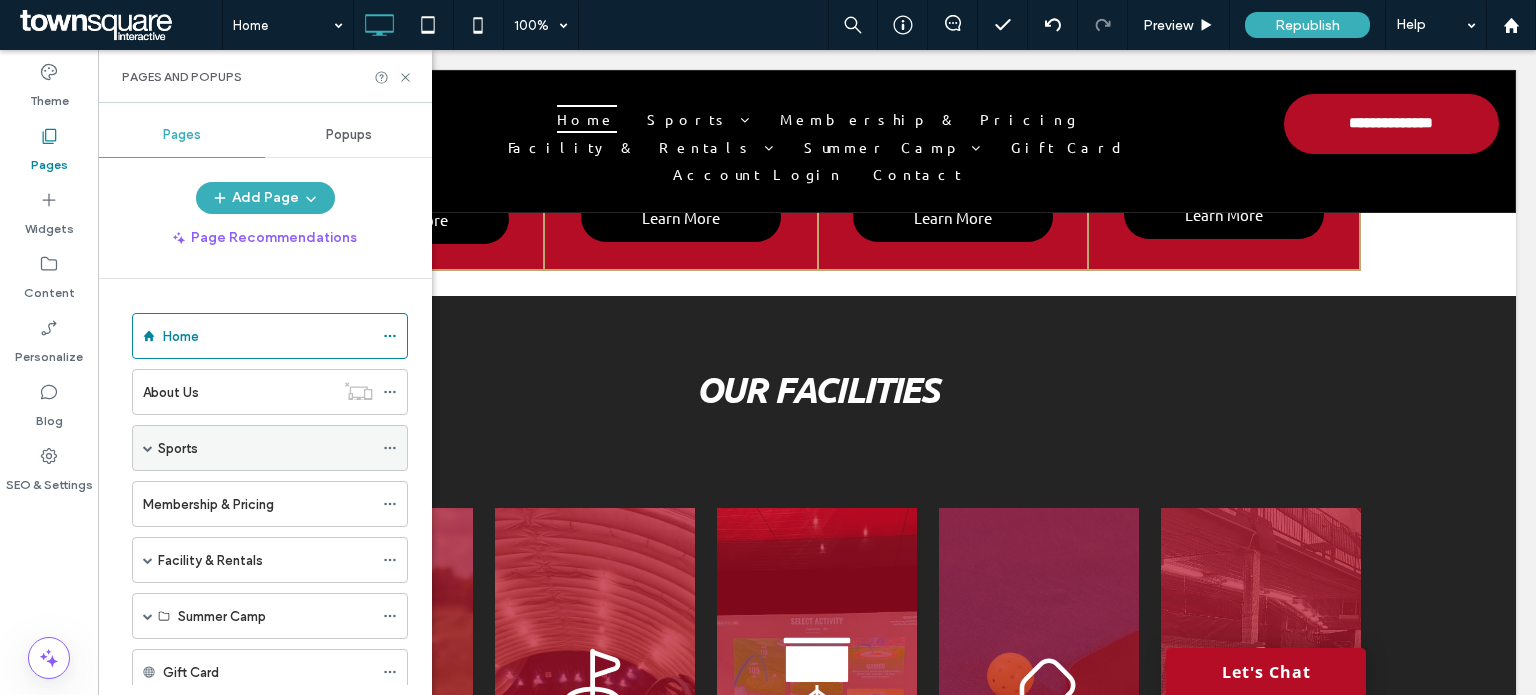 click on "Sports" at bounding box center [265, 448] 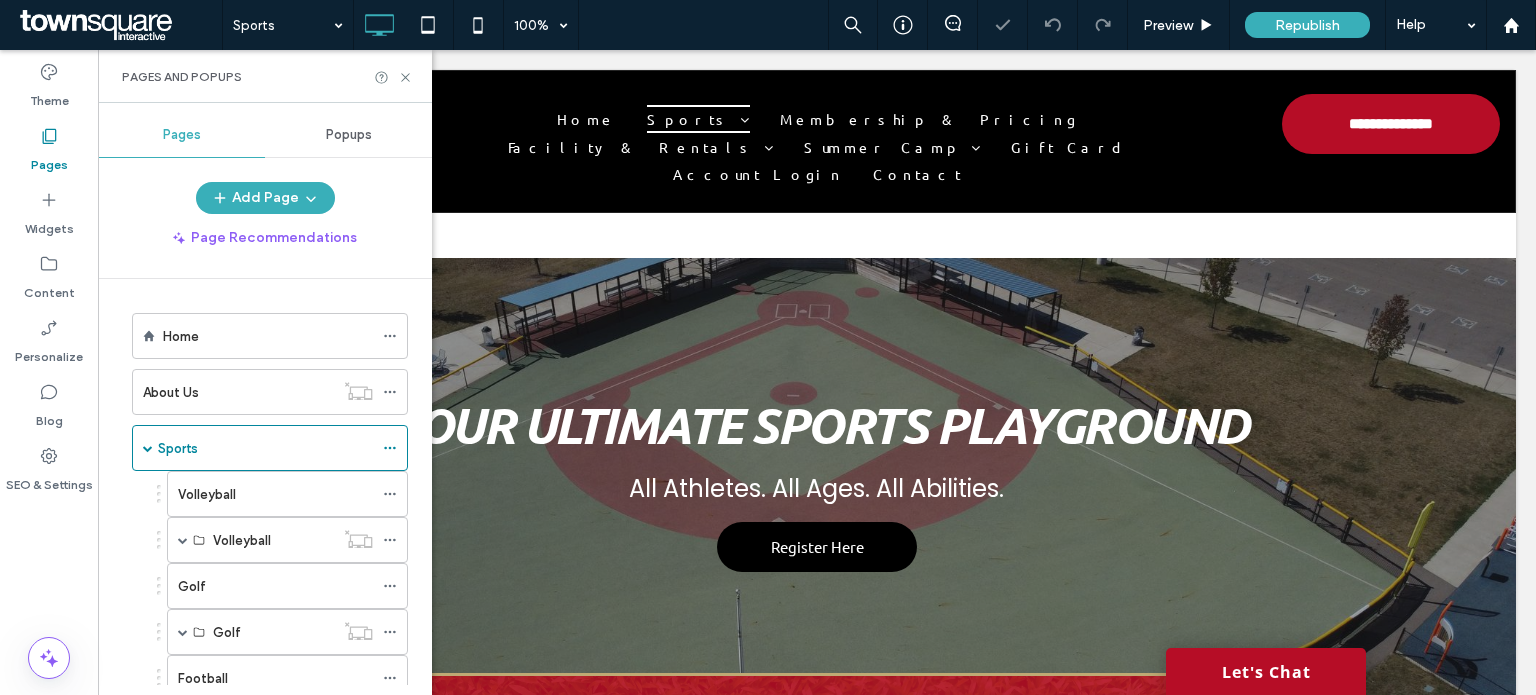 scroll, scrollTop: 0, scrollLeft: 0, axis: both 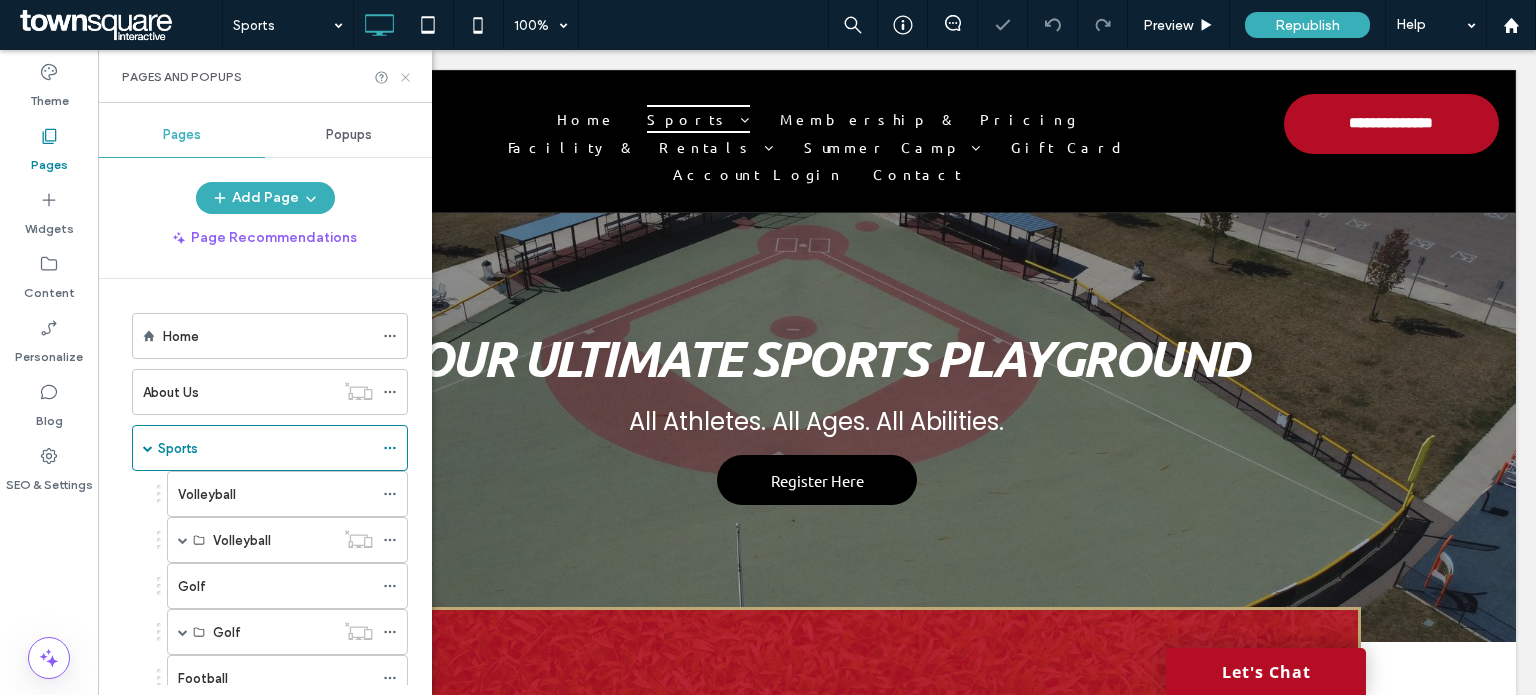 click 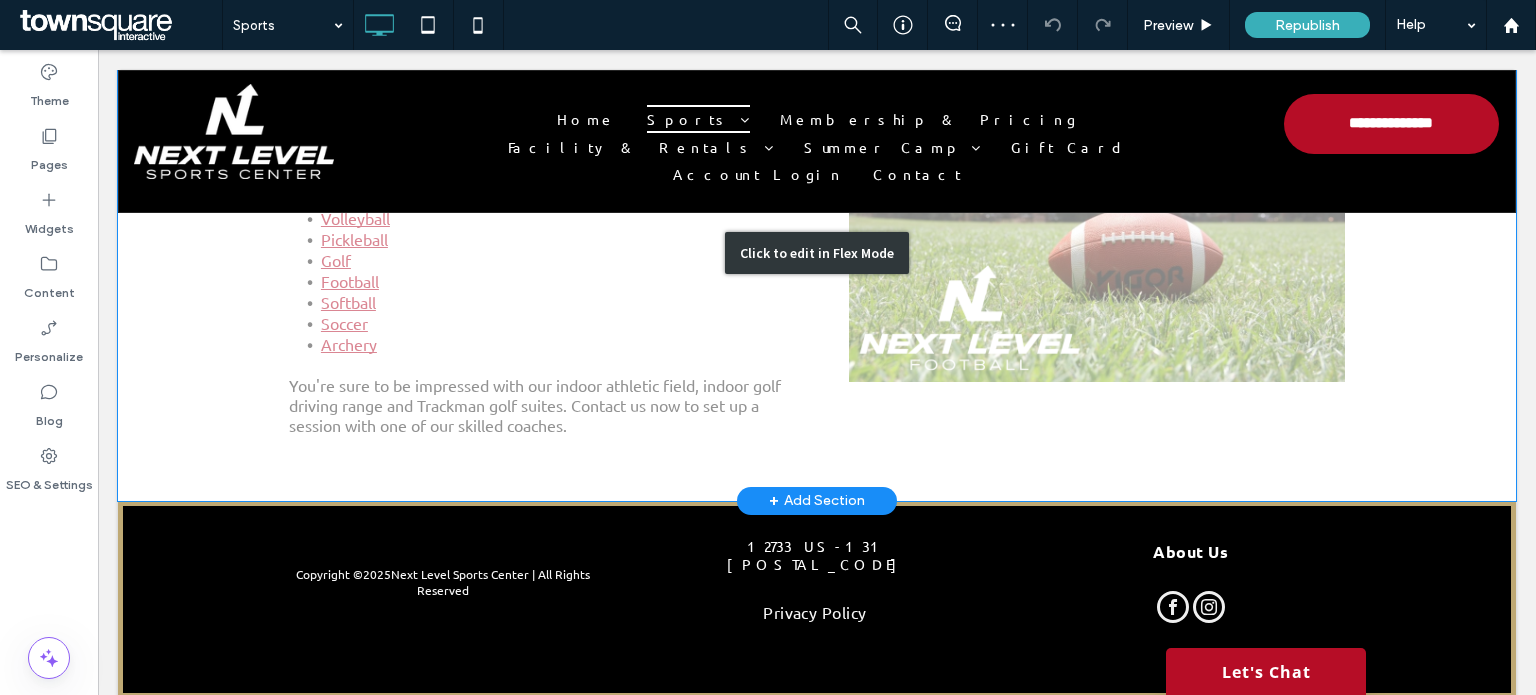 scroll, scrollTop: 727, scrollLeft: 0, axis: vertical 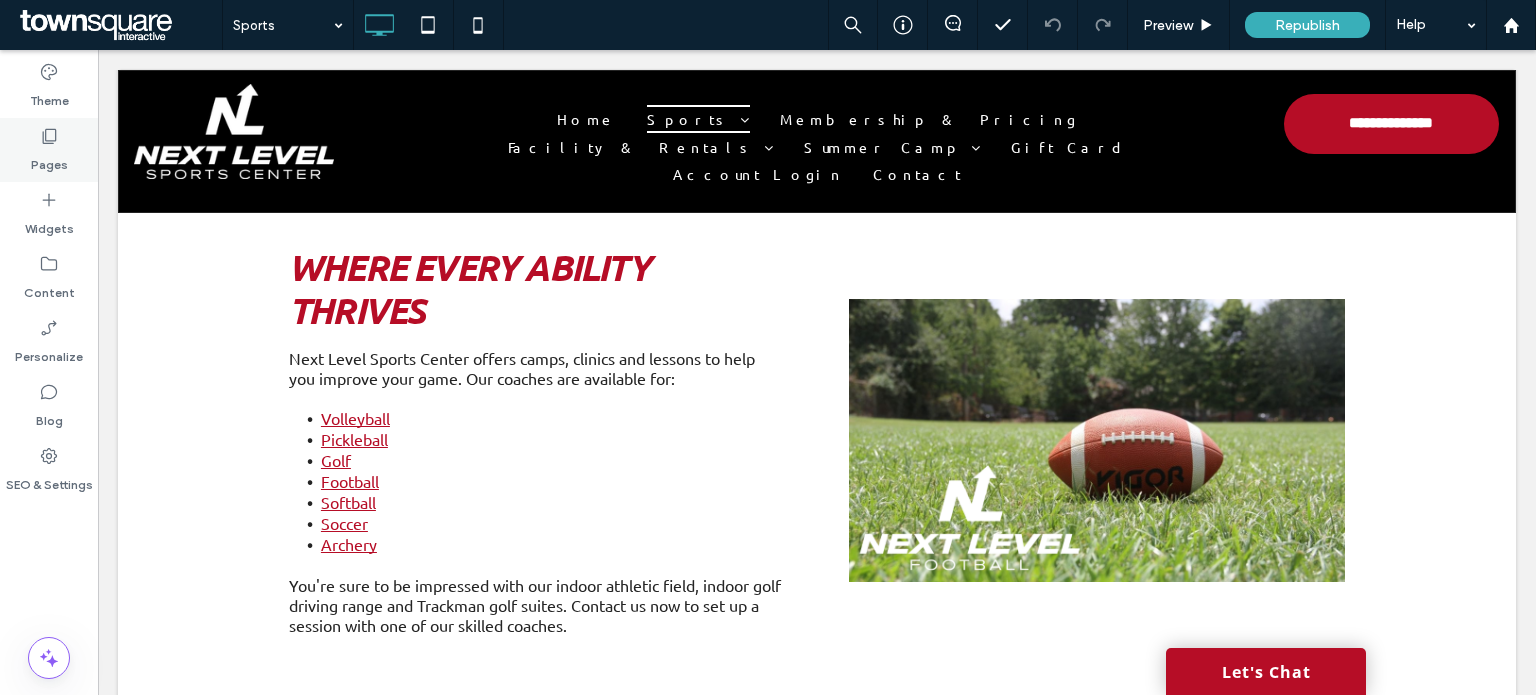 click on "Pages" at bounding box center [49, 160] 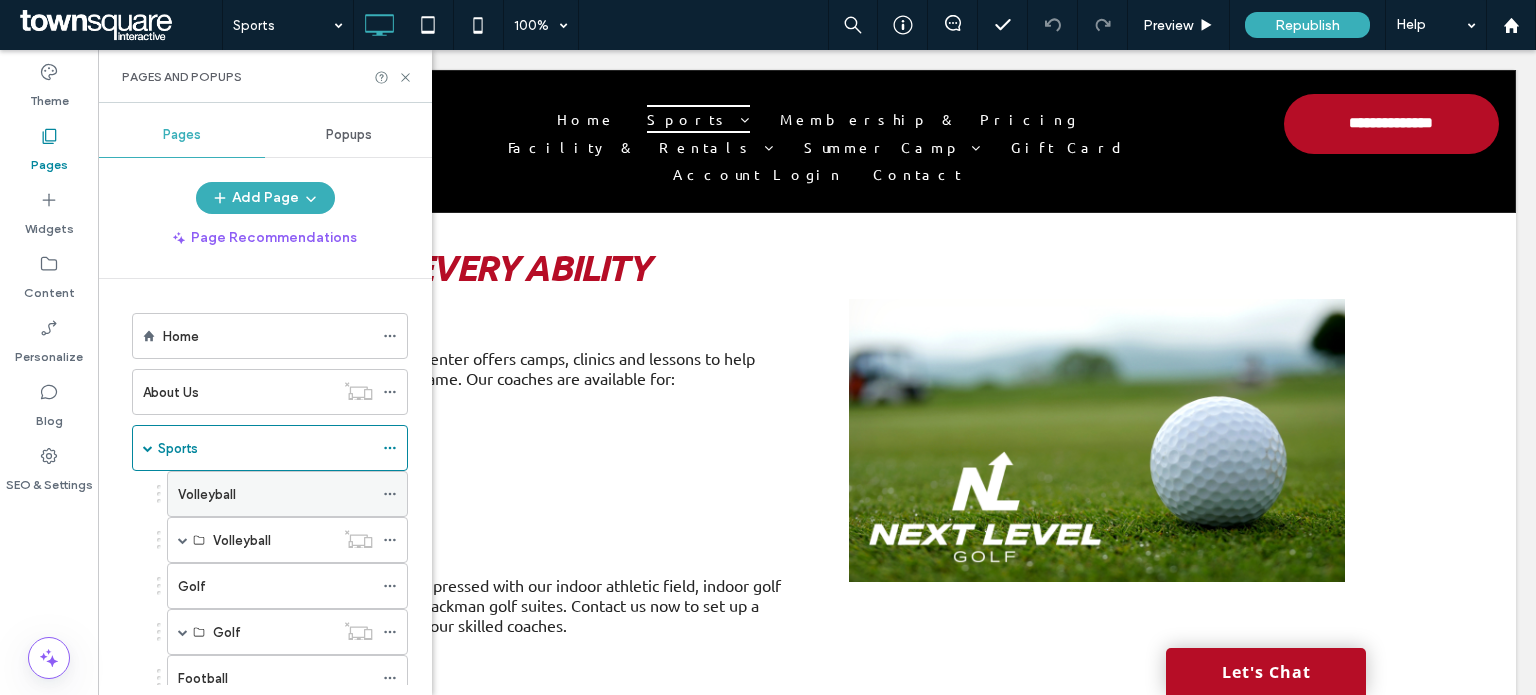 click on "Volleyball" at bounding box center [275, 494] 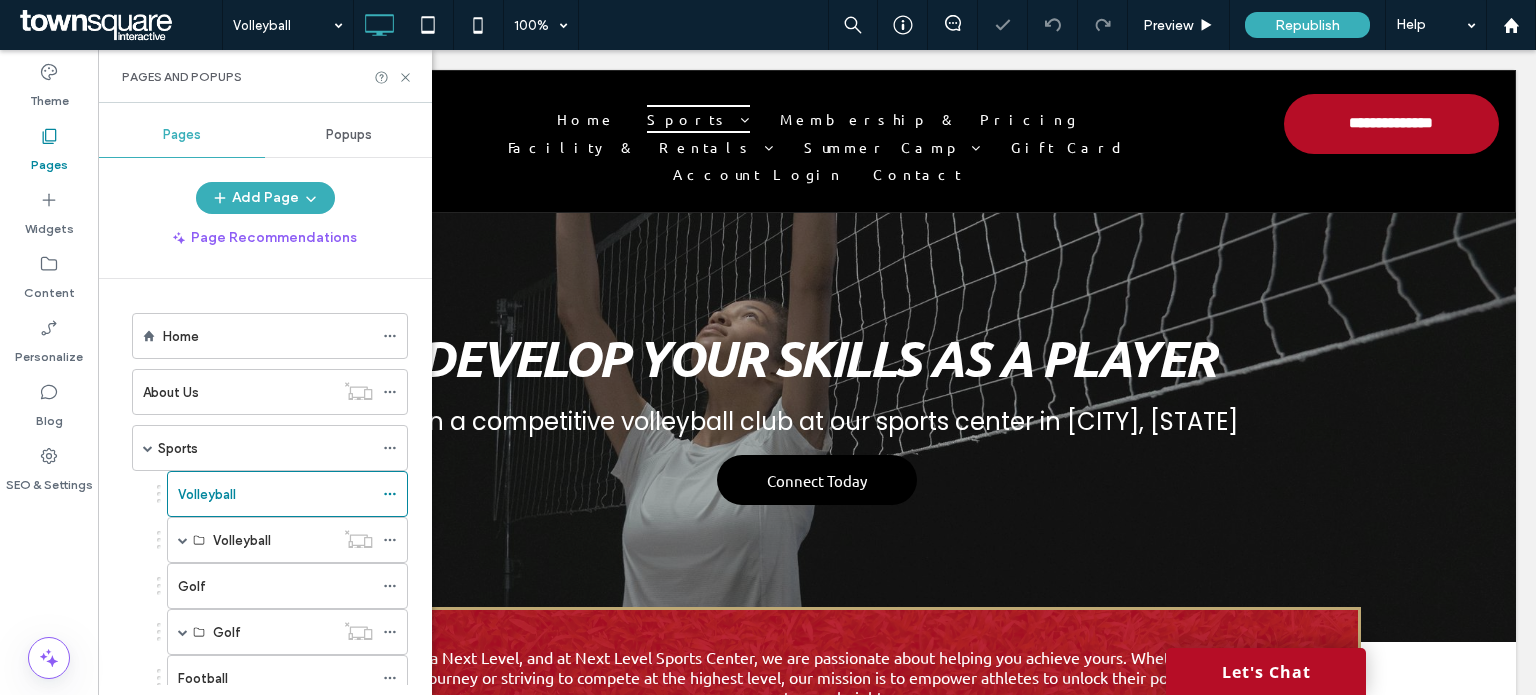 scroll, scrollTop: 0, scrollLeft: 0, axis: both 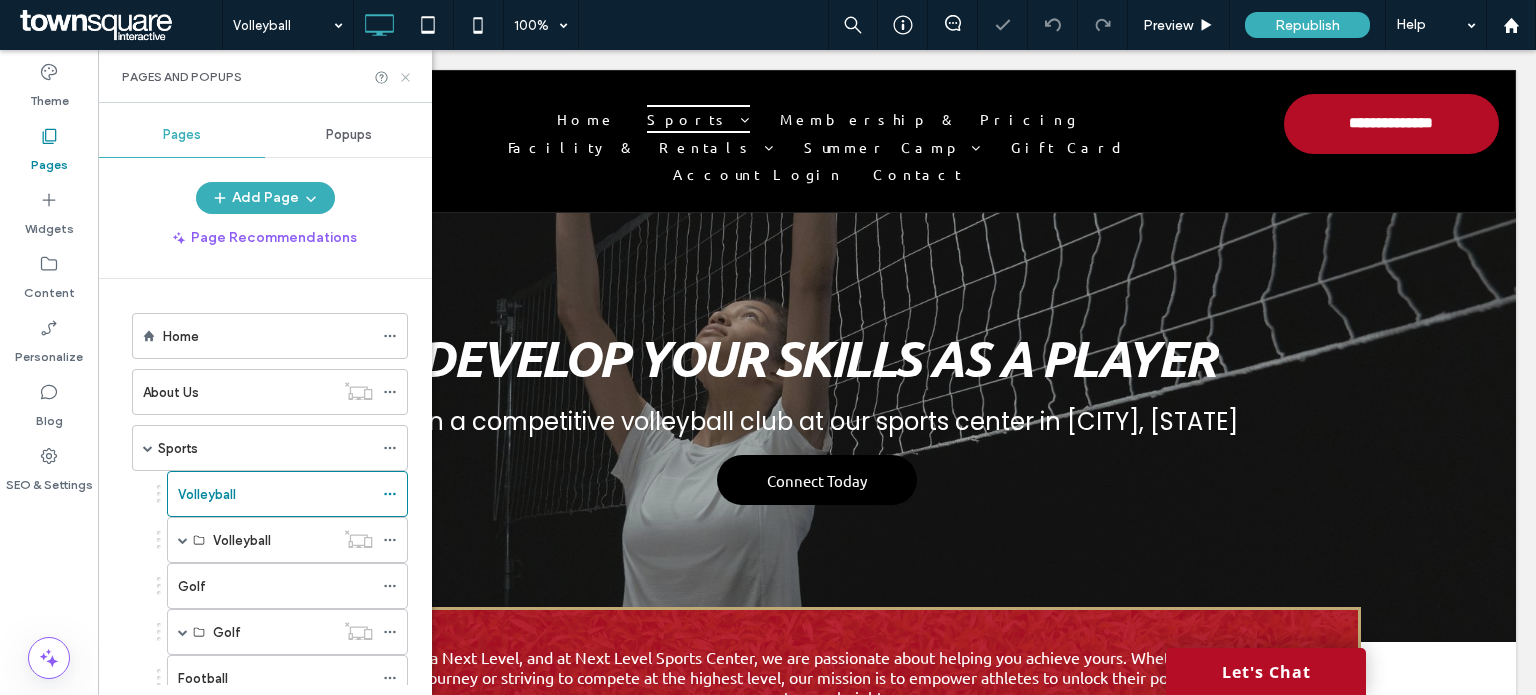 click 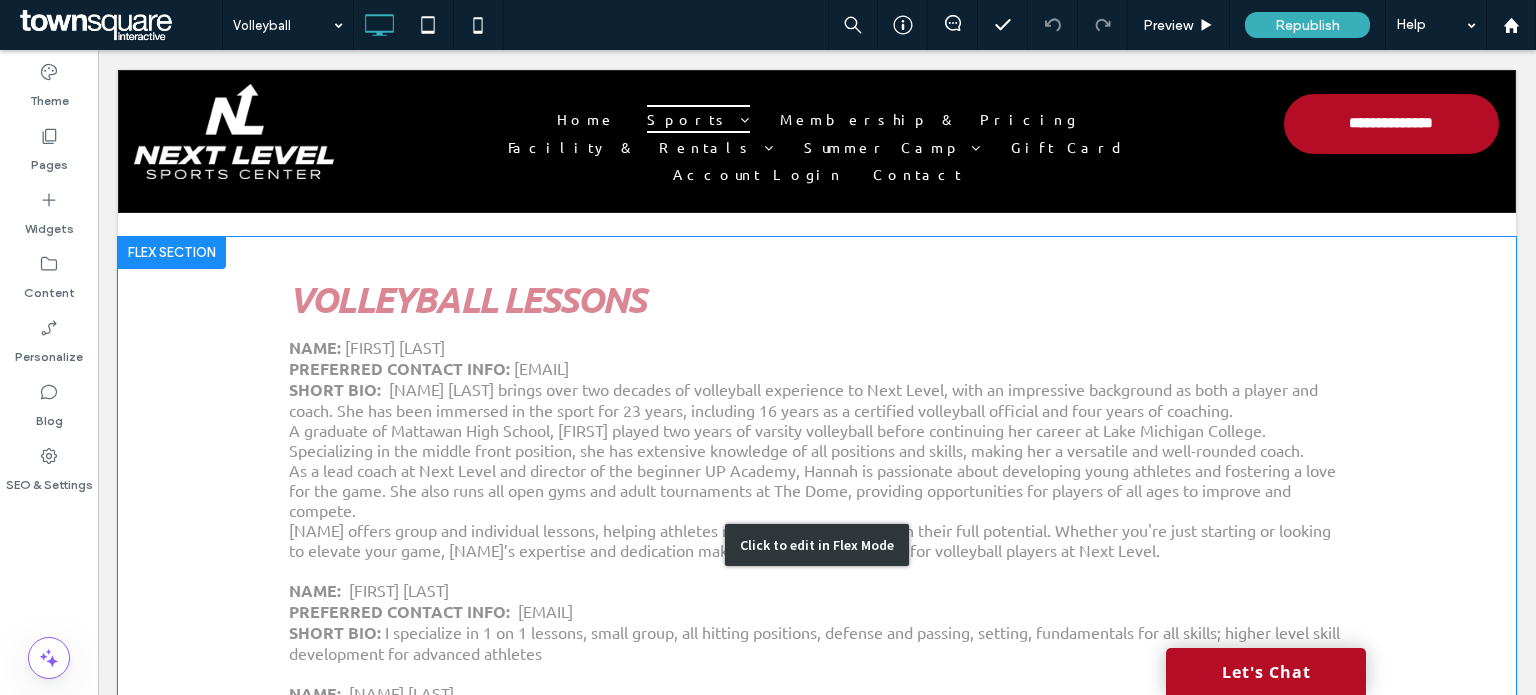 scroll, scrollTop: 2700, scrollLeft: 0, axis: vertical 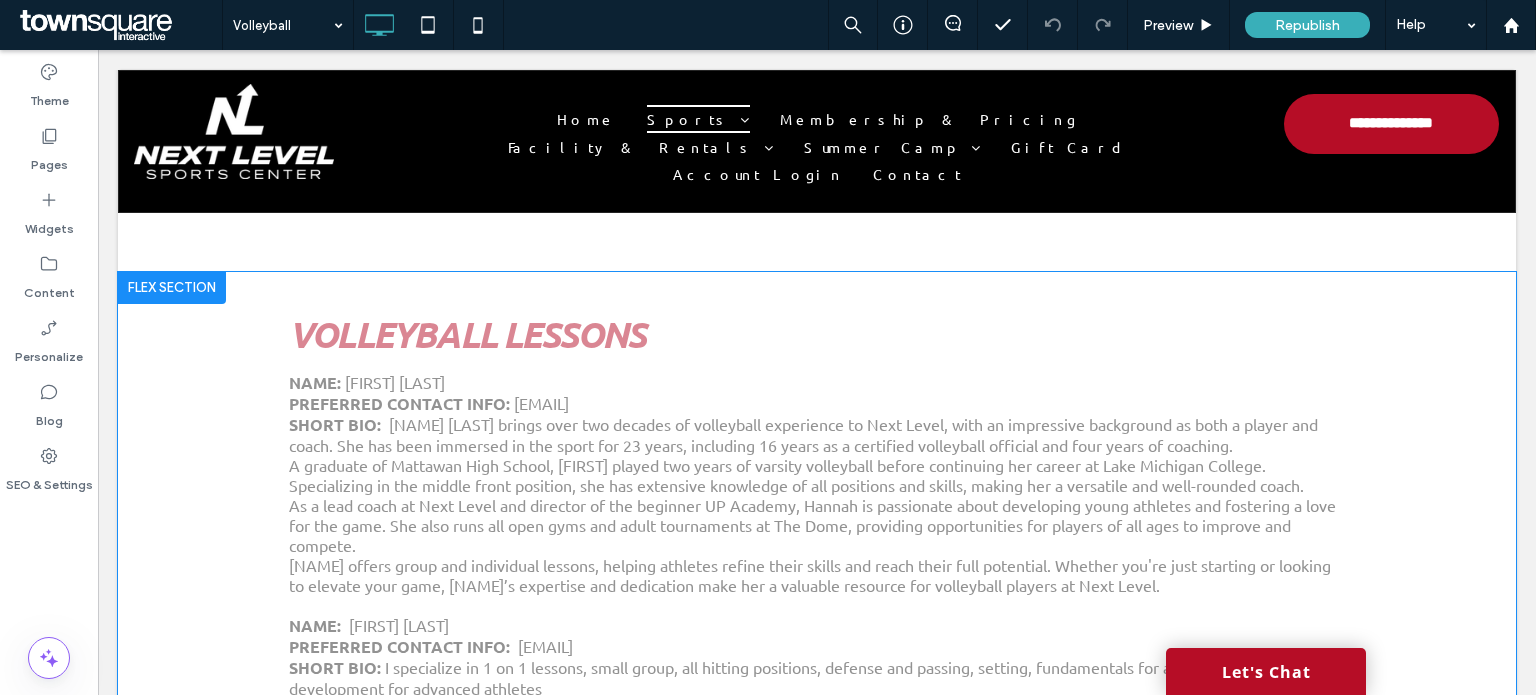 click at bounding box center [172, 288] 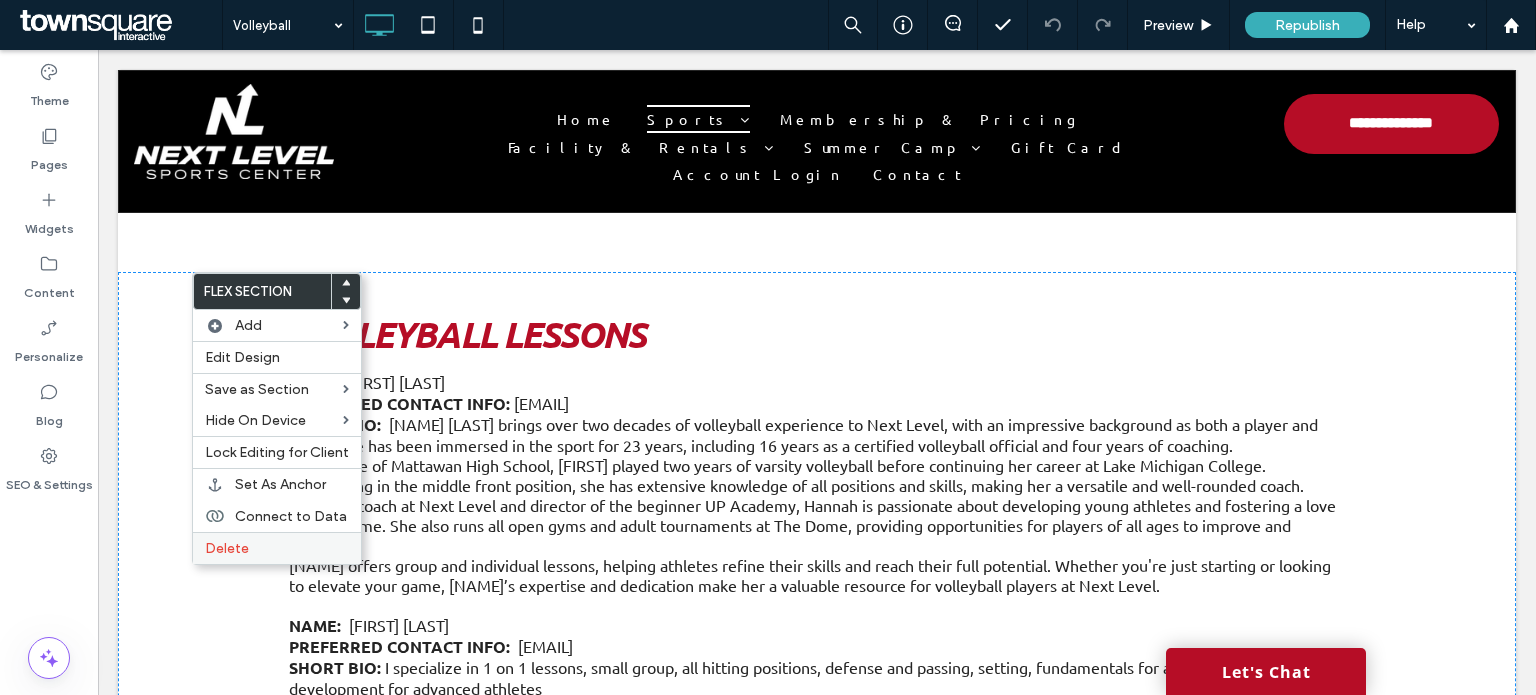 click on "Delete" at bounding box center [277, 548] 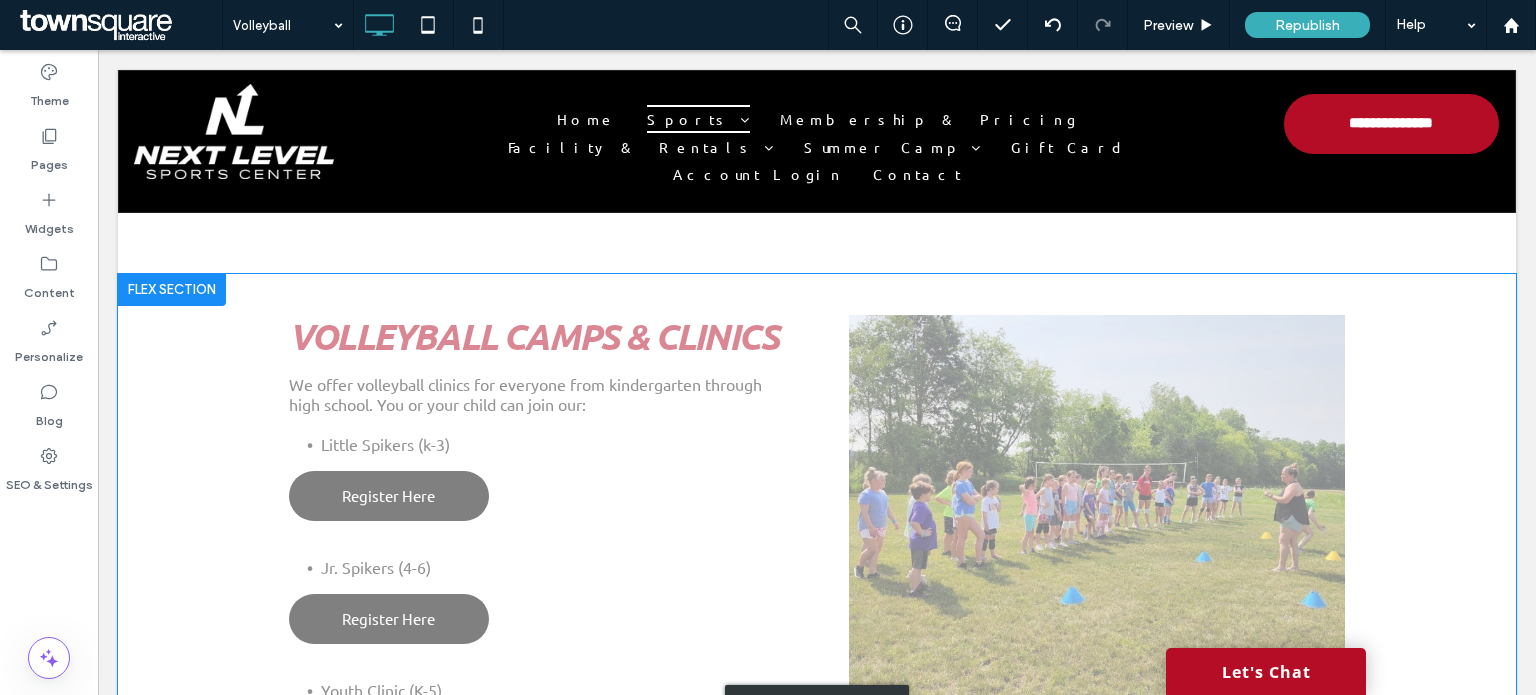 scroll, scrollTop: 1824, scrollLeft: 0, axis: vertical 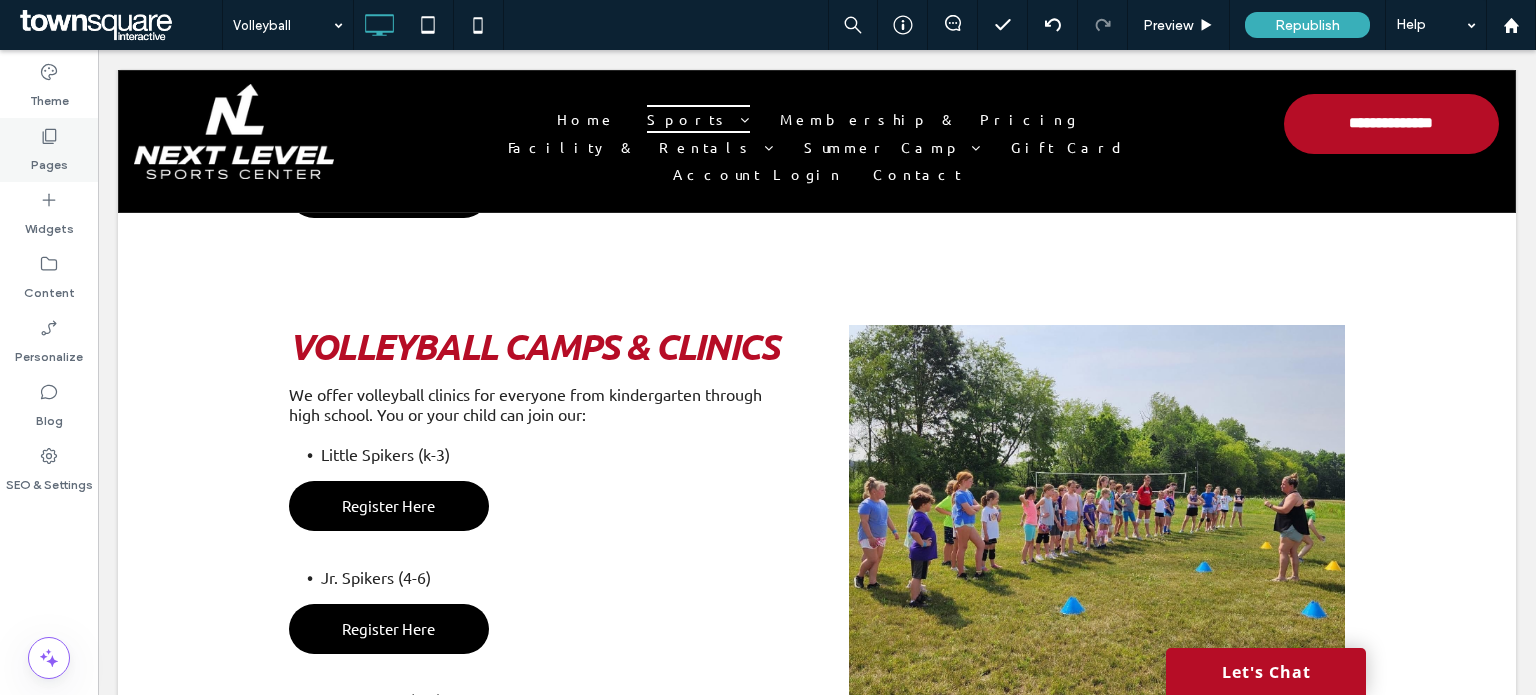 drag, startPoint x: 36, startPoint y: 140, endPoint x: 48, endPoint y: 140, distance: 12 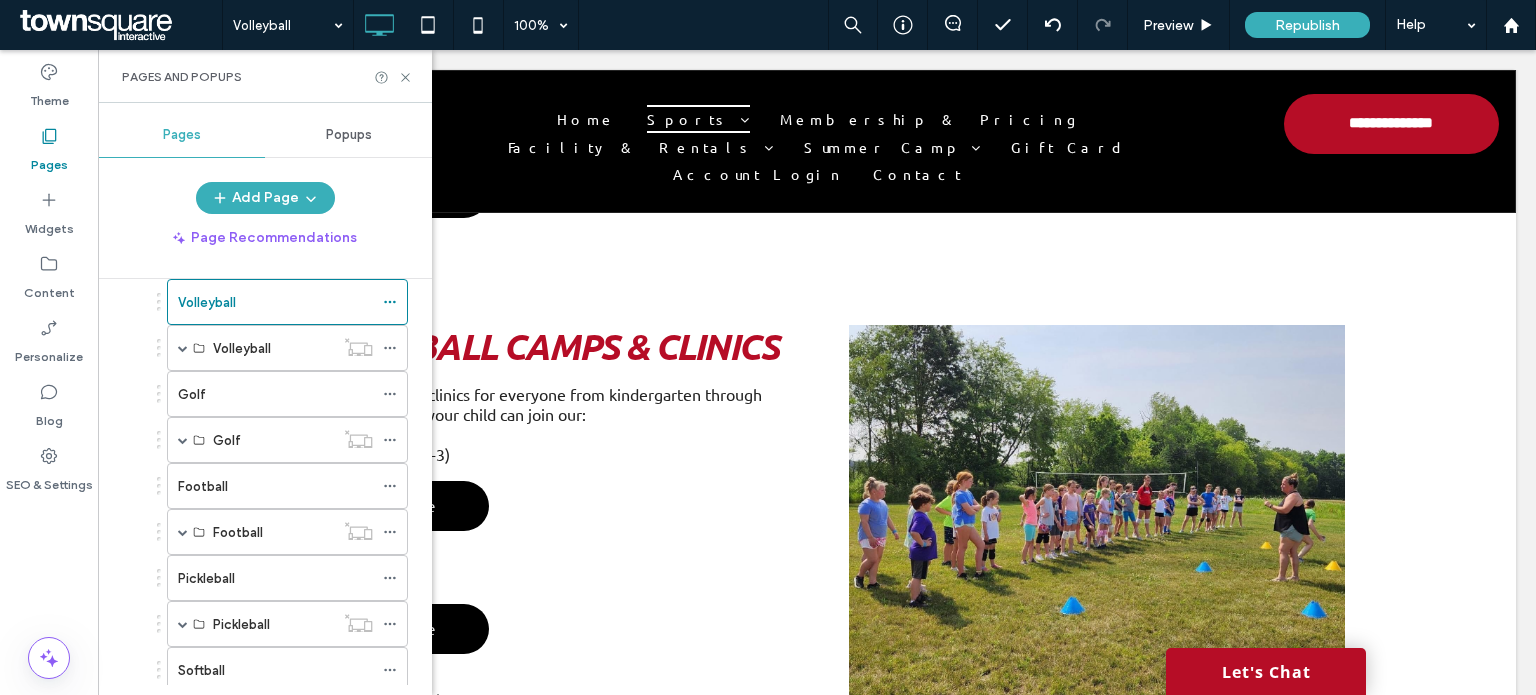 scroll, scrollTop: 200, scrollLeft: 0, axis: vertical 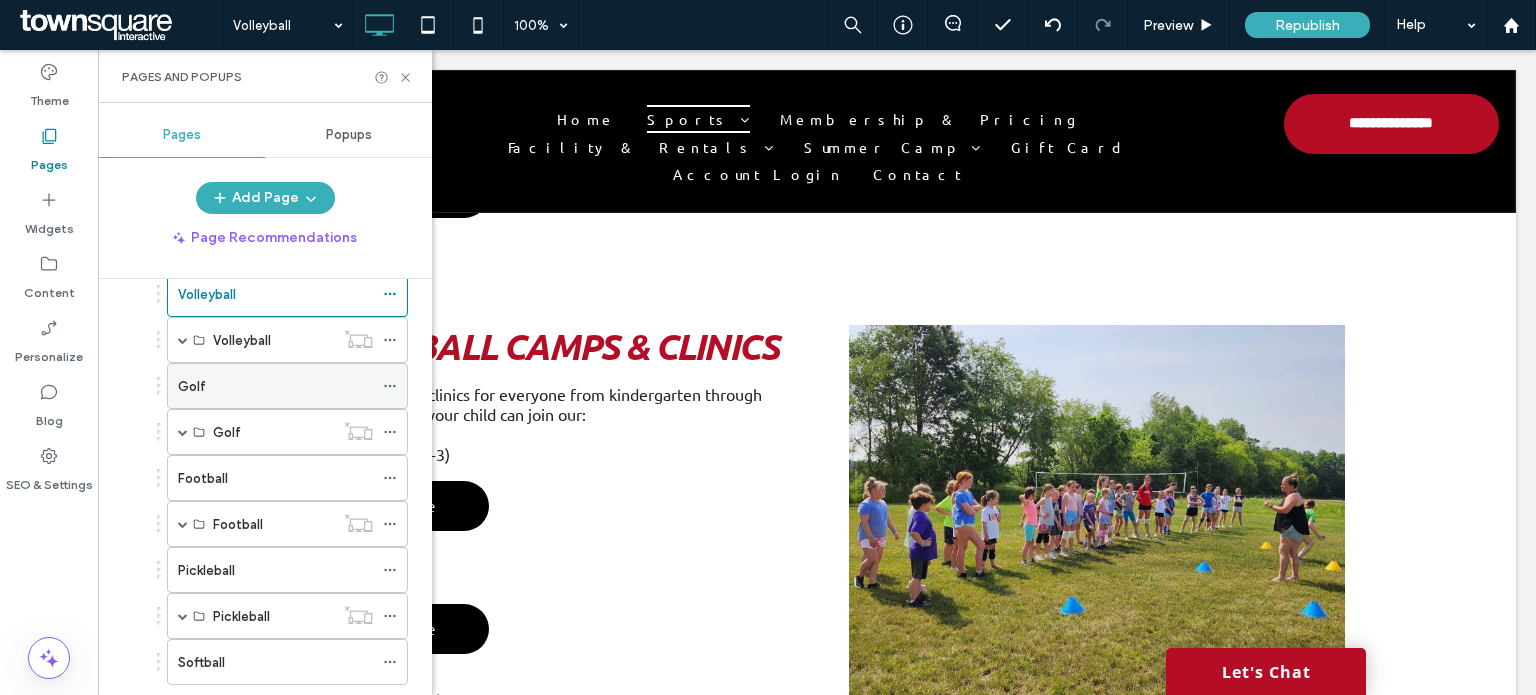 click on "Golf" at bounding box center [275, 386] 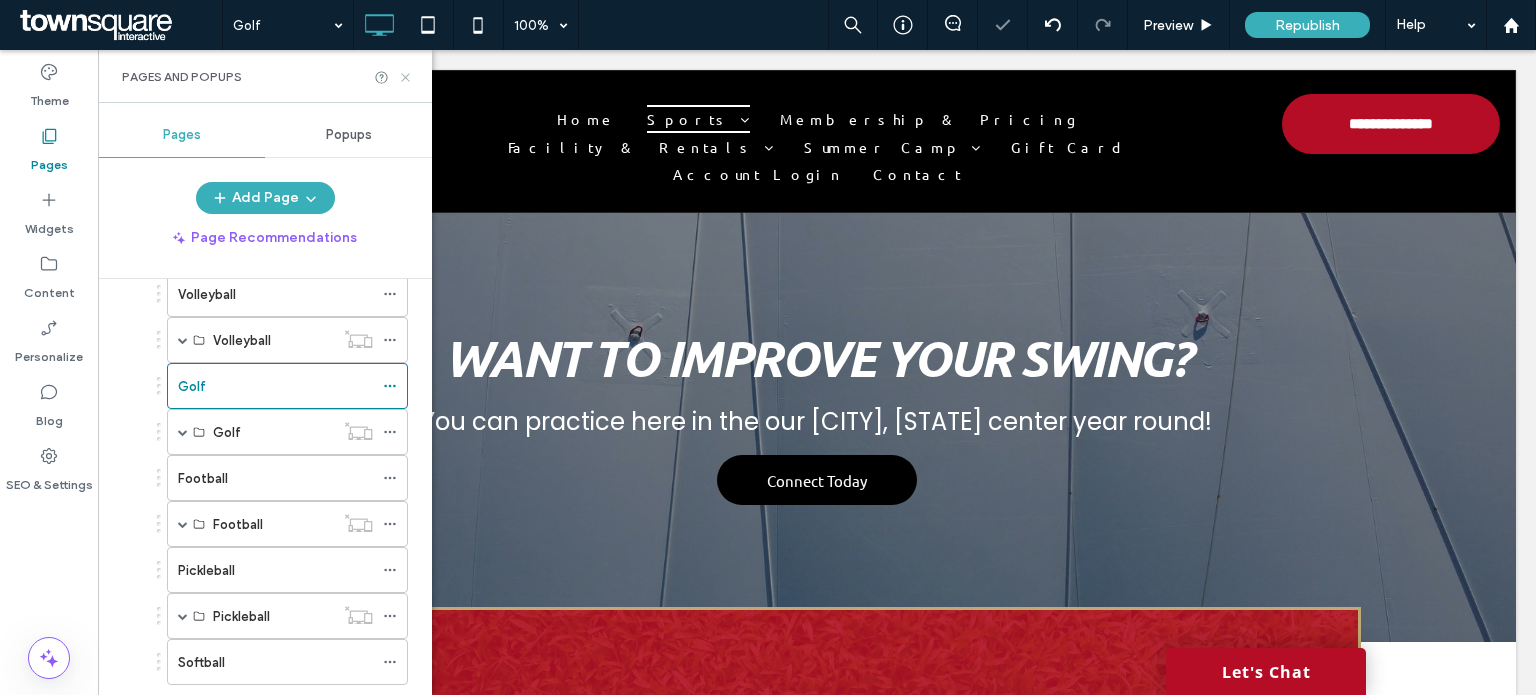 click 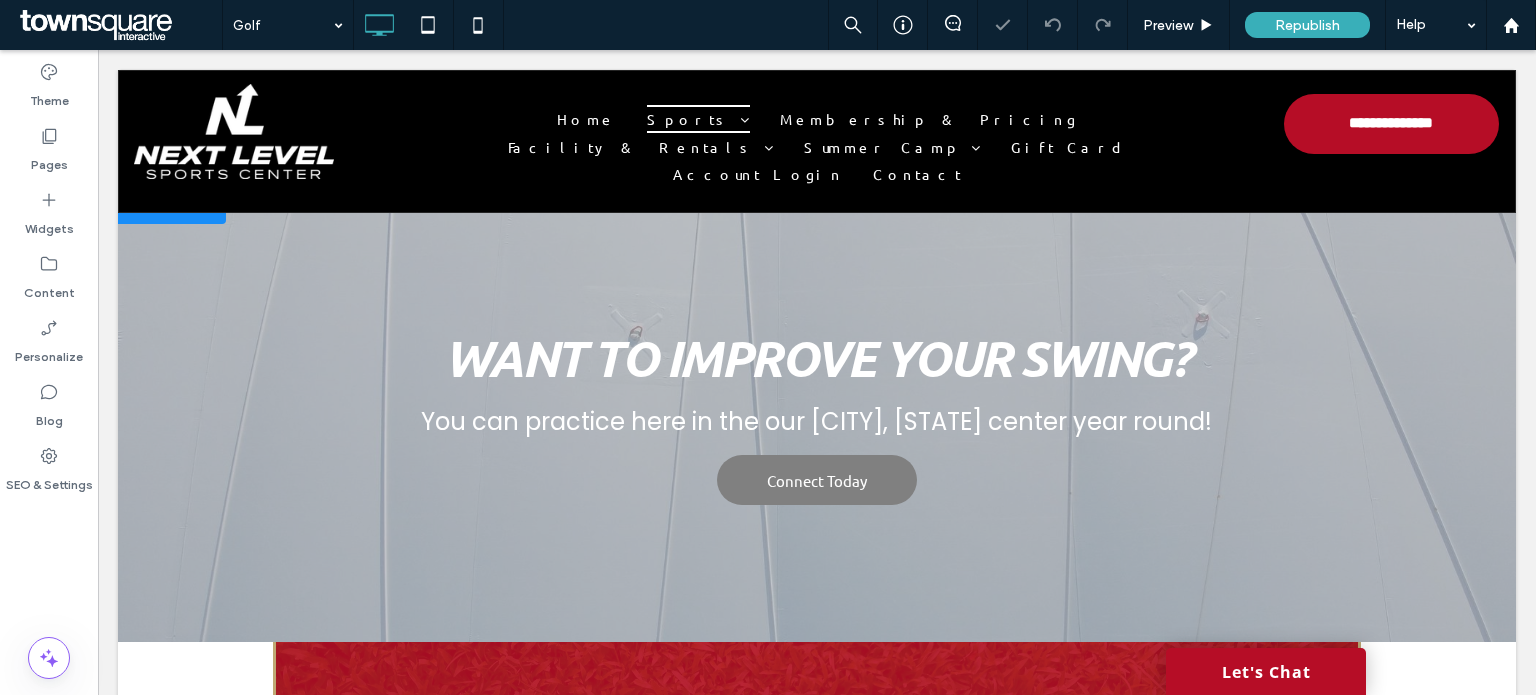 scroll, scrollTop: 0, scrollLeft: 0, axis: both 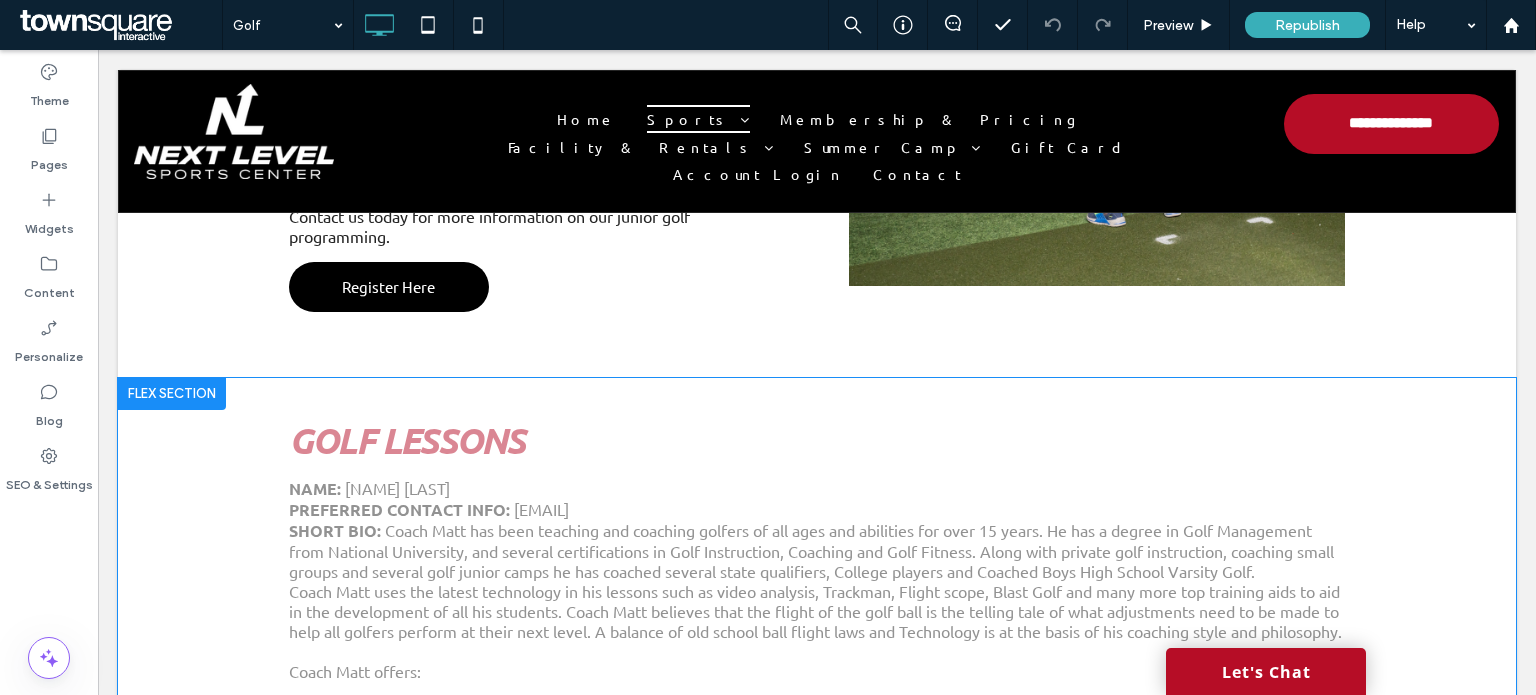 click at bounding box center (172, 394) 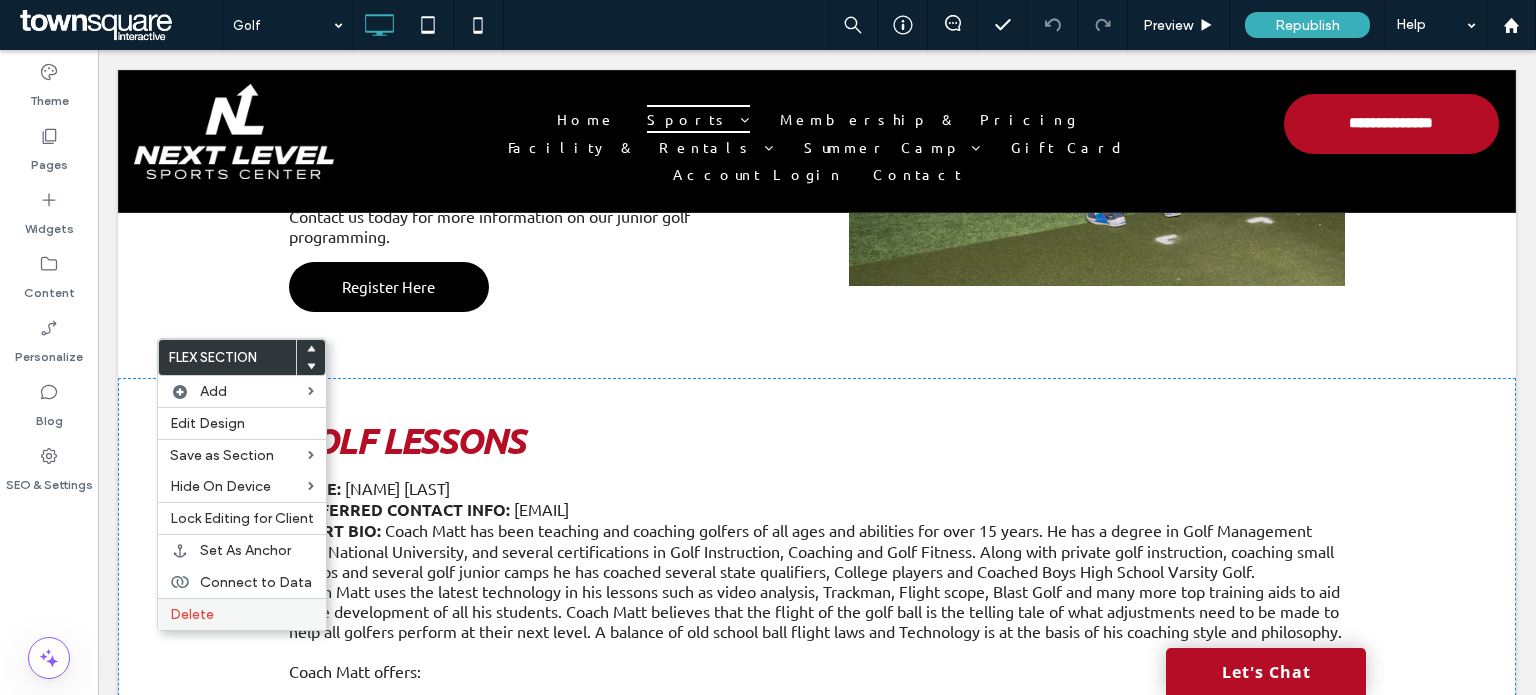 click on "Delete" at bounding box center (242, 614) 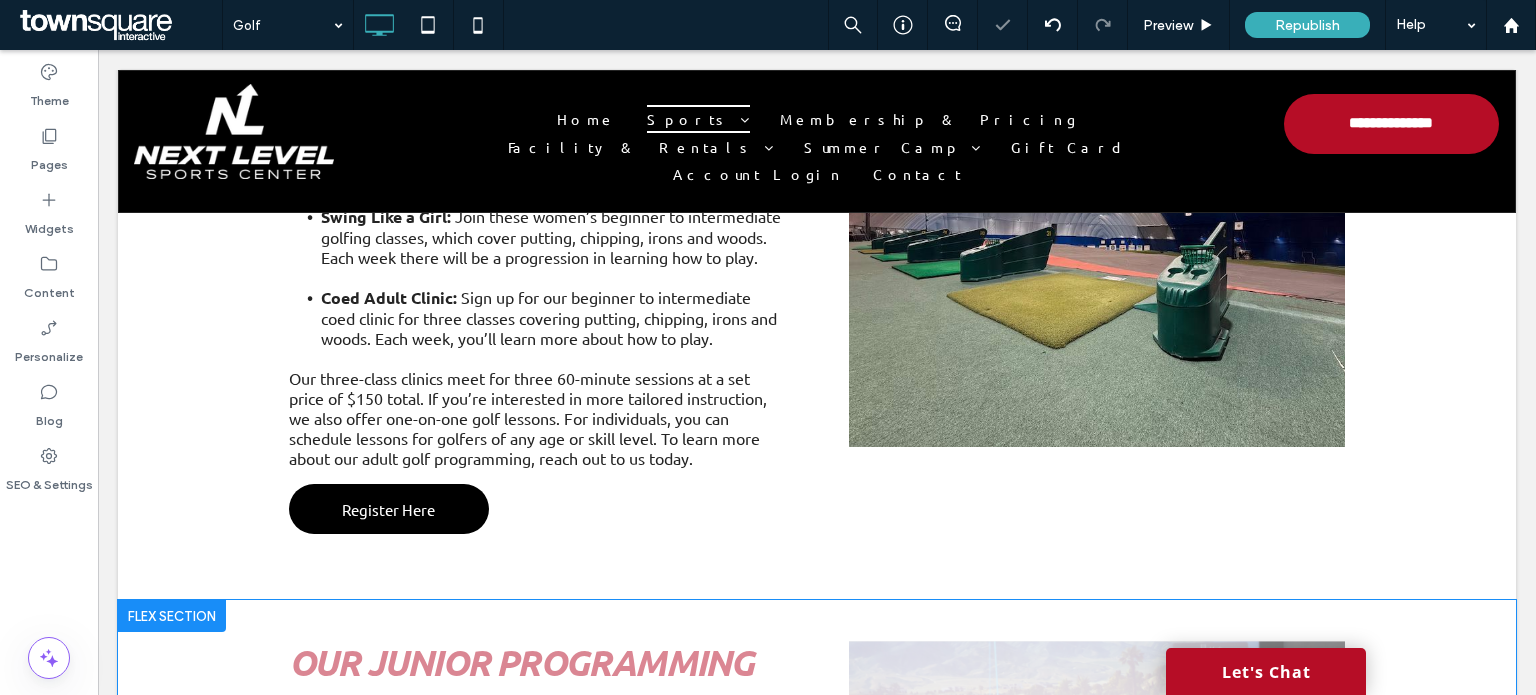 scroll, scrollTop: 1844, scrollLeft: 0, axis: vertical 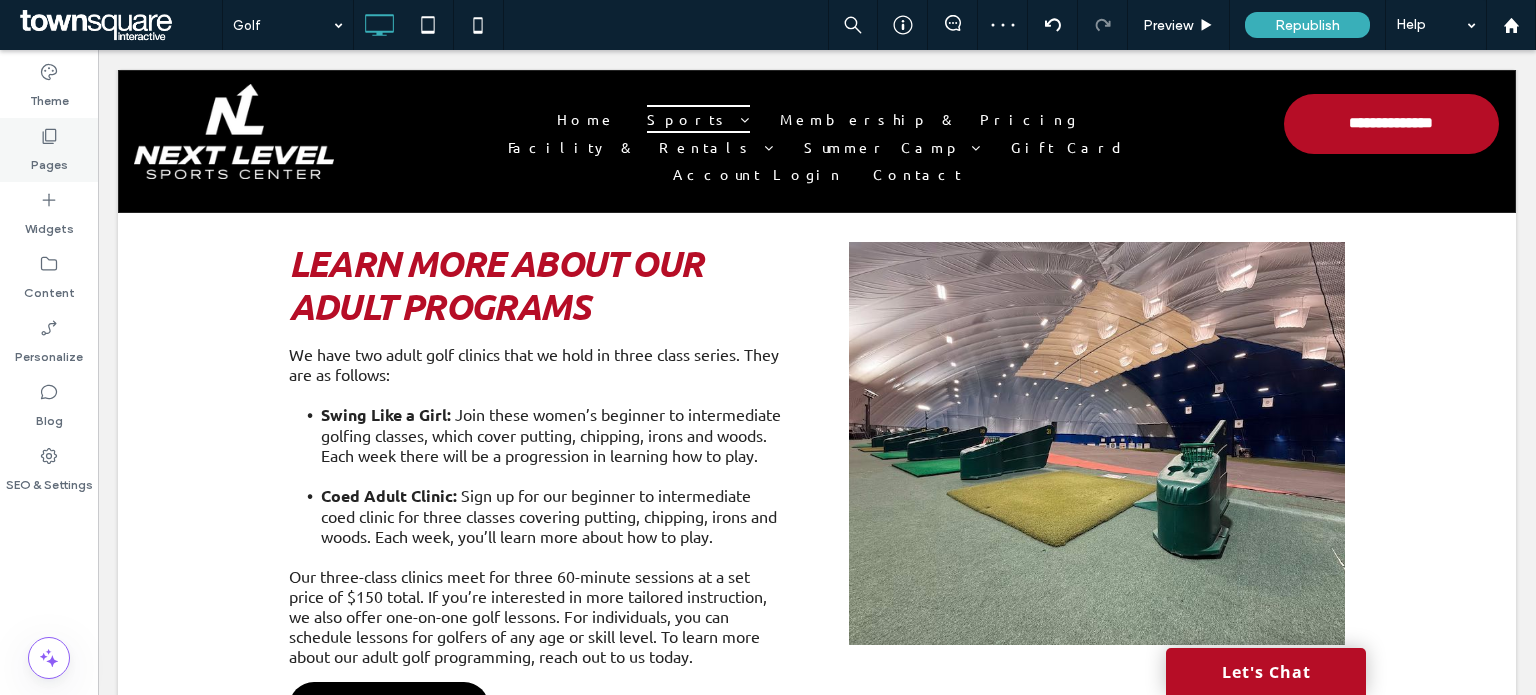 click on "Pages" at bounding box center (49, 160) 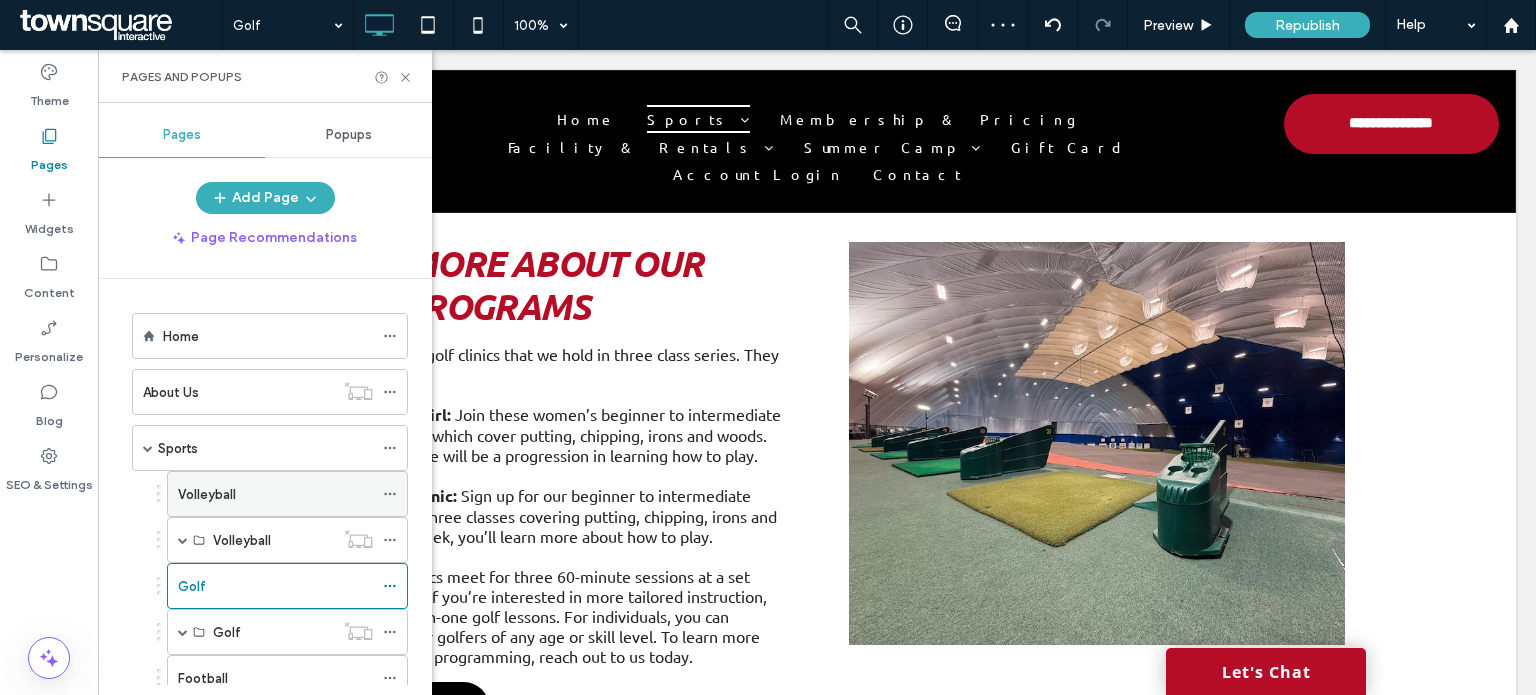 scroll, scrollTop: 200, scrollLeft: 0, axis: vertical 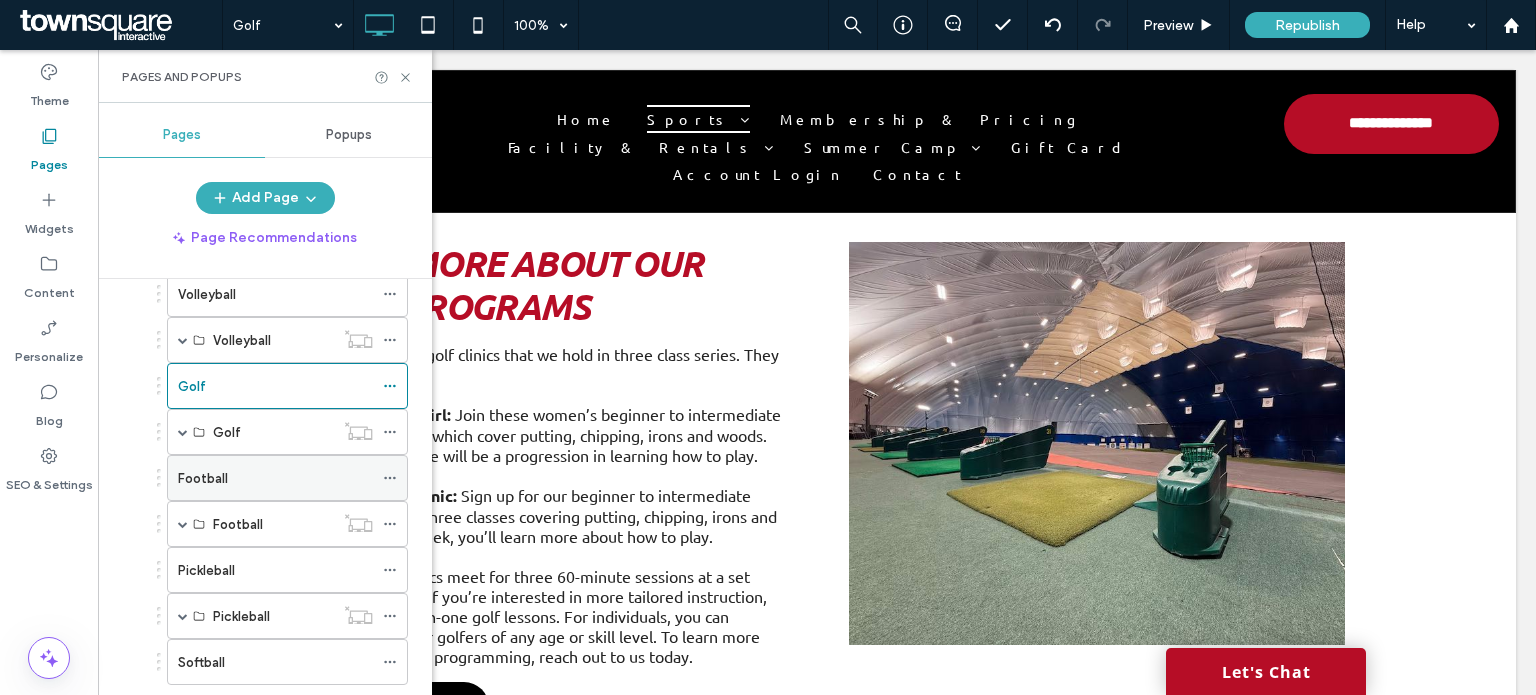 click on "Football" at bounding box center [203, 478] 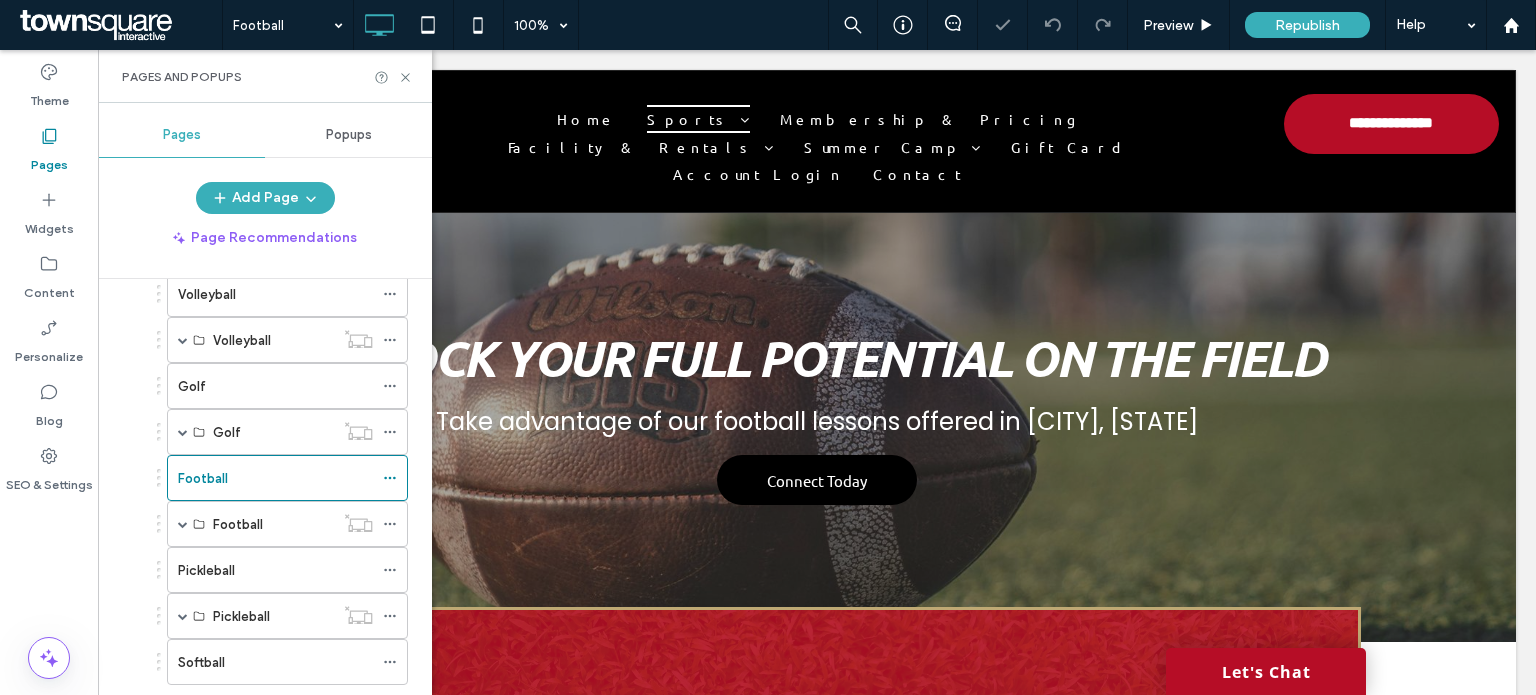 scroll, scrollTop: 0, scrollLeft: 0, axis: both 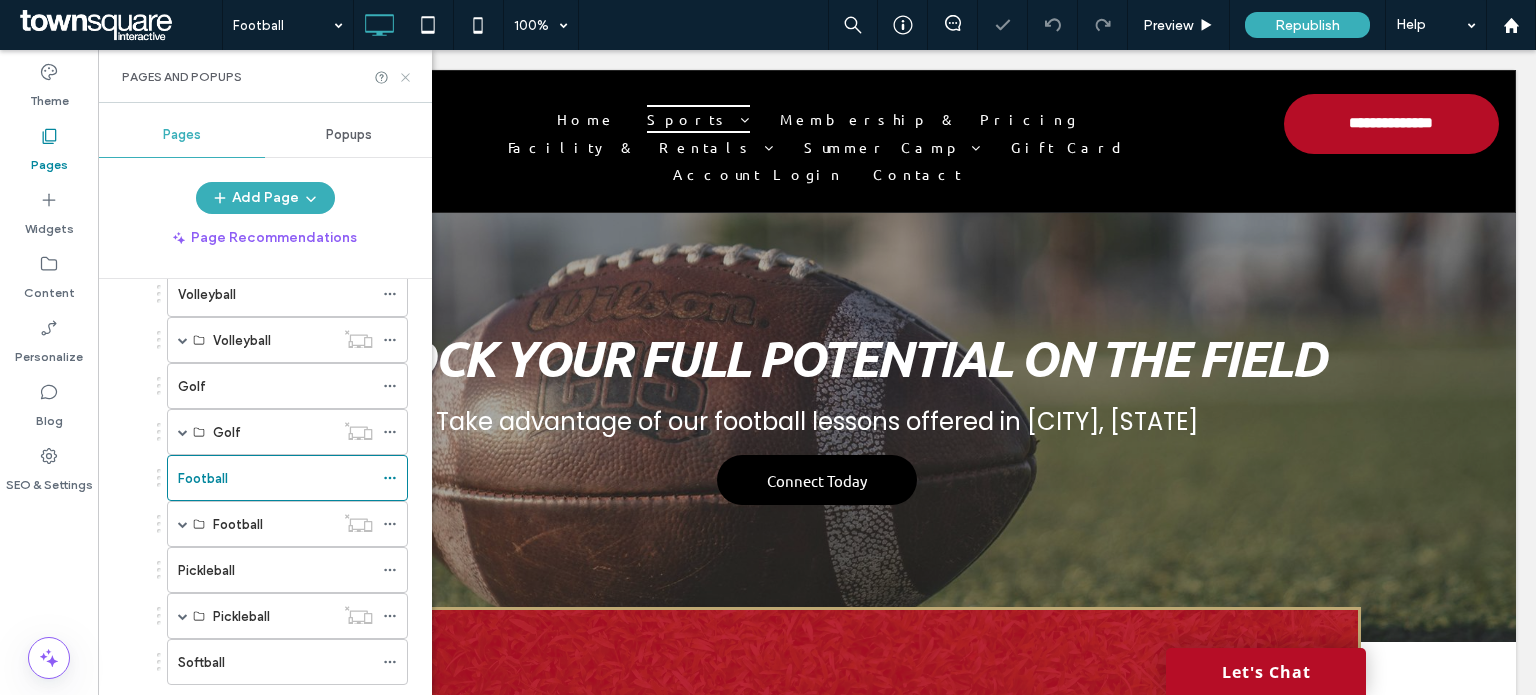 click 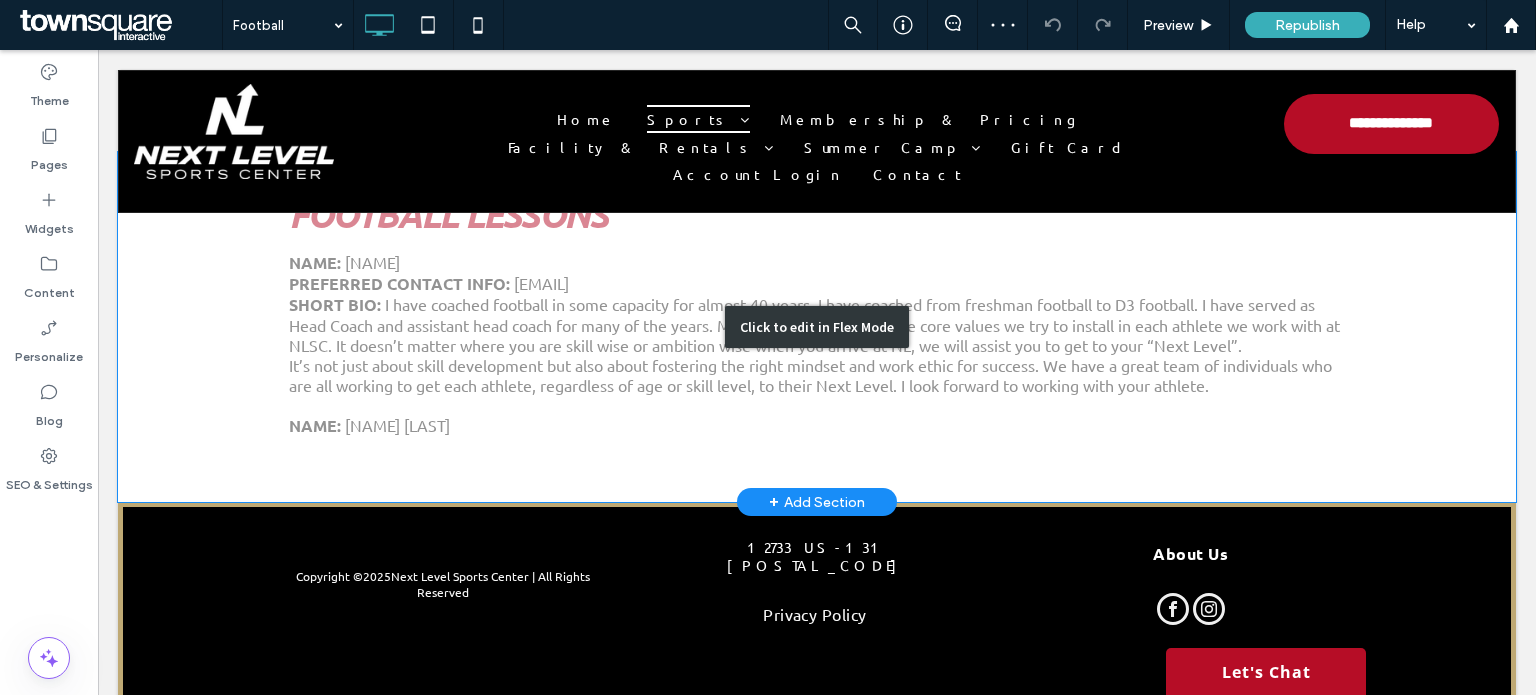 scroll, scrollTop: 1728, scrollLeft: 0, axis: vertical 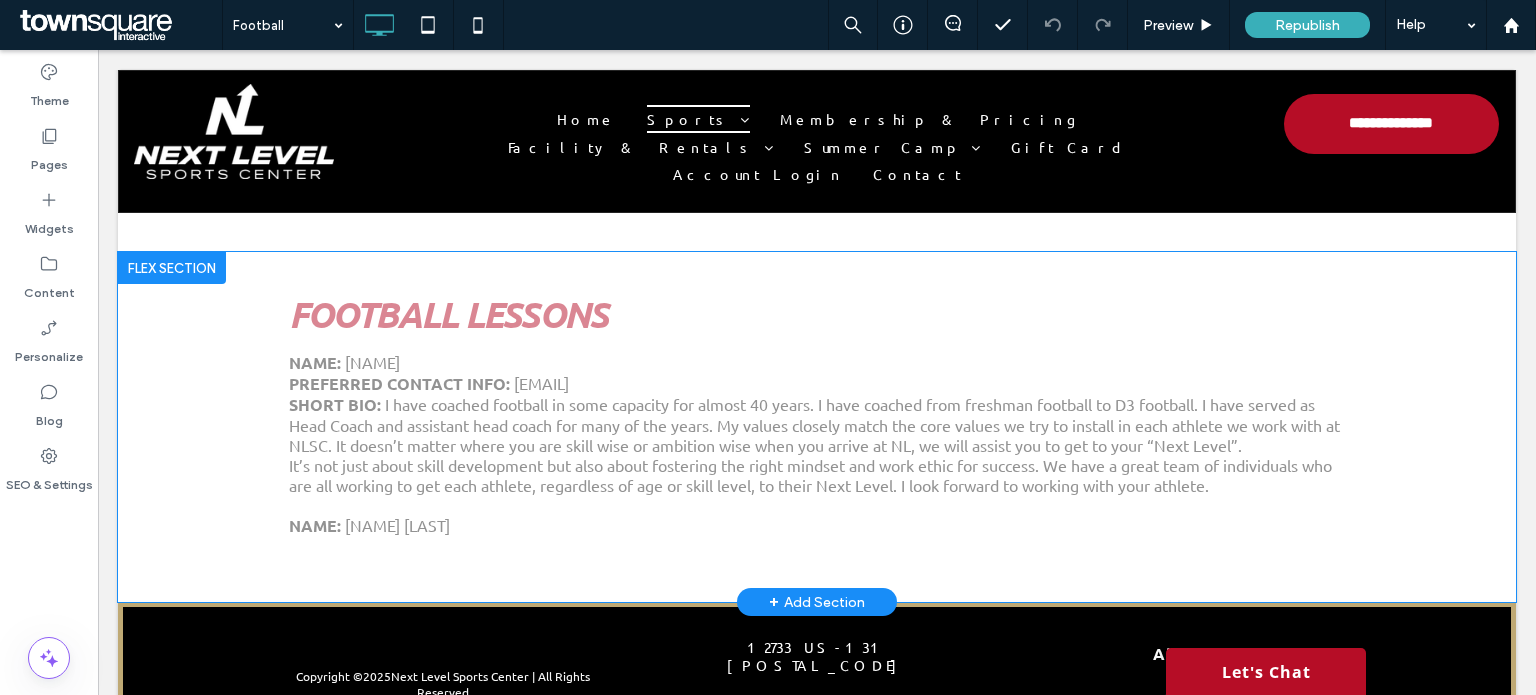 click at bounding box center (172, 268) 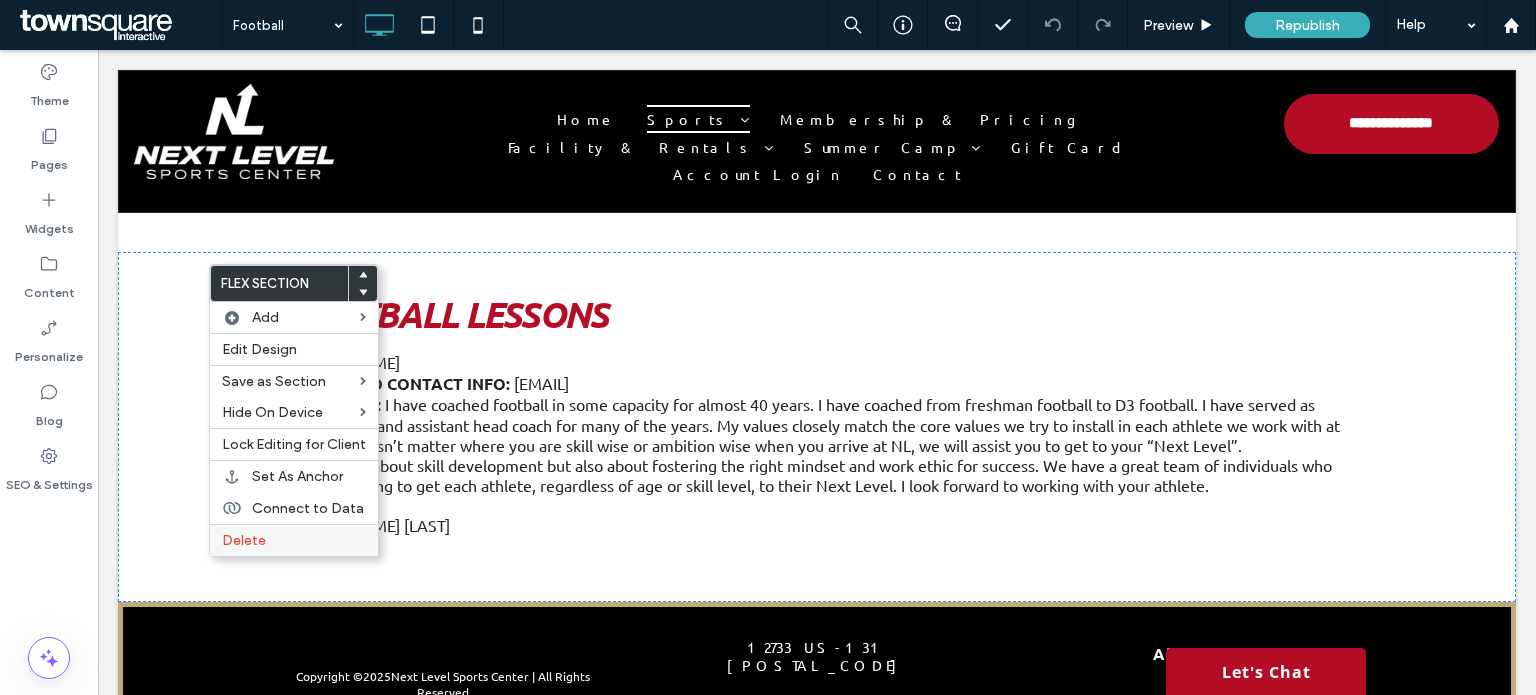 click on "Delete" at bounding box center [294, 540] 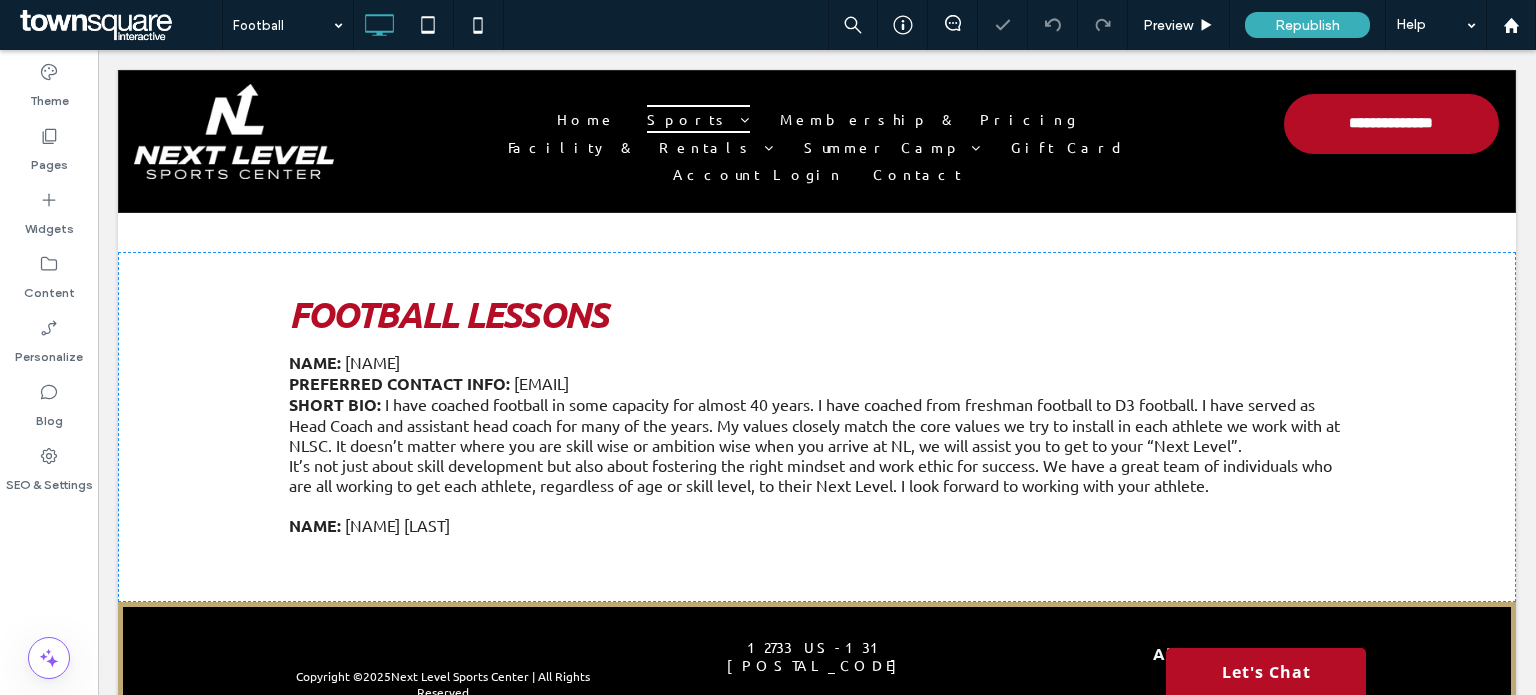 scroll, scrollTop: 1488, scrollLeft: 0, axis: vertical 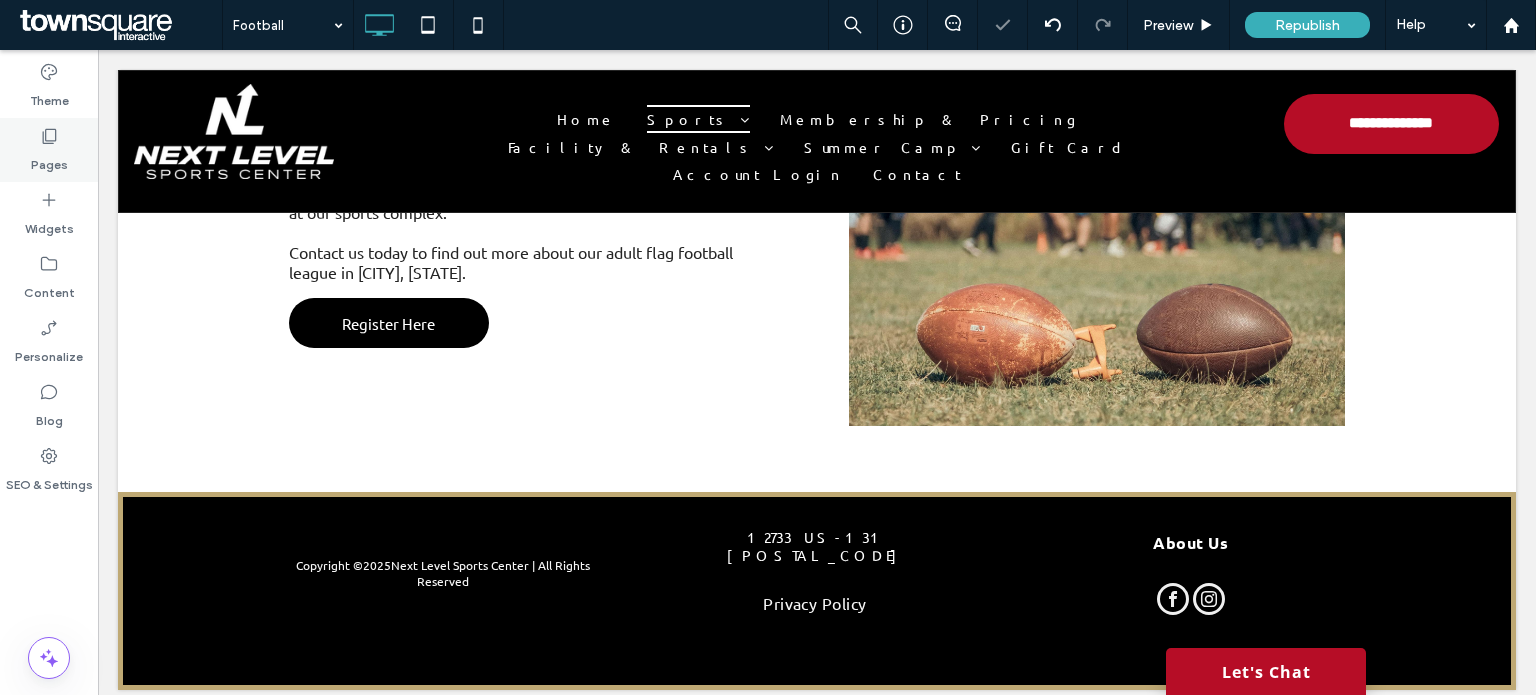 click on "Pages" at bounding box center (49, 150) 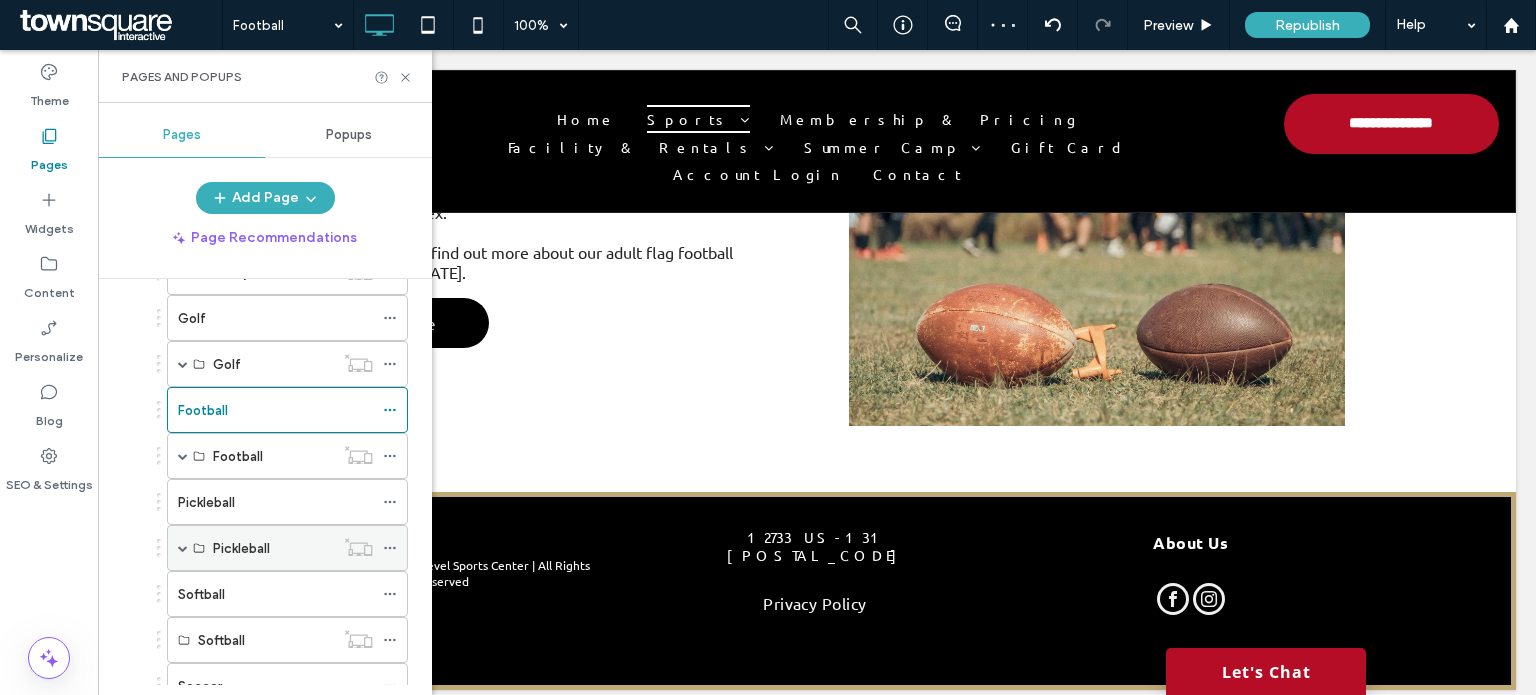 scroll, scrollTop: 300, scrollLeft: 0, axis: vertical 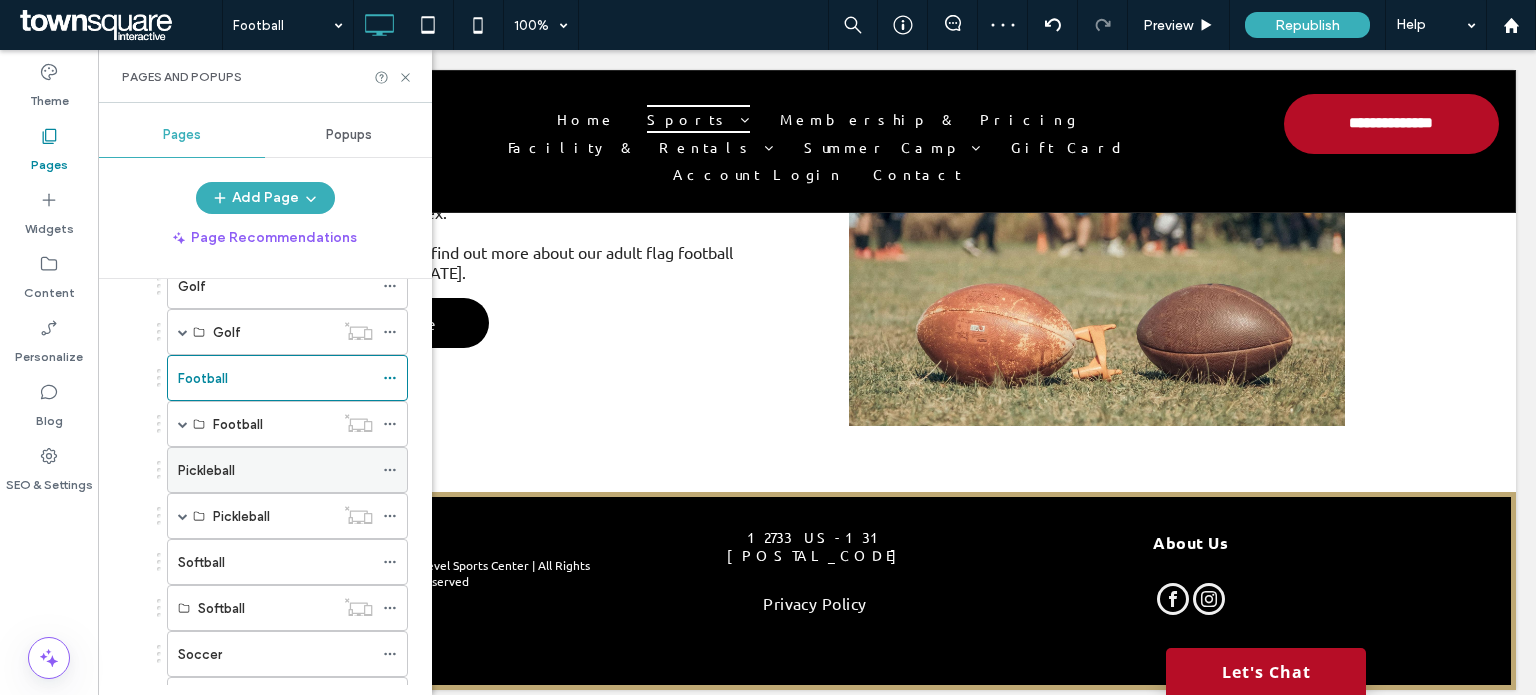 click on "Pickleball" at bounding box center [275, 470] 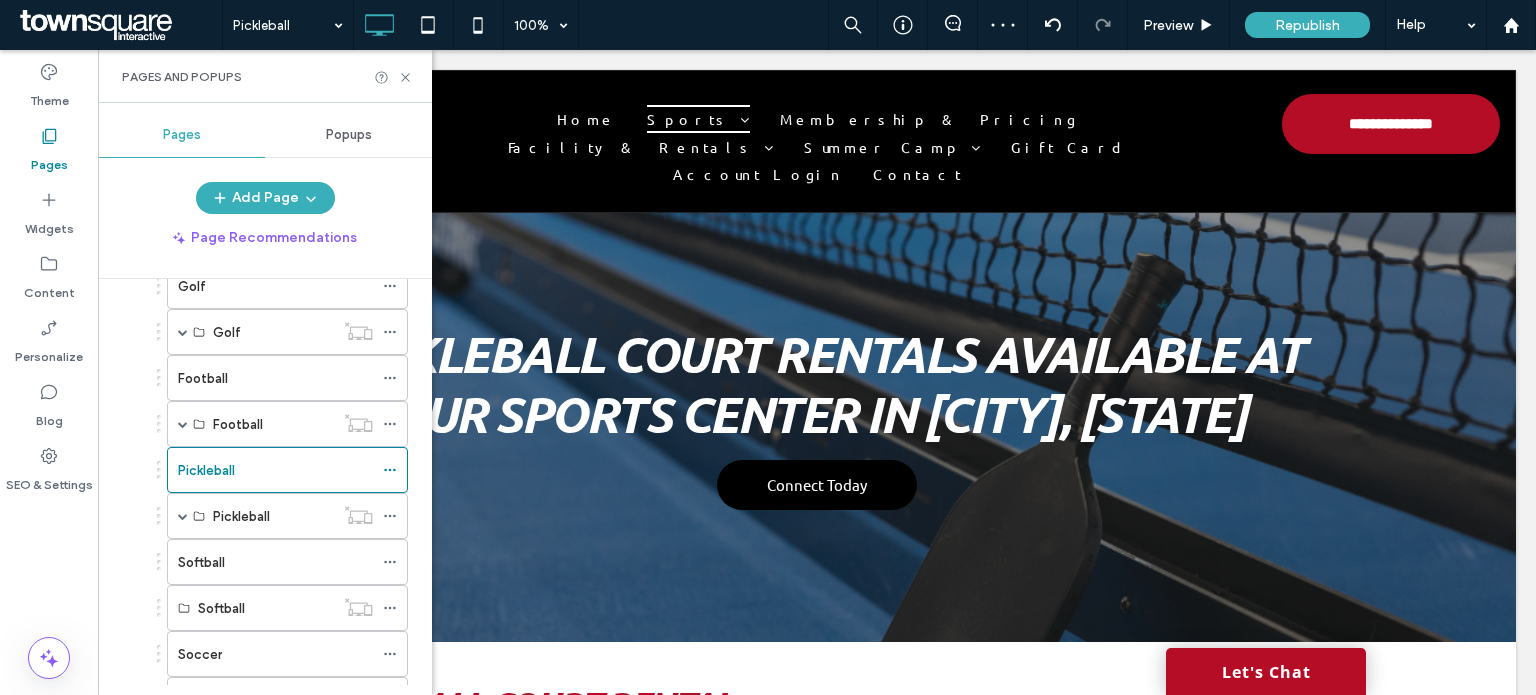 scroll, scrollTop: 0, scrollLeft: 0, axis: both 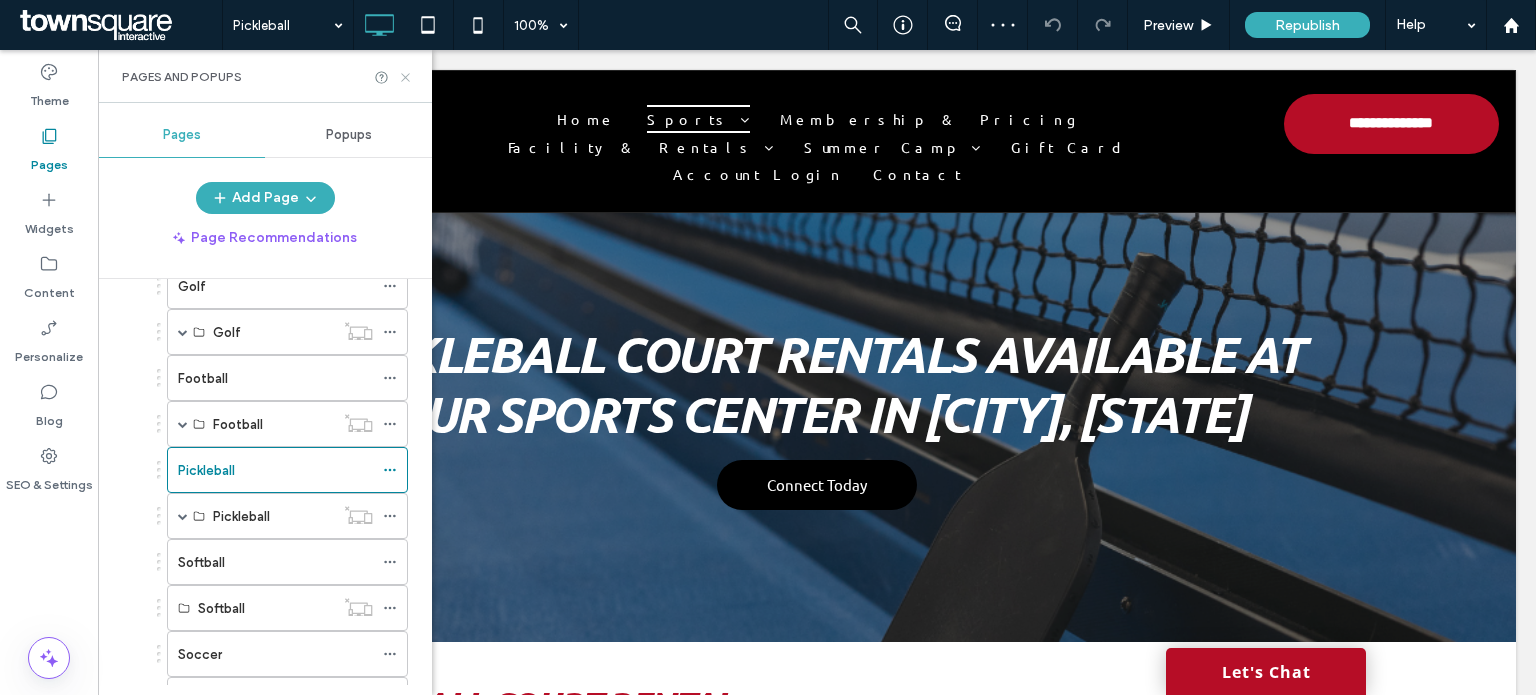click 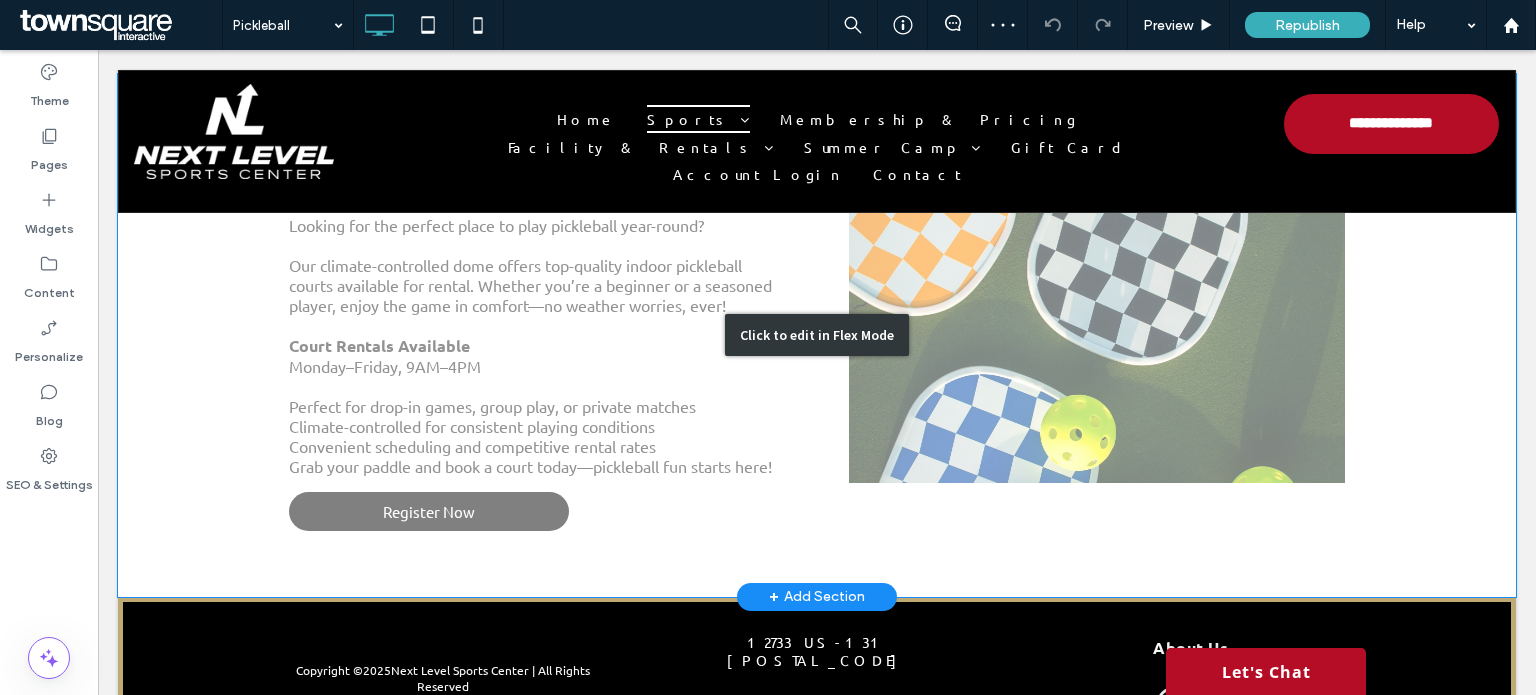 scroll, scrollTop: 367, scrollLeft: 0, axis: vertical 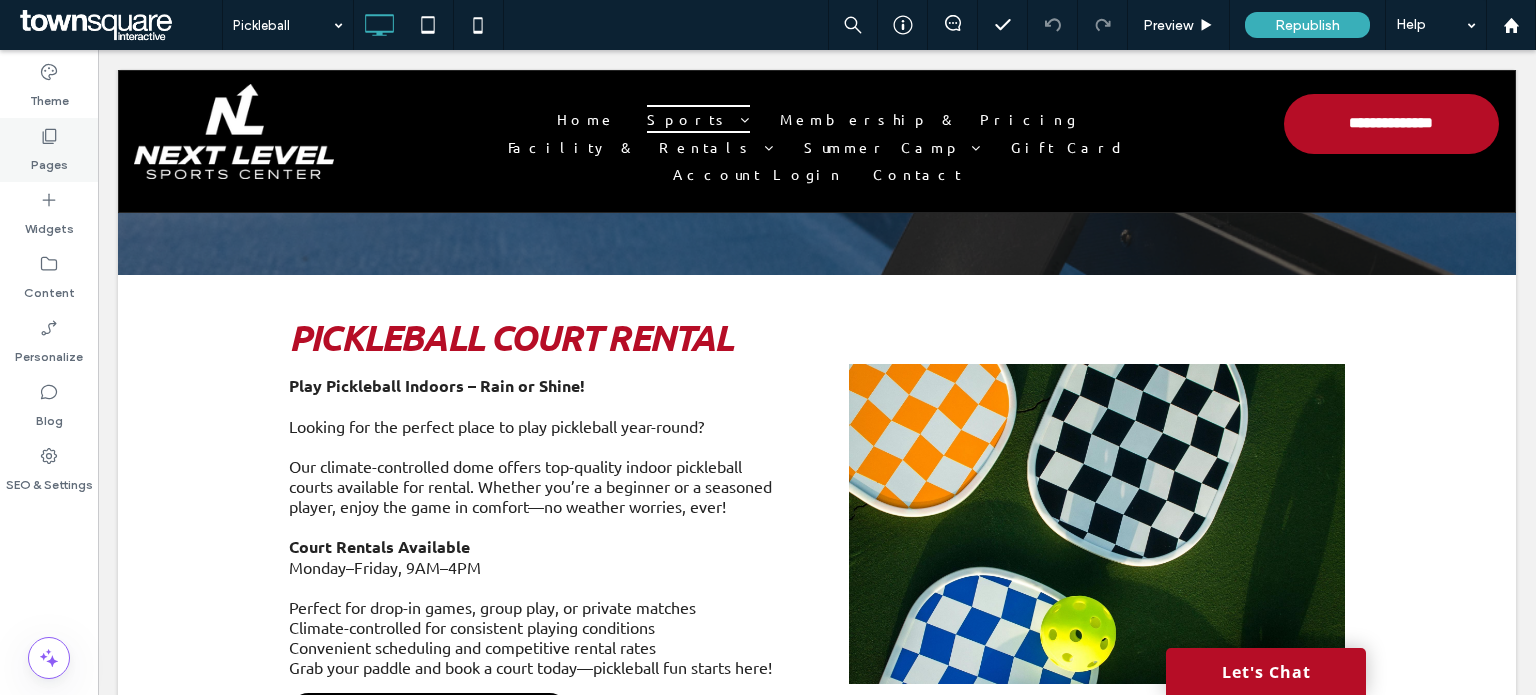 click on "Pages" at bounding box center [49, 150] 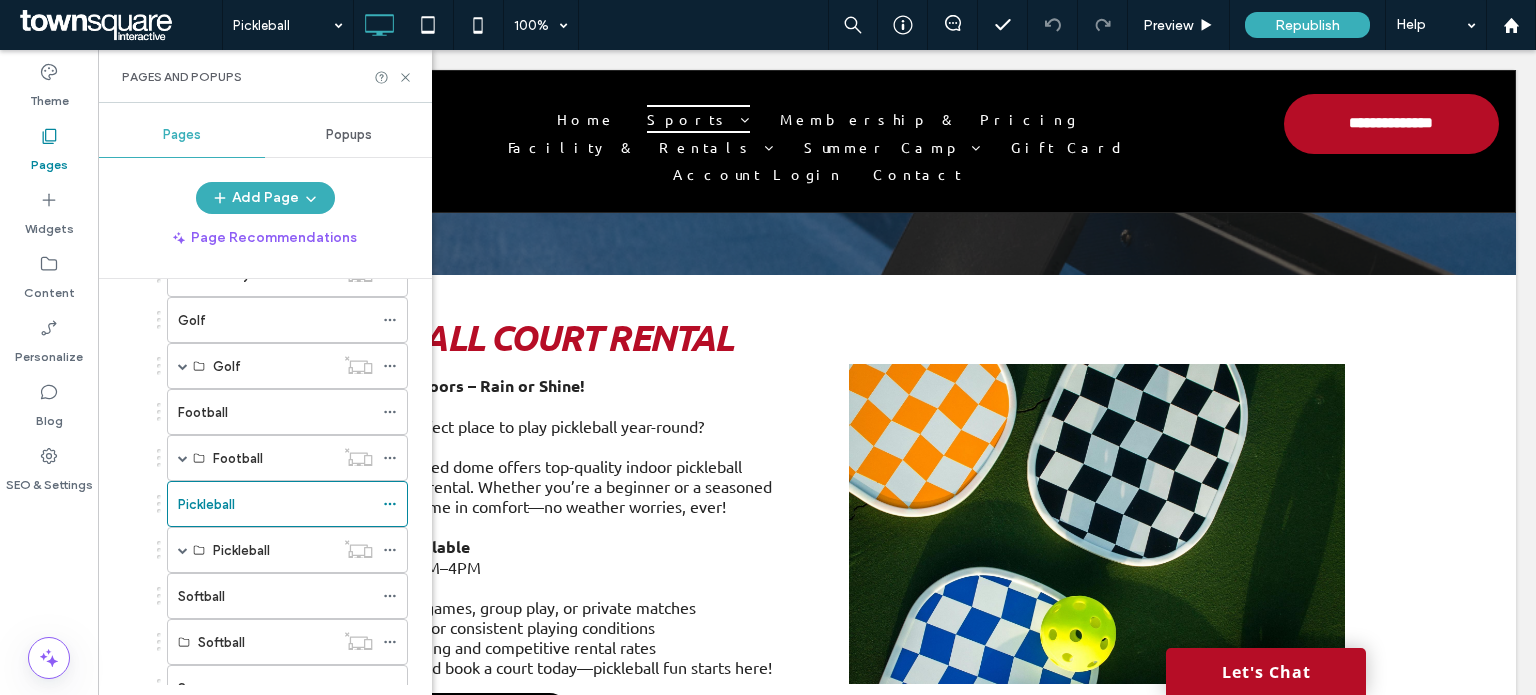 scroll, scrollTop: 300, scrollLeft: 0, axis: vertical 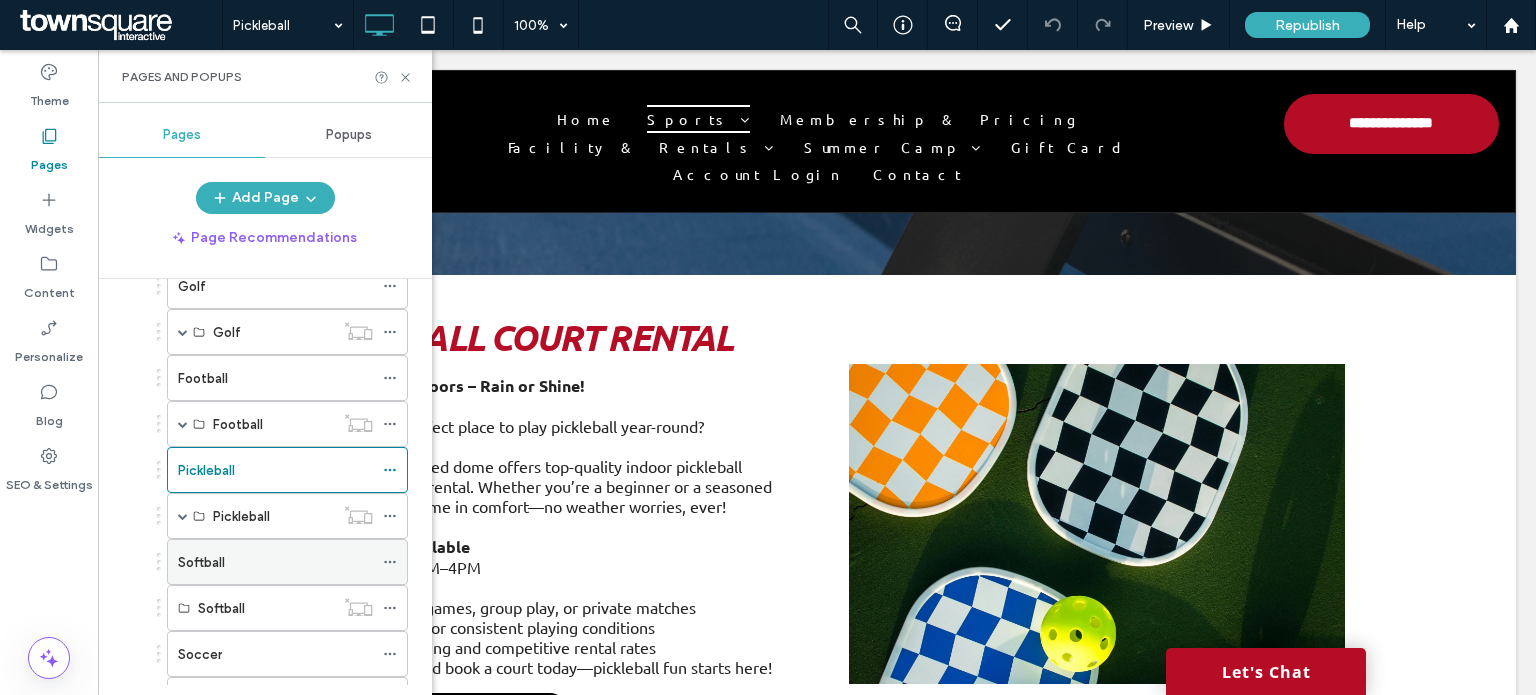 click on "Softball" at bounding box center [275, 562] 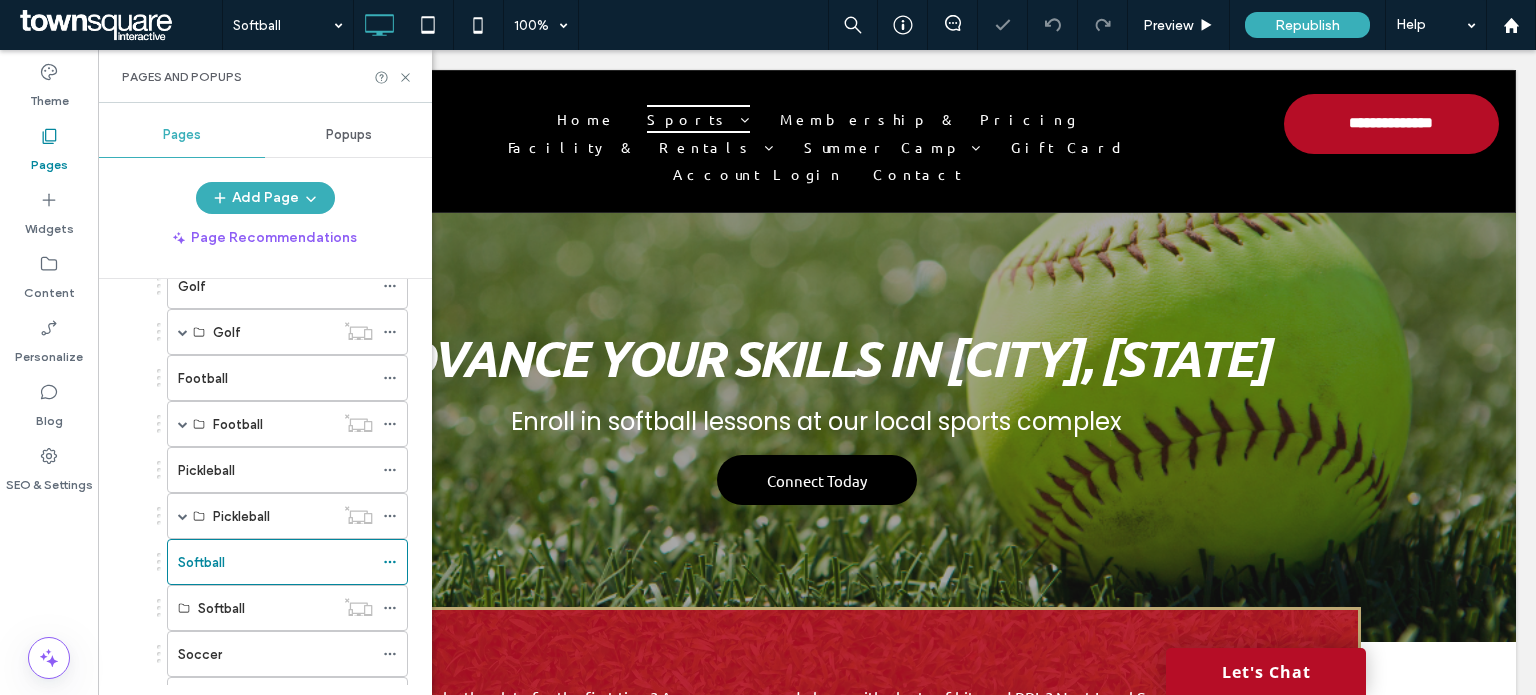 scroll, scrollTop: 0, scrollLeft: 0, axis: both 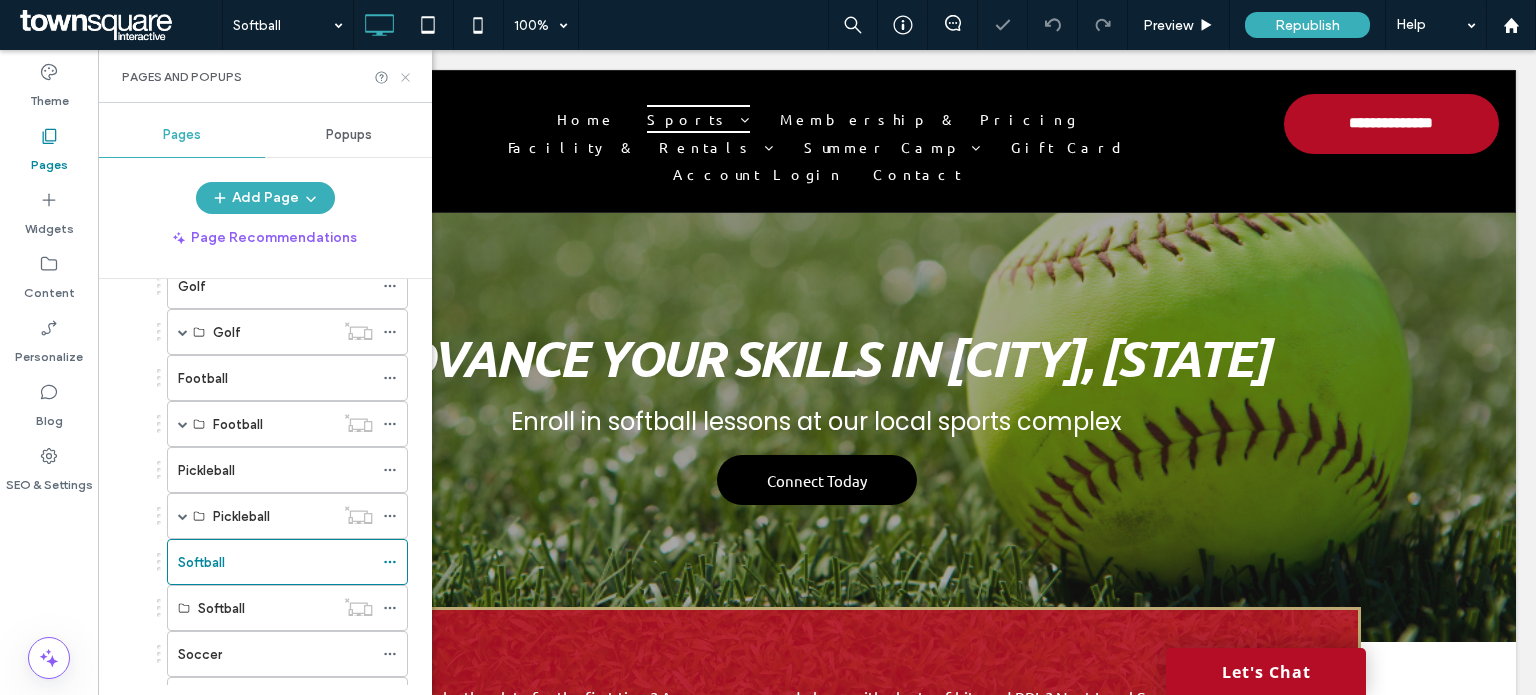 click 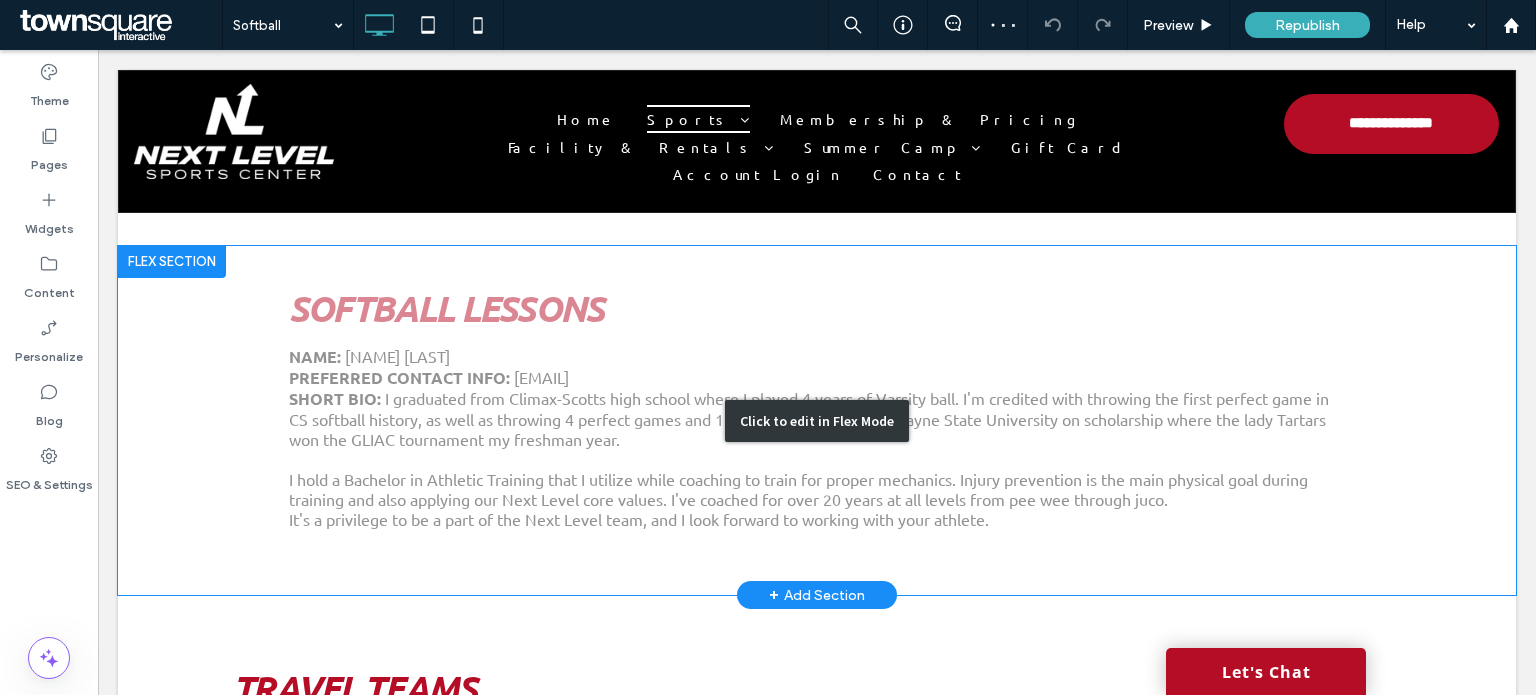 scroll, scrollTop: 1200, scrollLeft: 0, axis: vertical 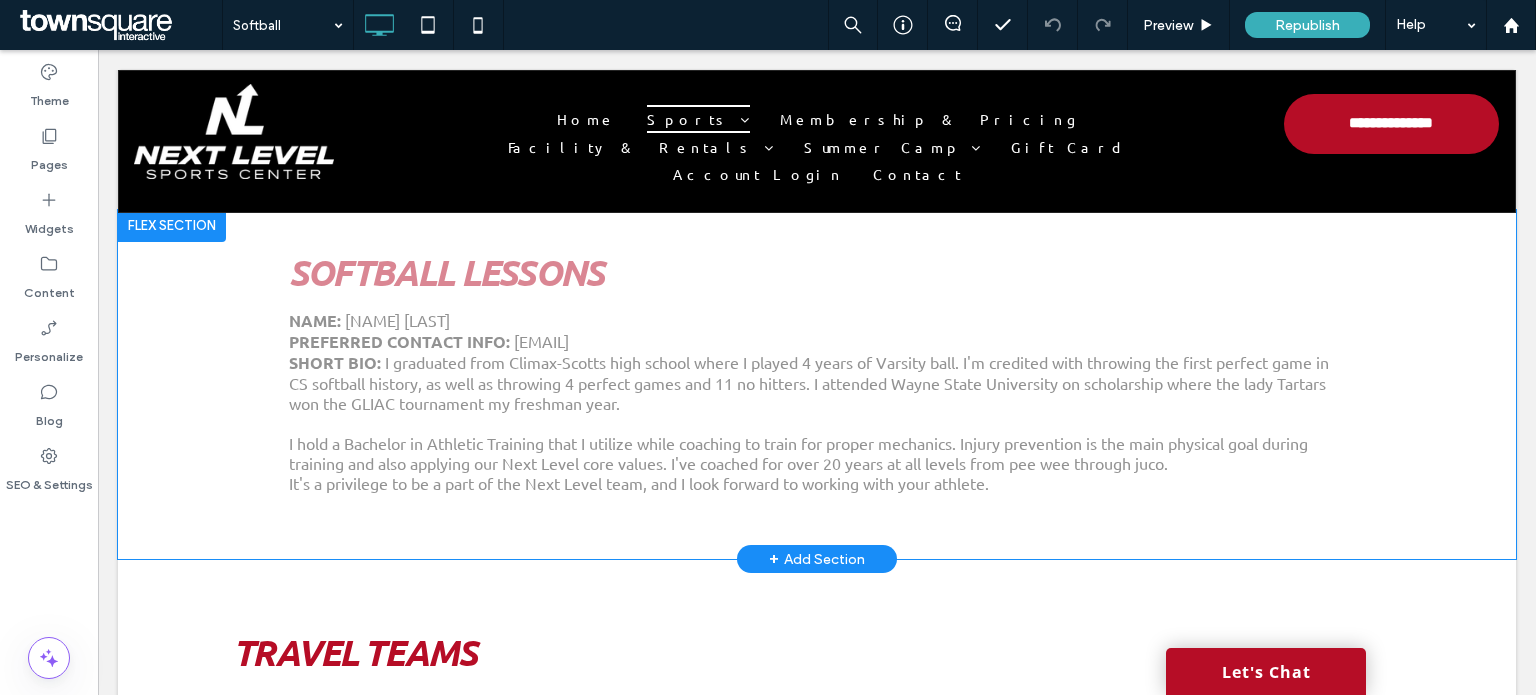 click at bounding box center [172, 226] 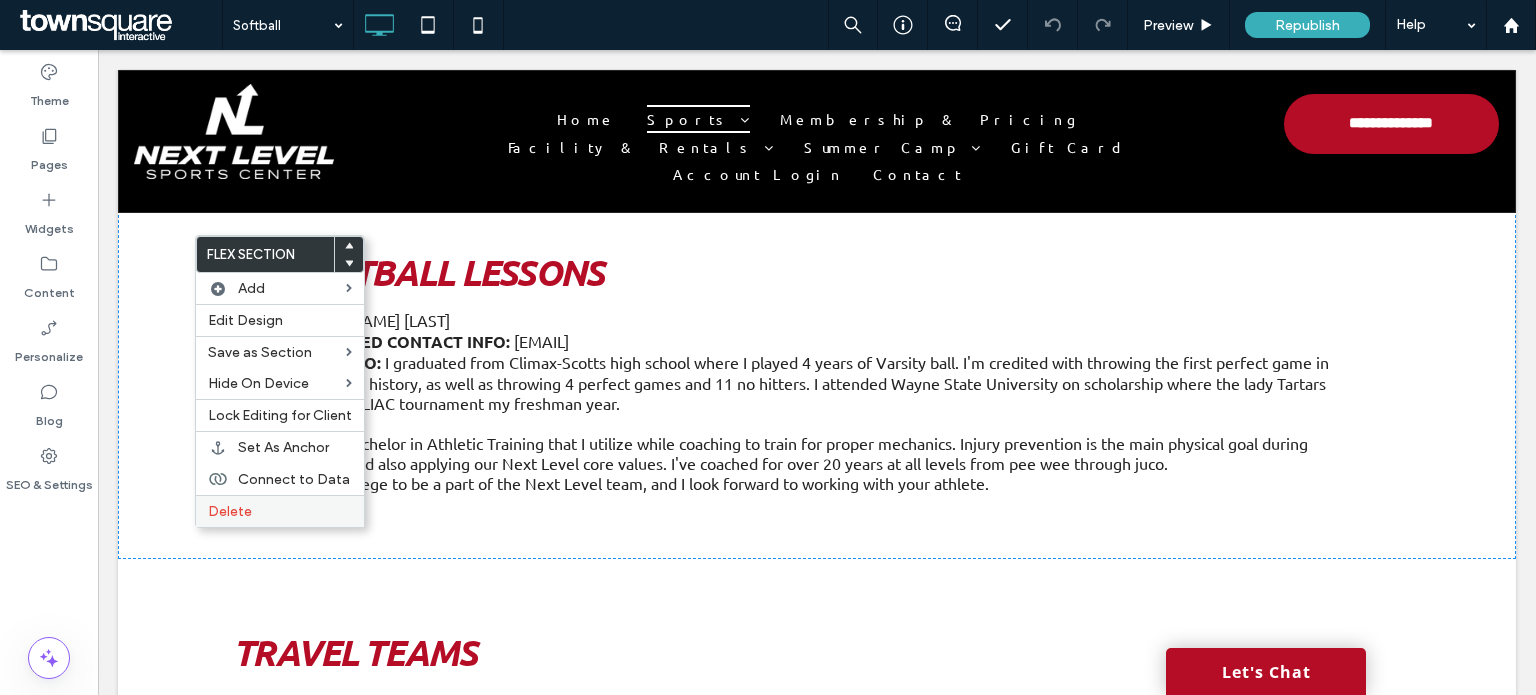click on "Delete" at bounding box center [280, 511] 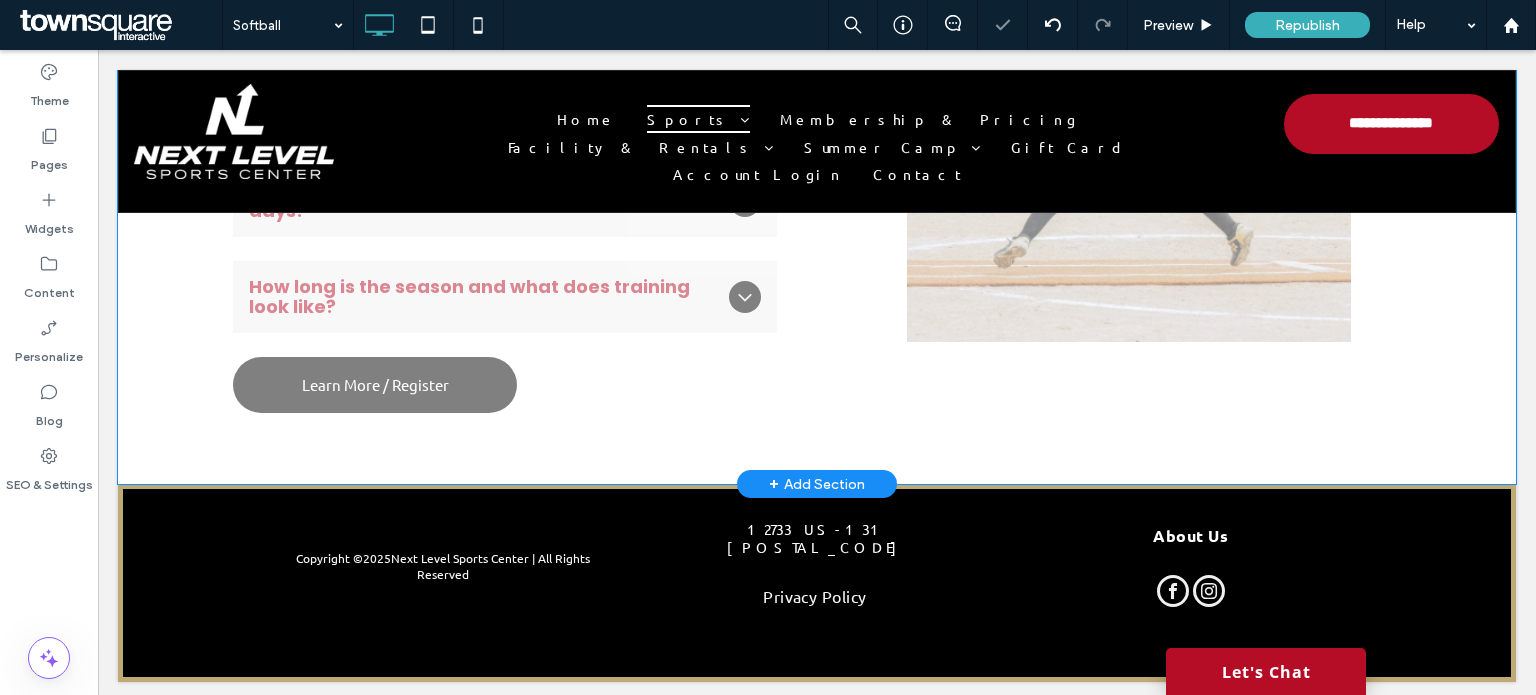 scroll, scrollTop: 1996, scrollLeft: 0, axis: vertical 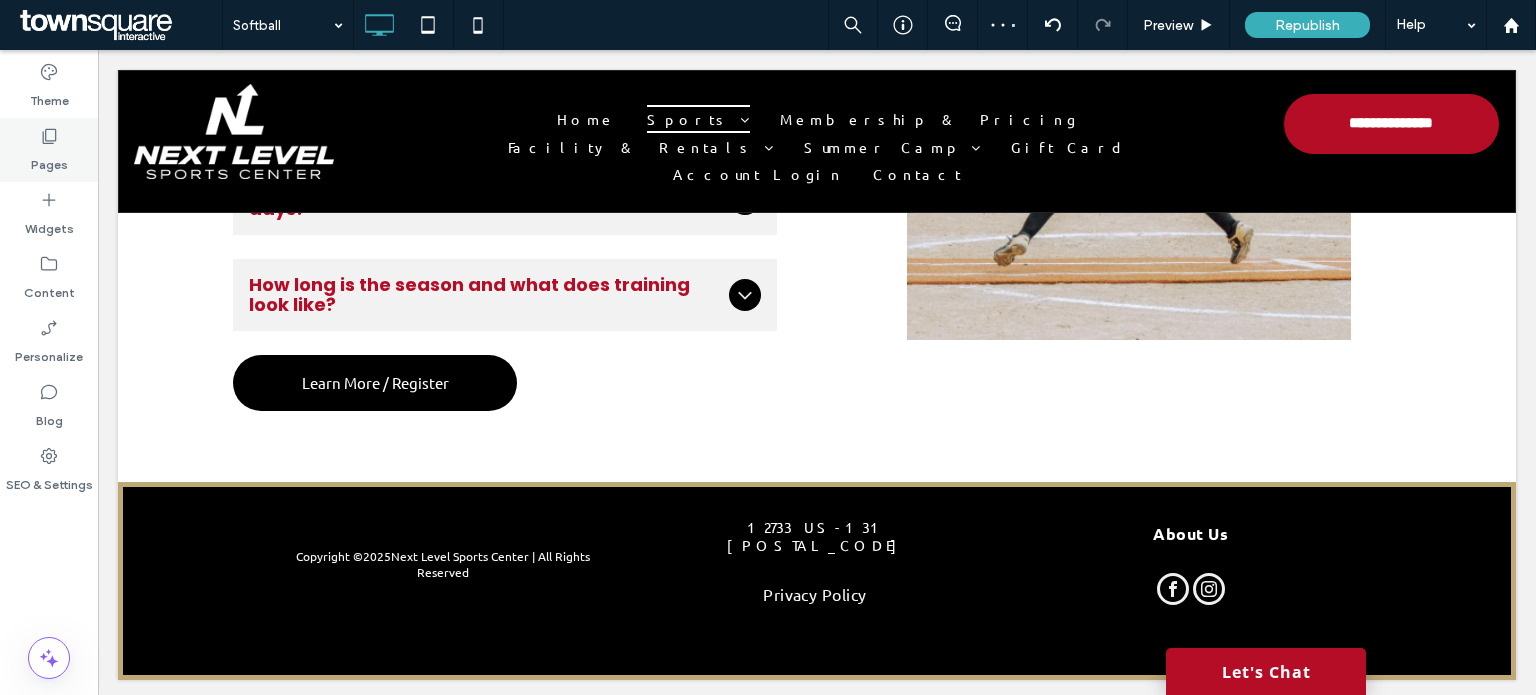 drag, startPoint x: 30, startPoint y: 135, endPoint x: 39, endPoint y: 142, distance: 11.401754 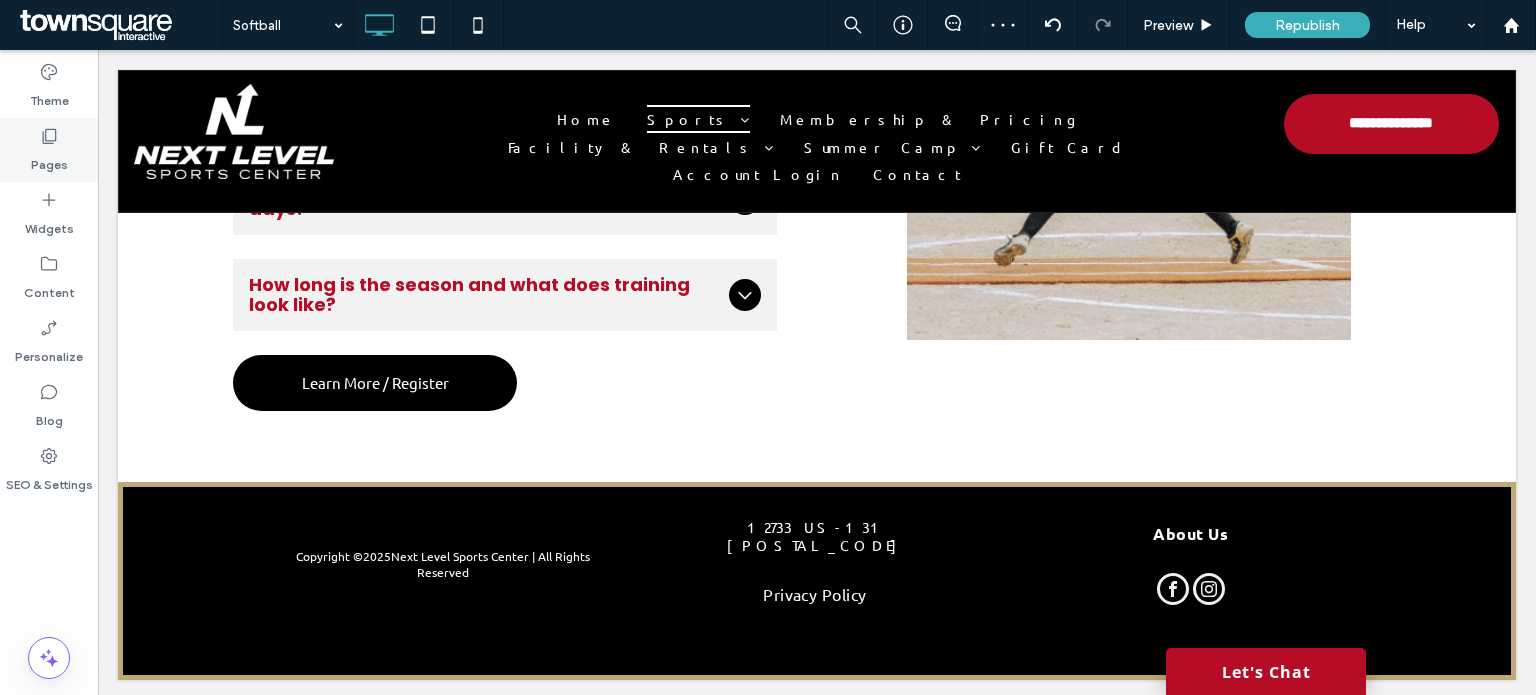 click on "Pages" at bounding box center (49, 150) 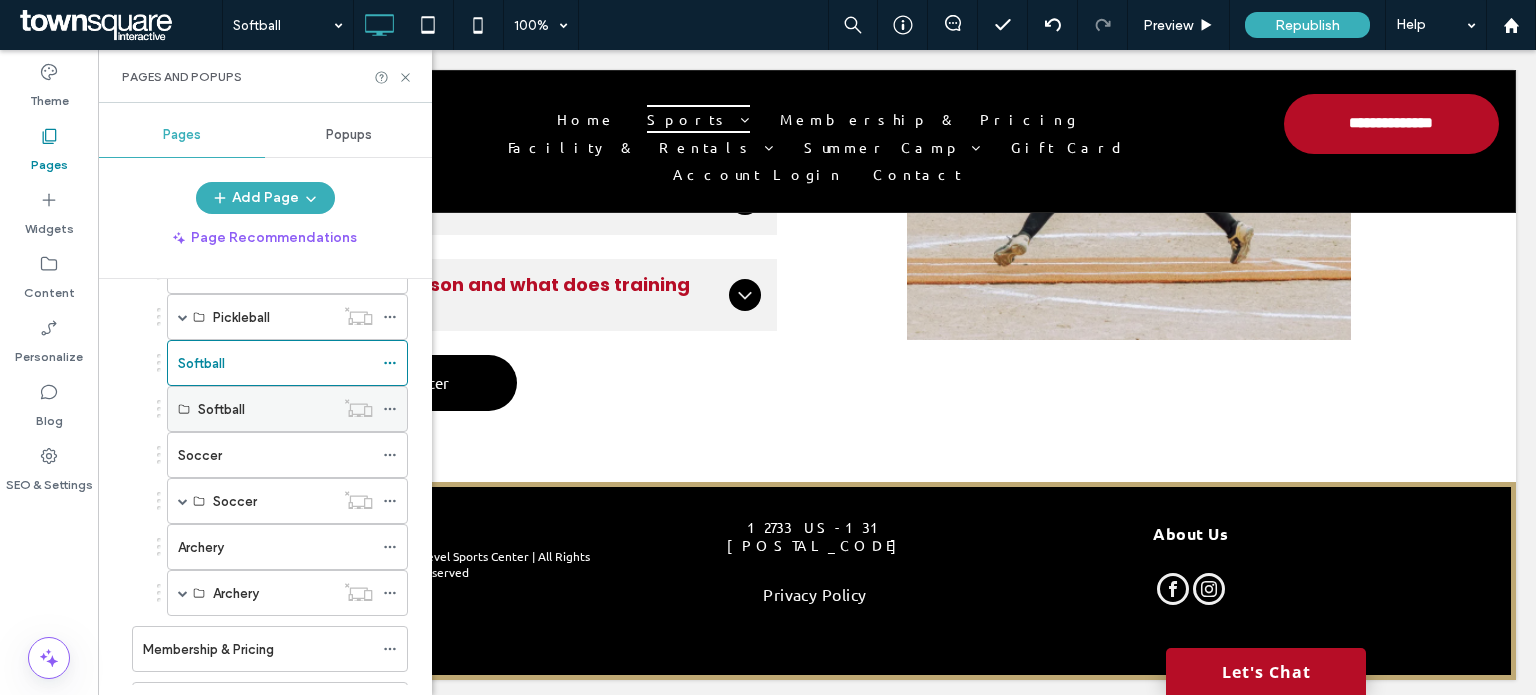 scroll, scrollTop: 500, scrollLeft: 0, axis: vertical 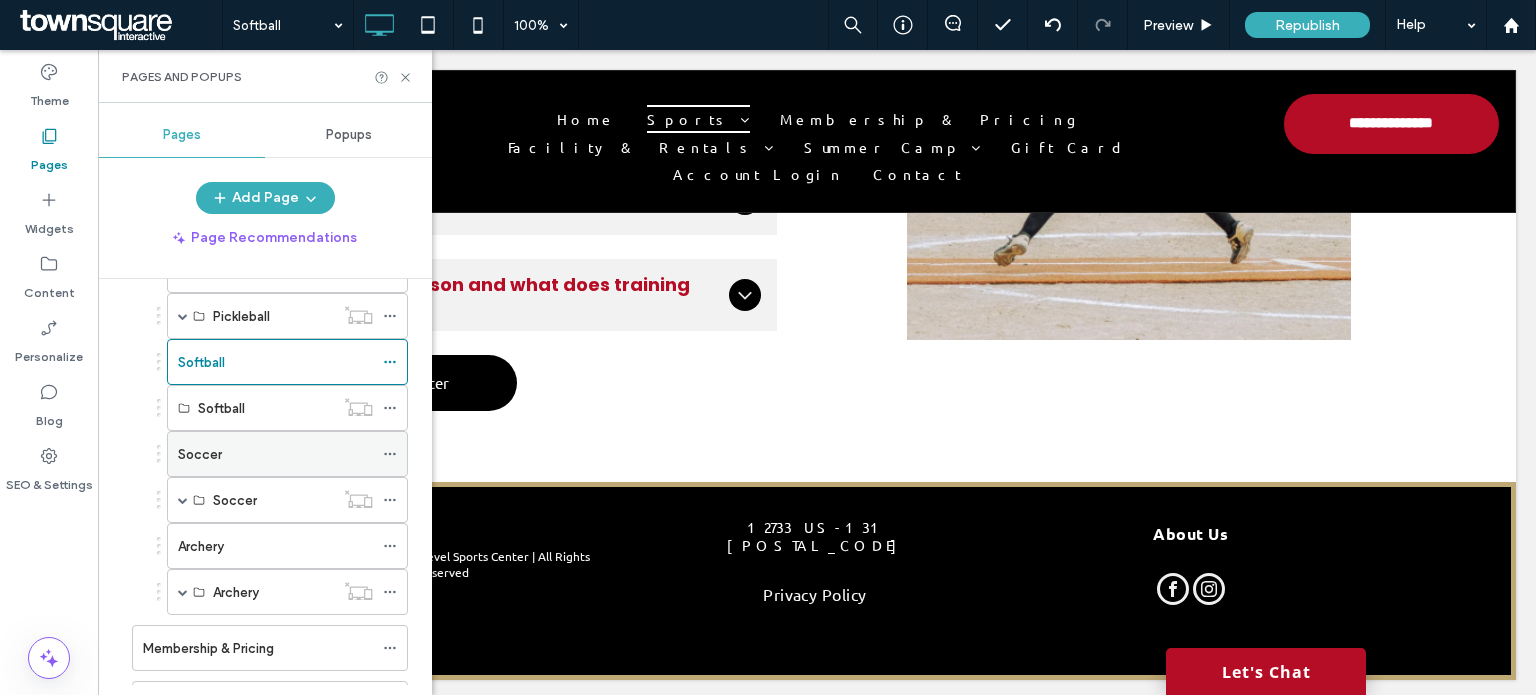 click on "Soccer" at bounding box center (275, 454) 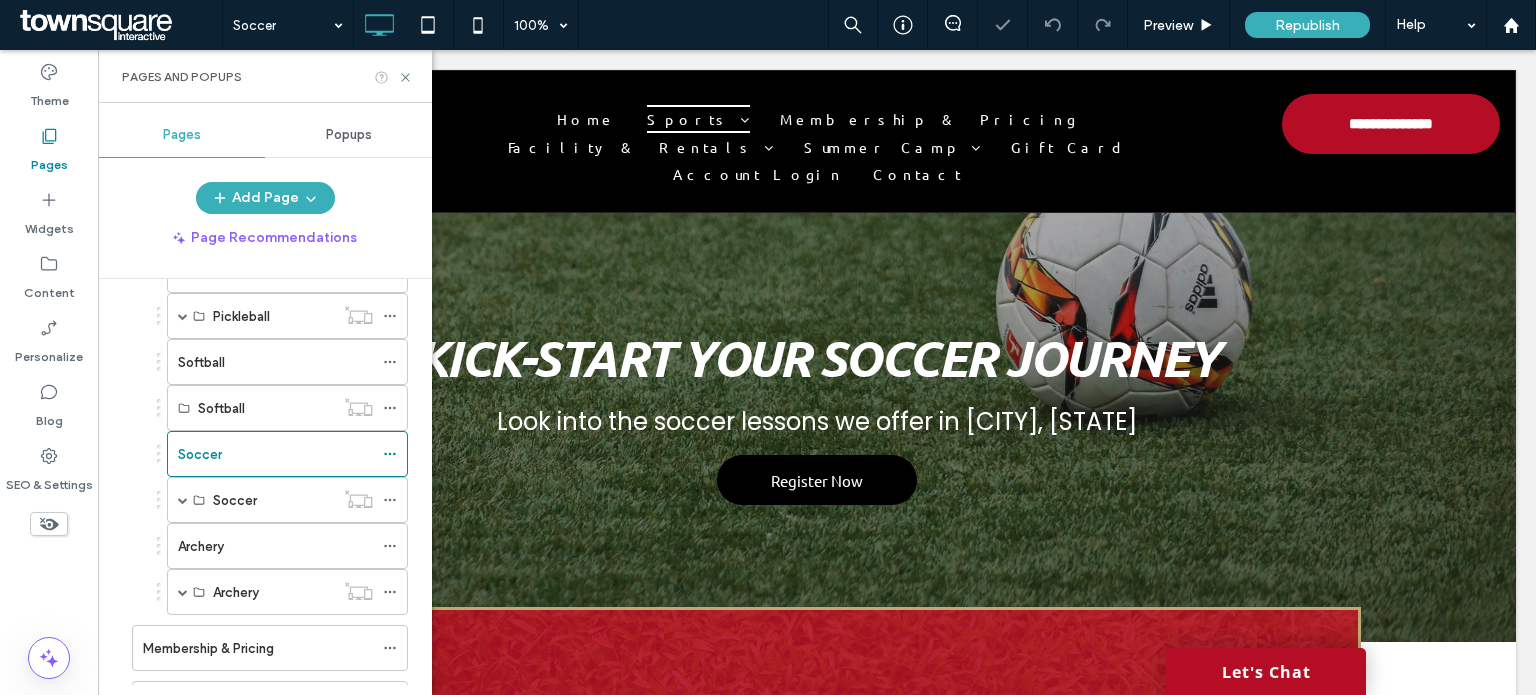 scroll, scrollTop: 0, scrollLeft: 0, axis: both 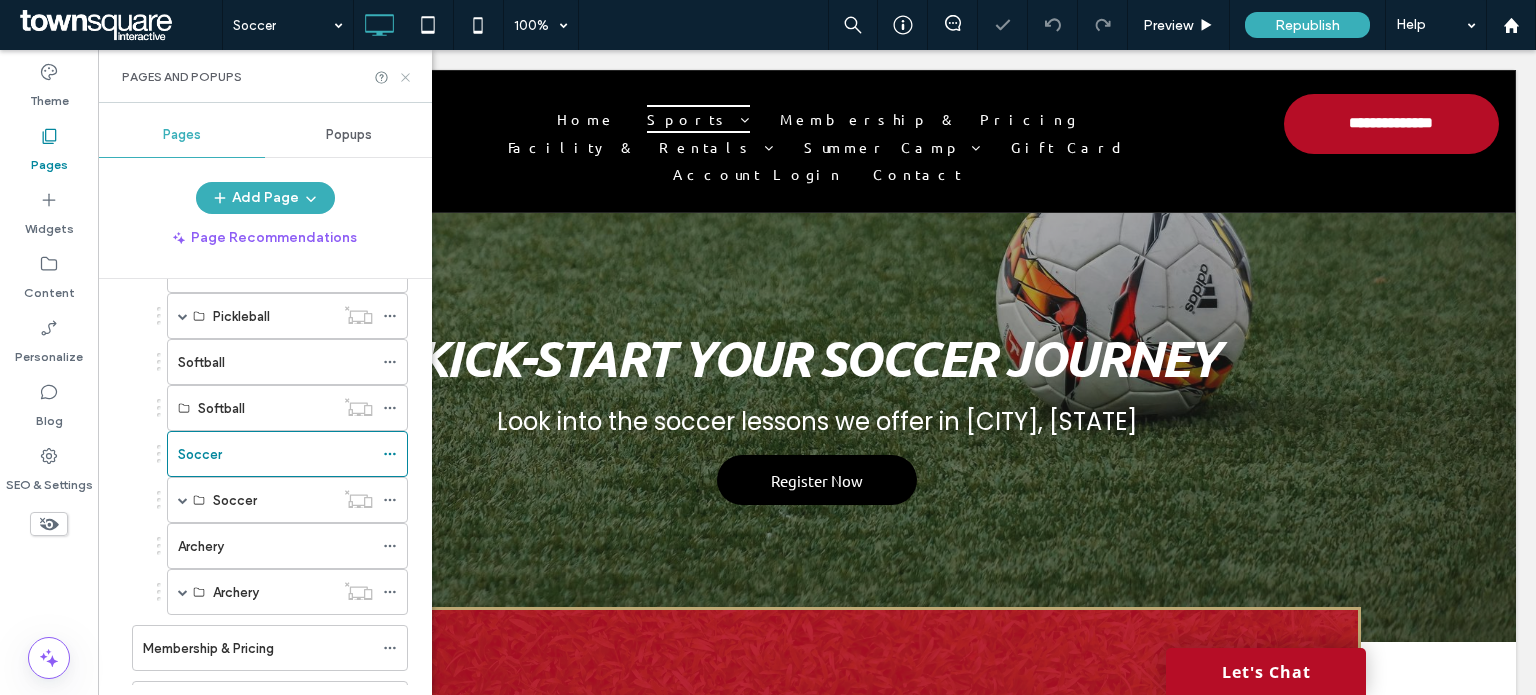 drag, startPoint x: 404, startPoint y: 79, endPoint x: 236, endPoint y: 280, distance: 261.96375 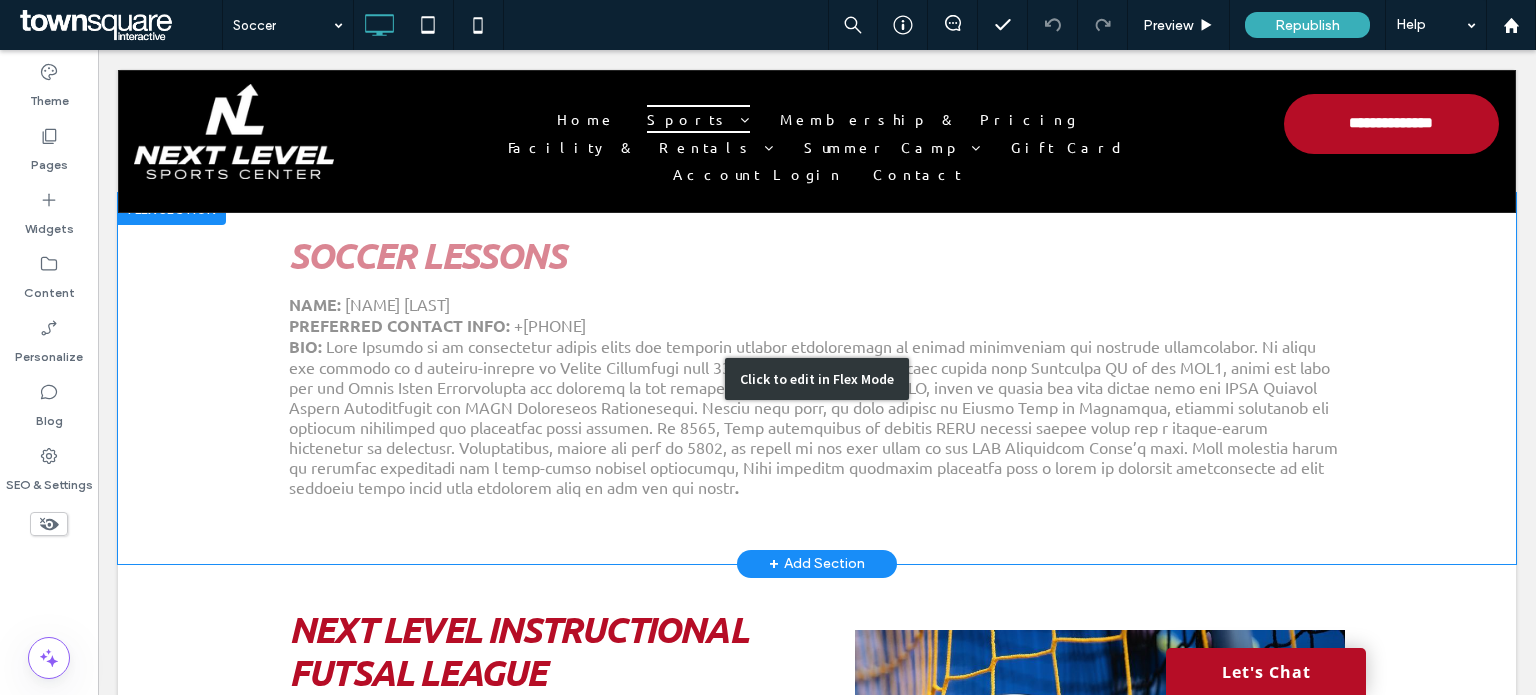 scroll, scrollTop: 1700, scrollLeft: 0, axis: vertical 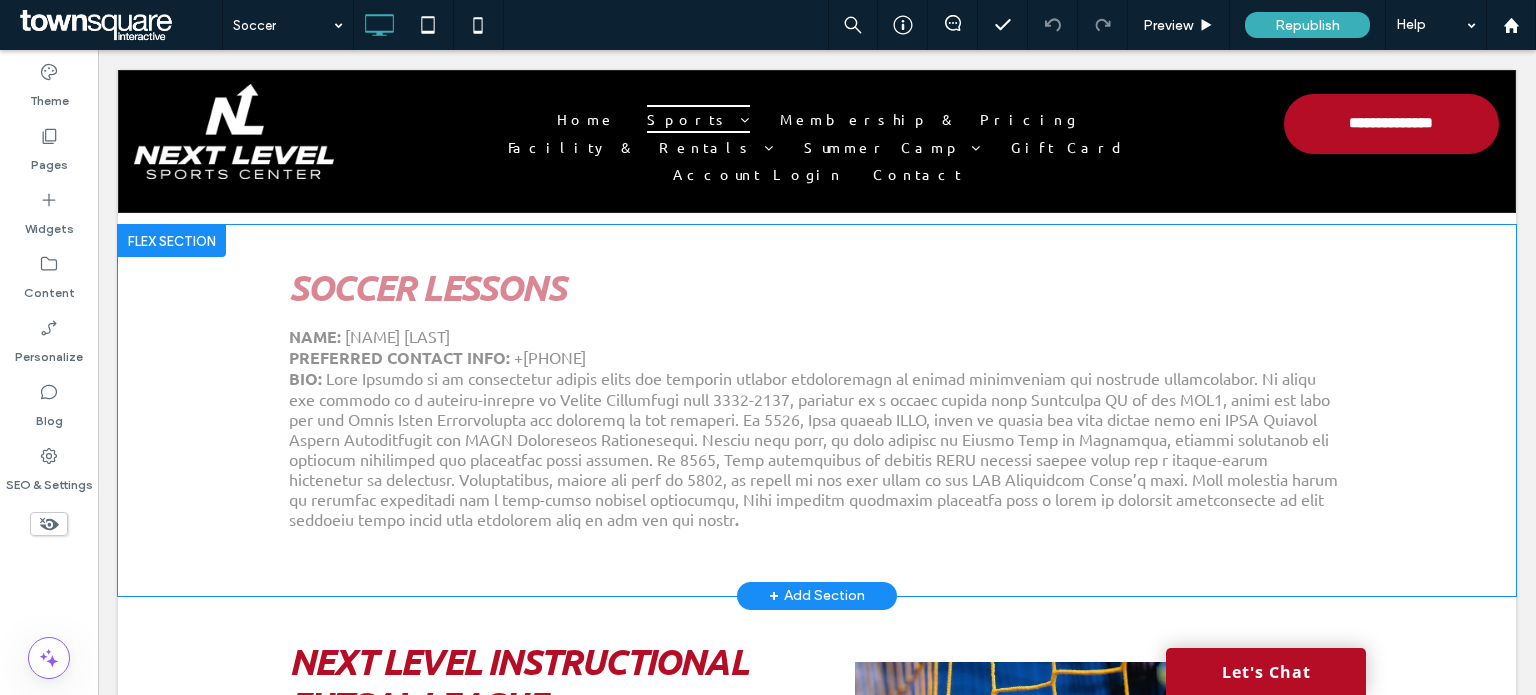 click at bounding box center (172, 241) 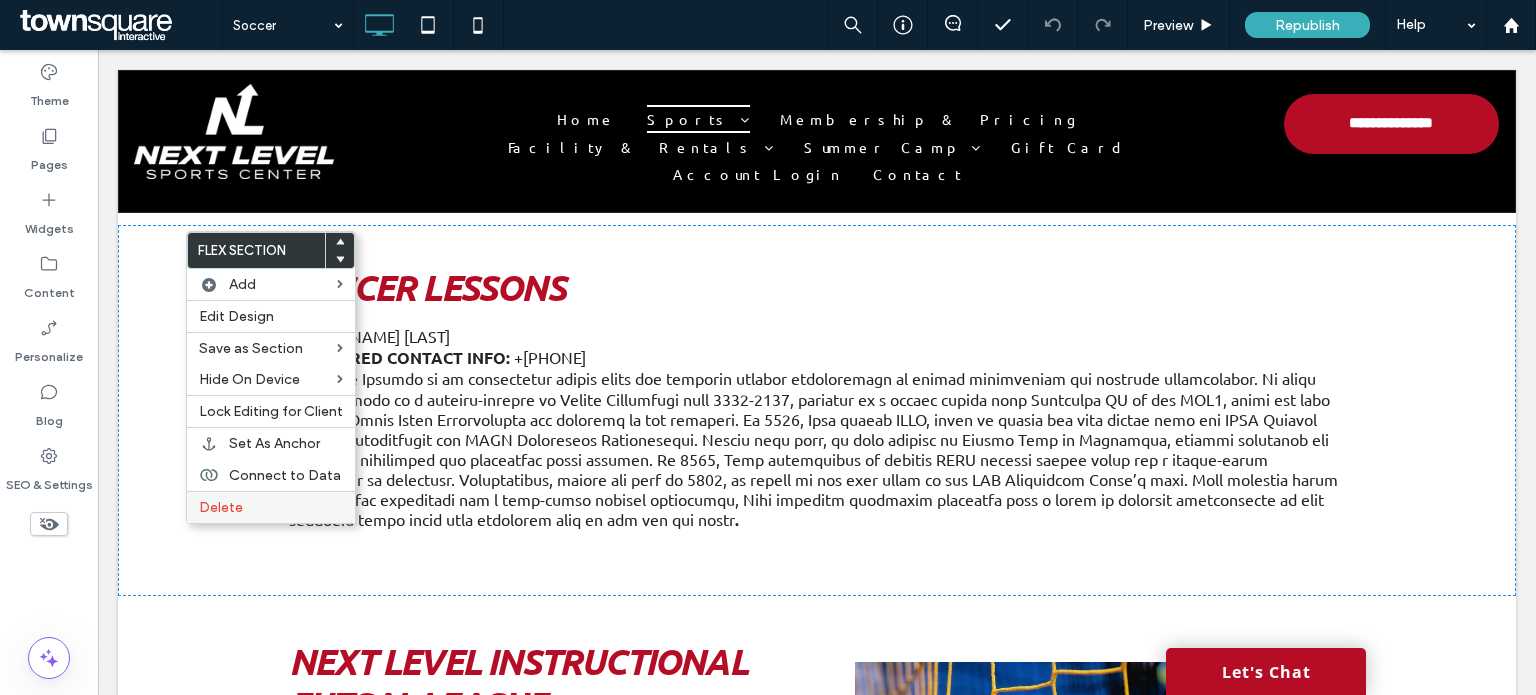 click on "Delete" at bounding box center (271, 507) 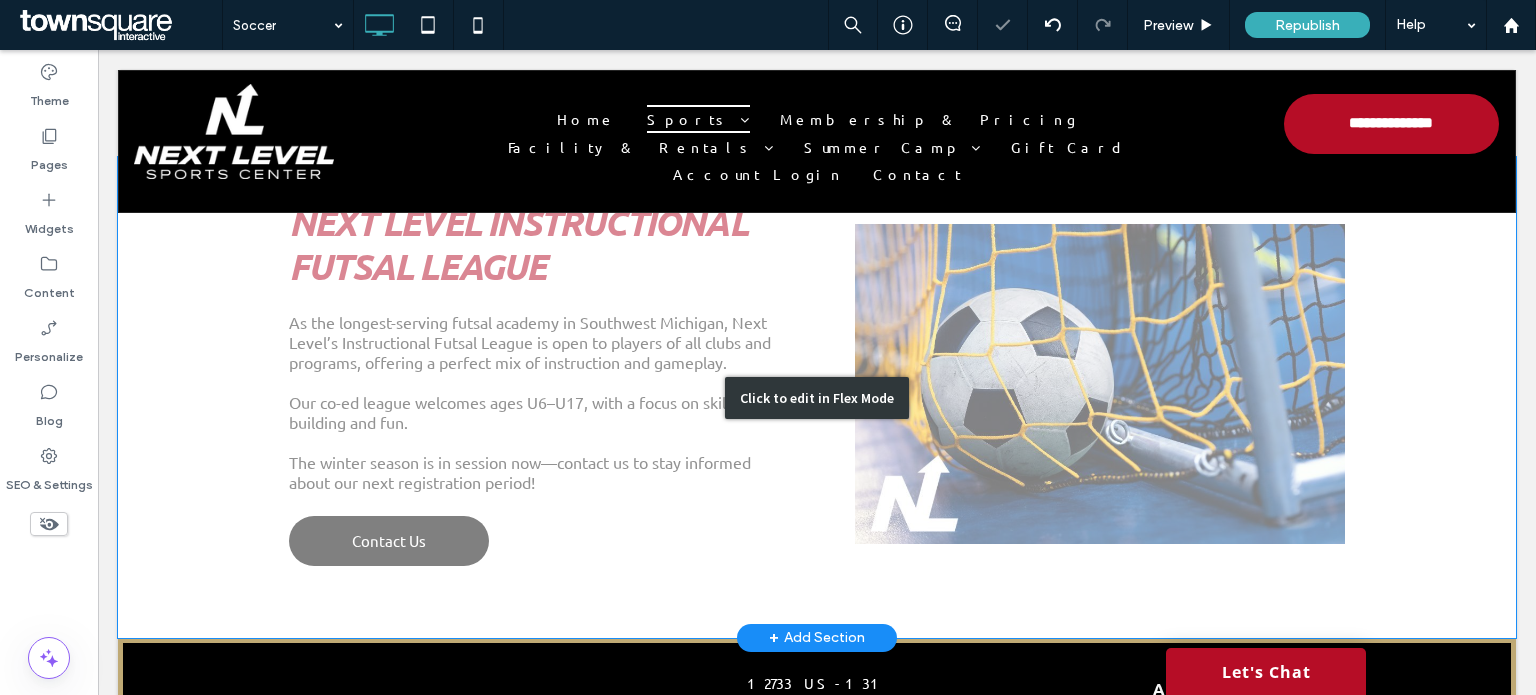 scroll, scrollTop: 1800, scrollLeft: 0, axis: vertical 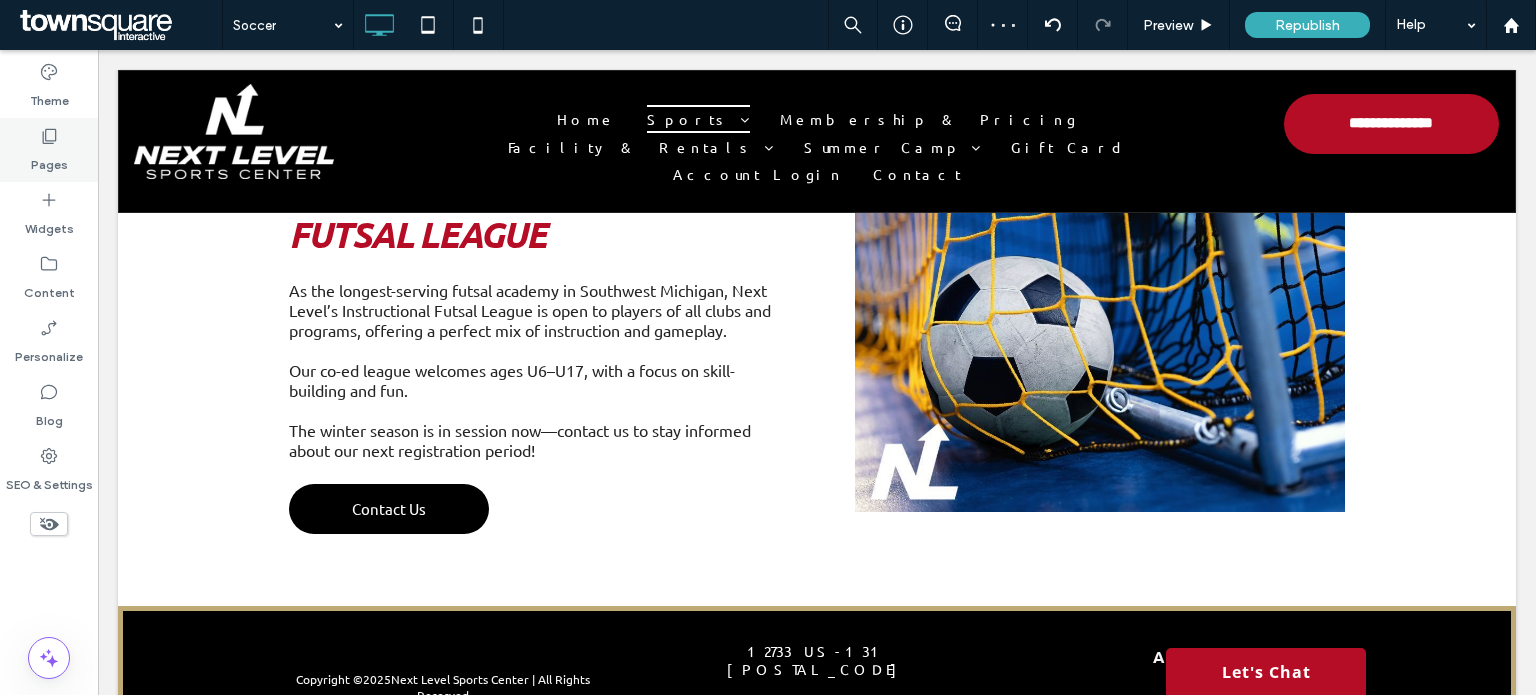 click on "Pages" at bounding box center (49, 160) 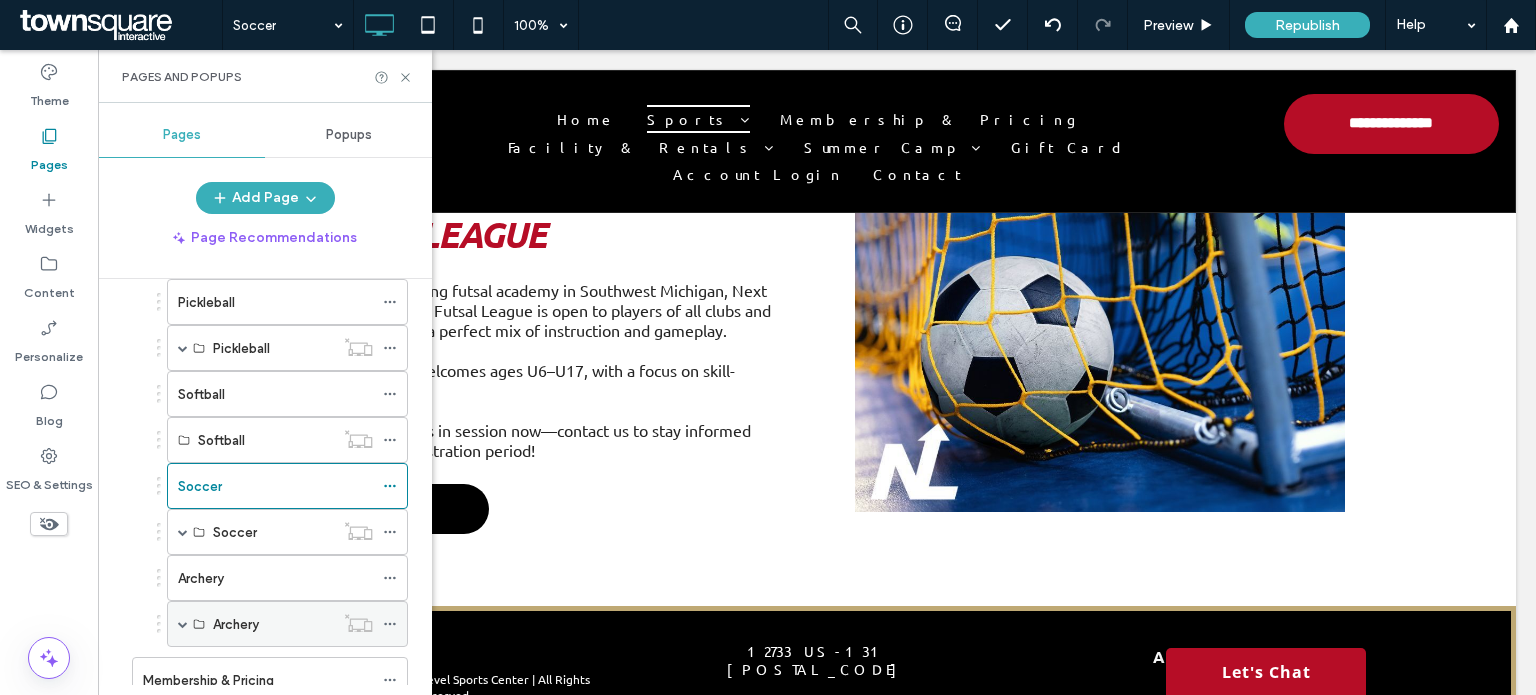 scroll, scrollTop: 500, scrollLeft: 0, axis: vertical 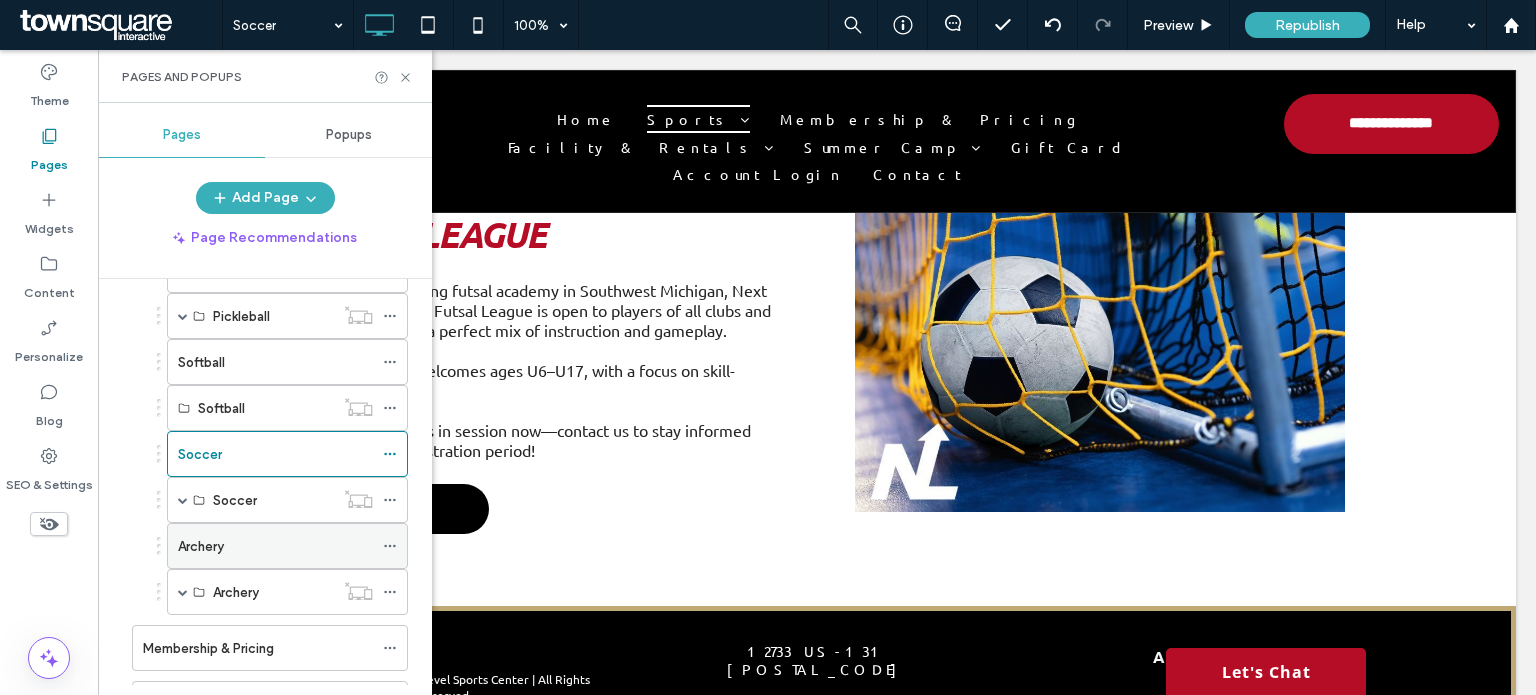click on "Archery" at bounding box center [201, 546] 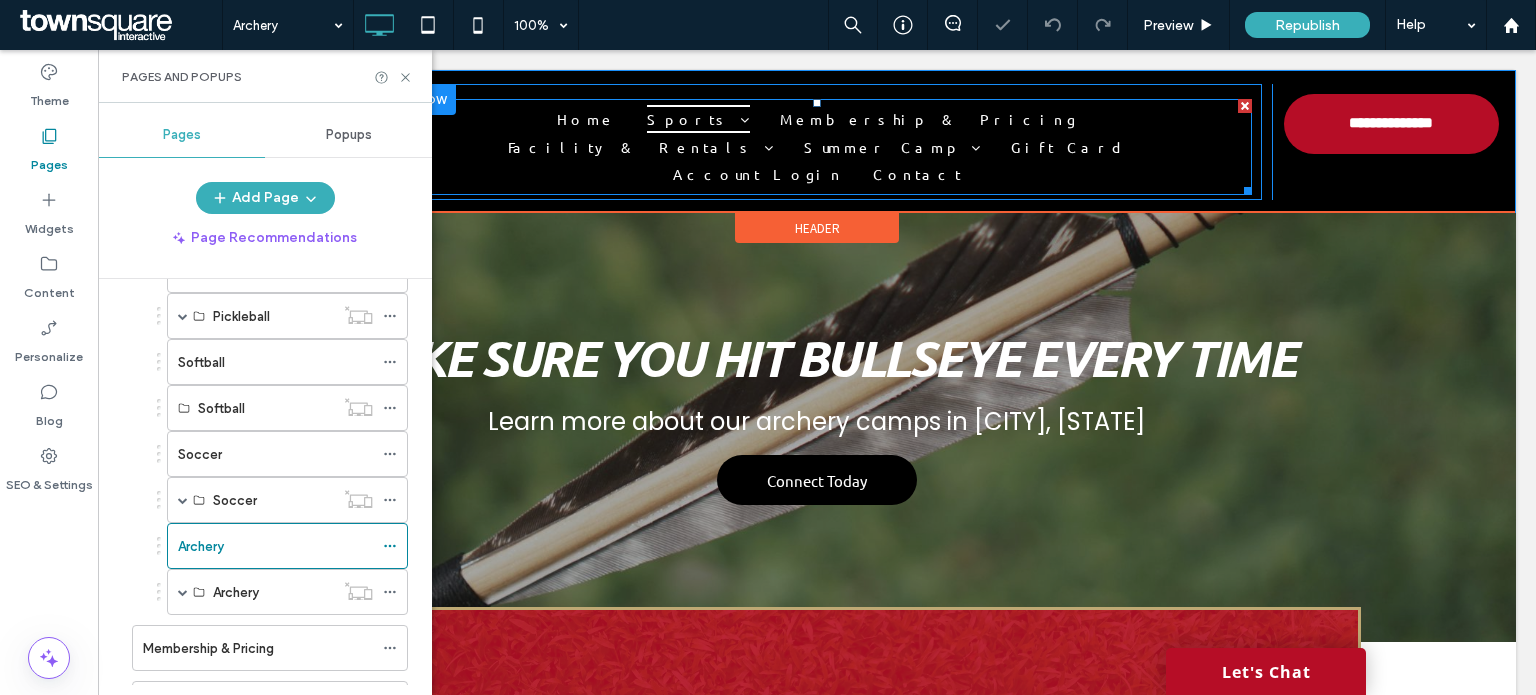 scroll, scrollTop: 0, scrollLeft: 0, axis: both 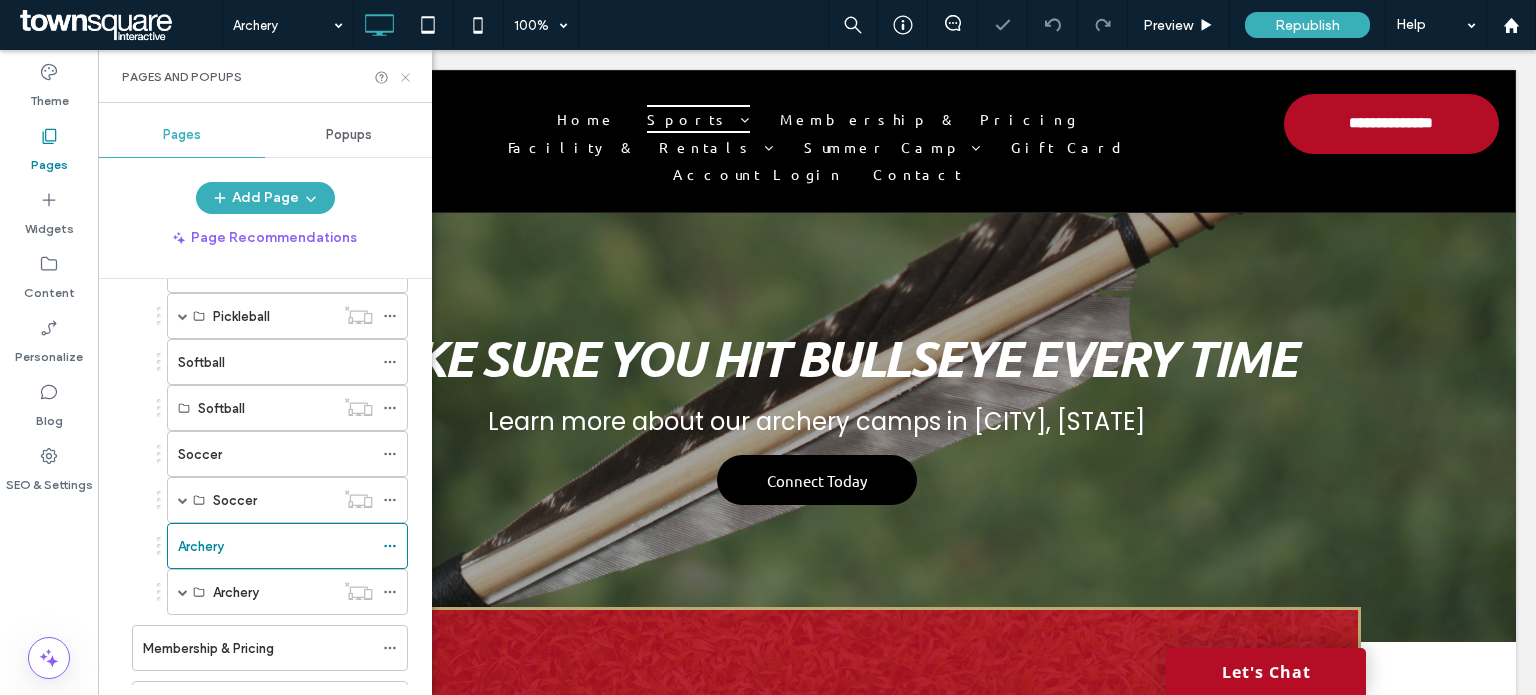 click 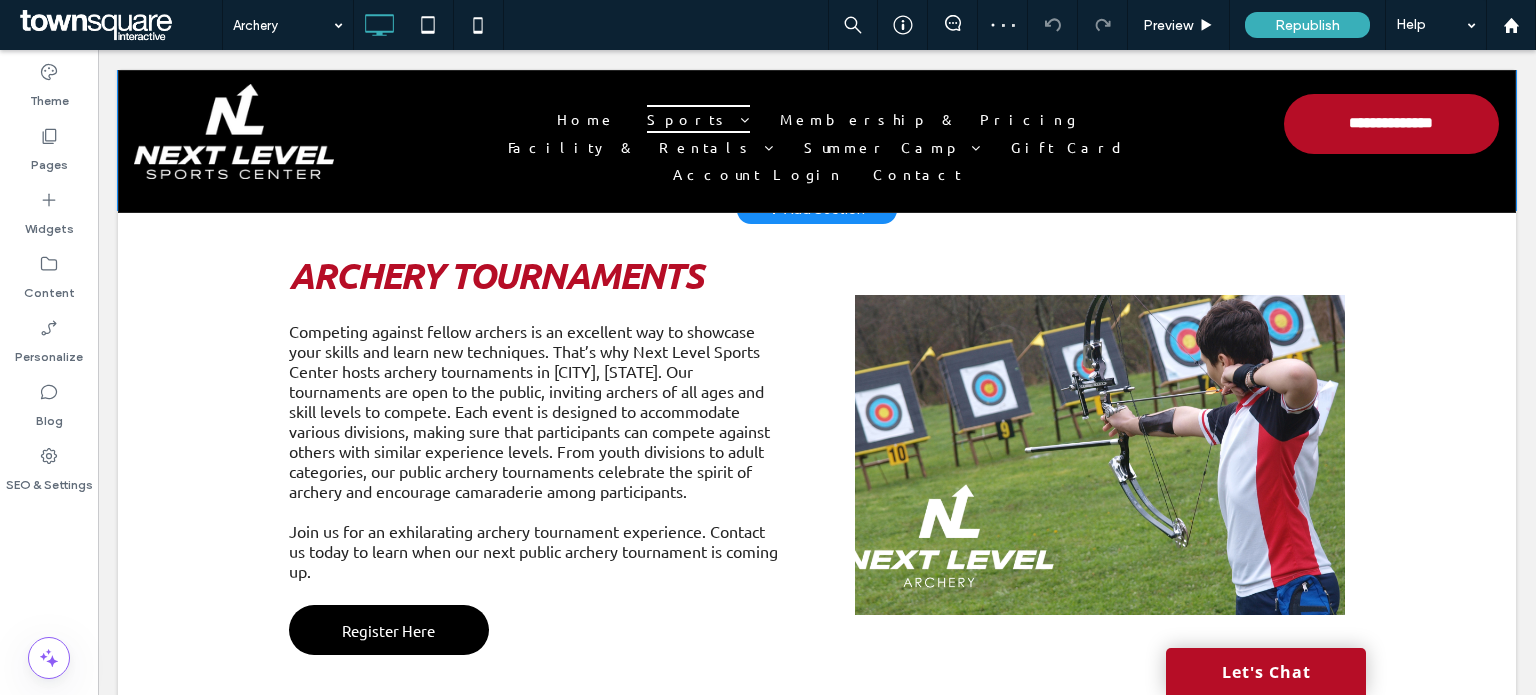 scroll, scrollTop: 1422, scrollLeft: 0, axis: vertical 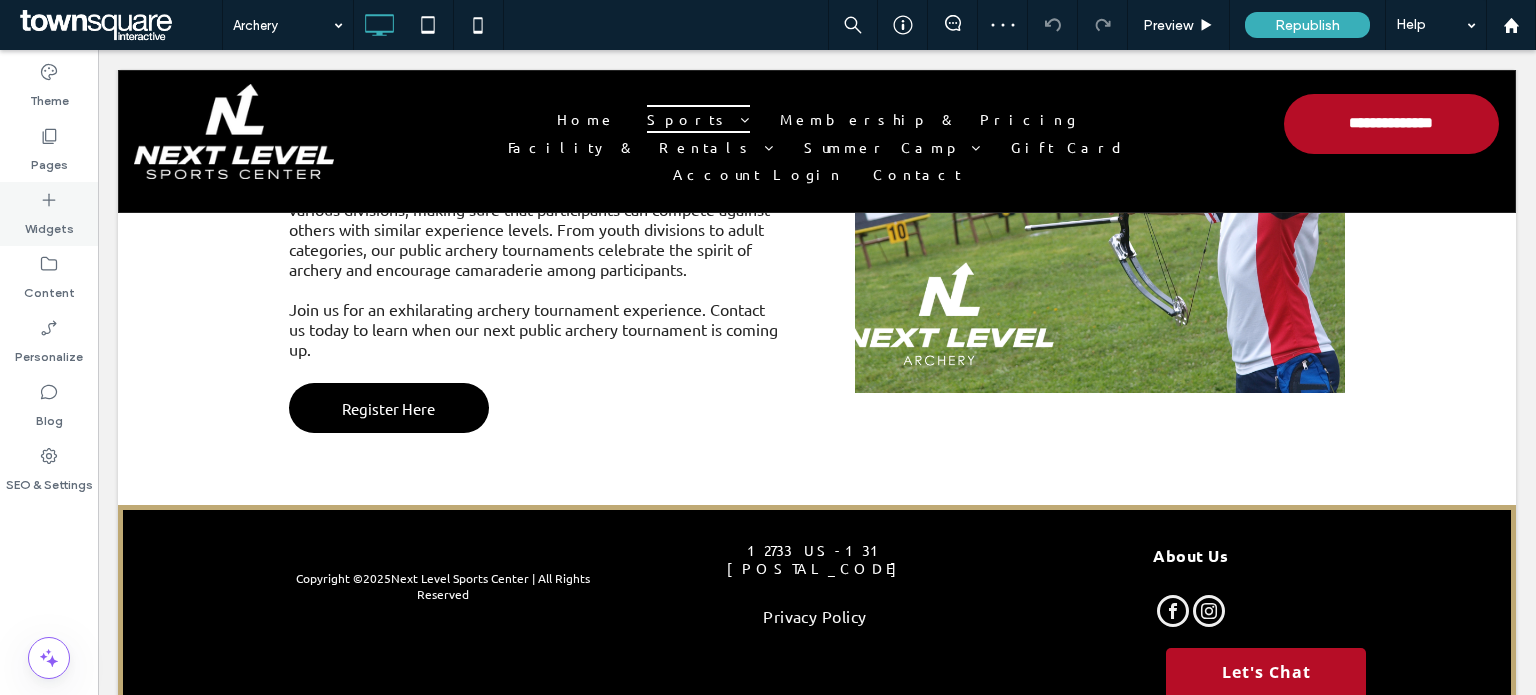 click on "Pages" at bounding box center [49, 160] 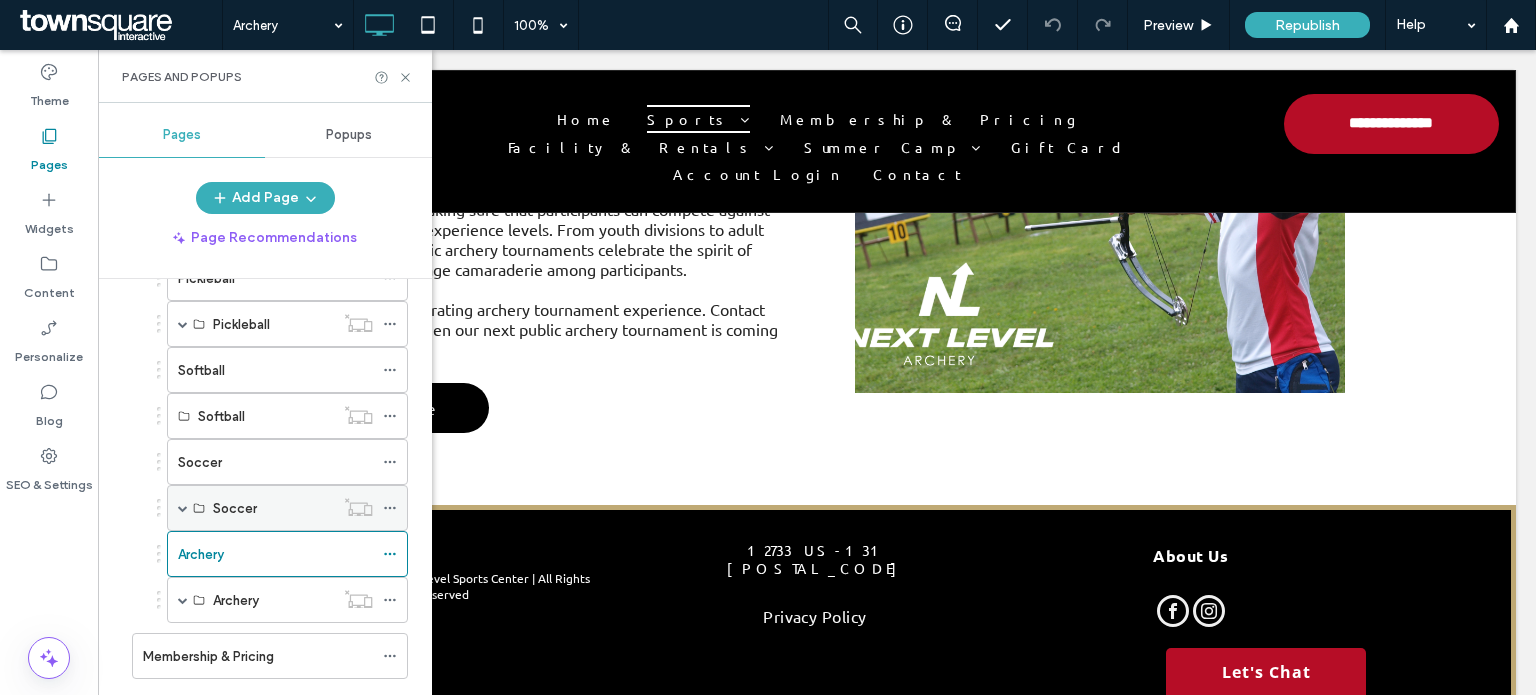 scroll, scrollTop: 600, scrollLeft: 0, axis: vertical 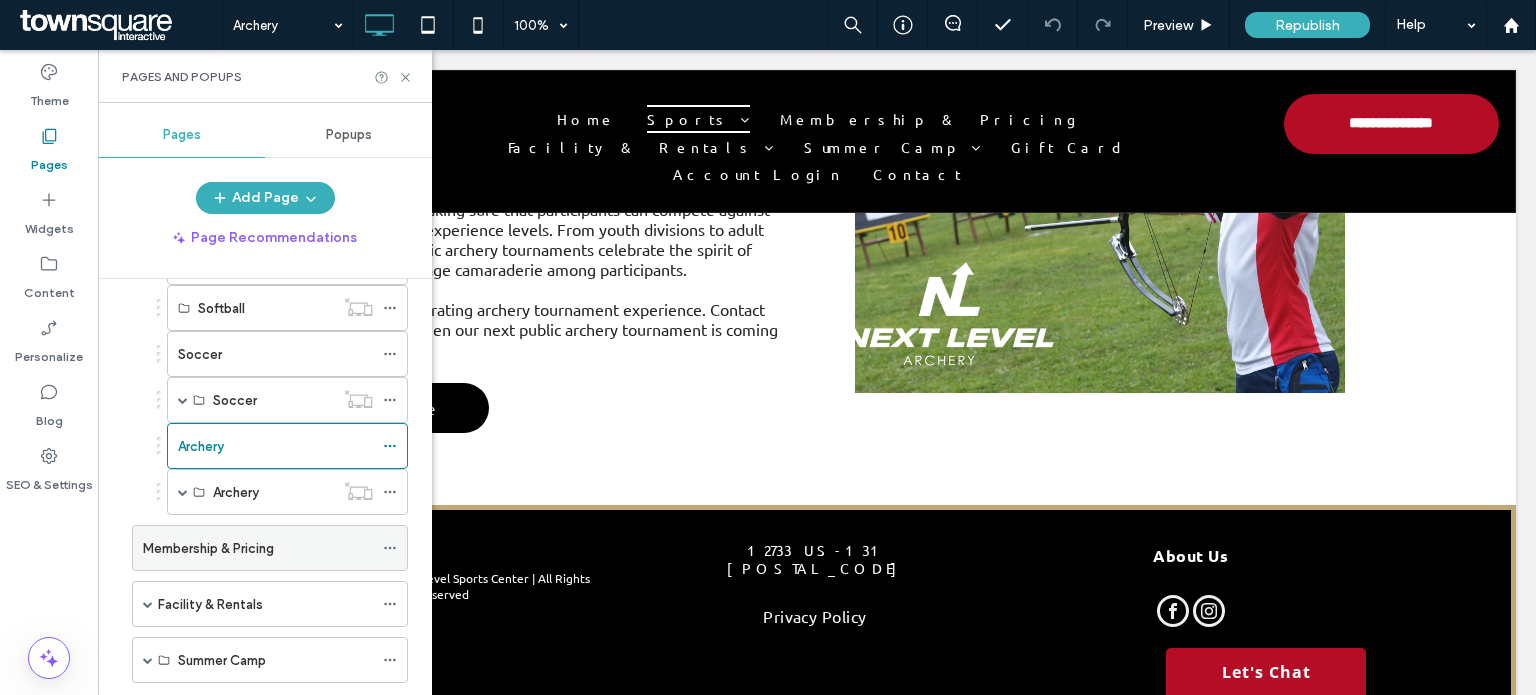 click on "Membership & Pricing" at bounding box center [258, 548] 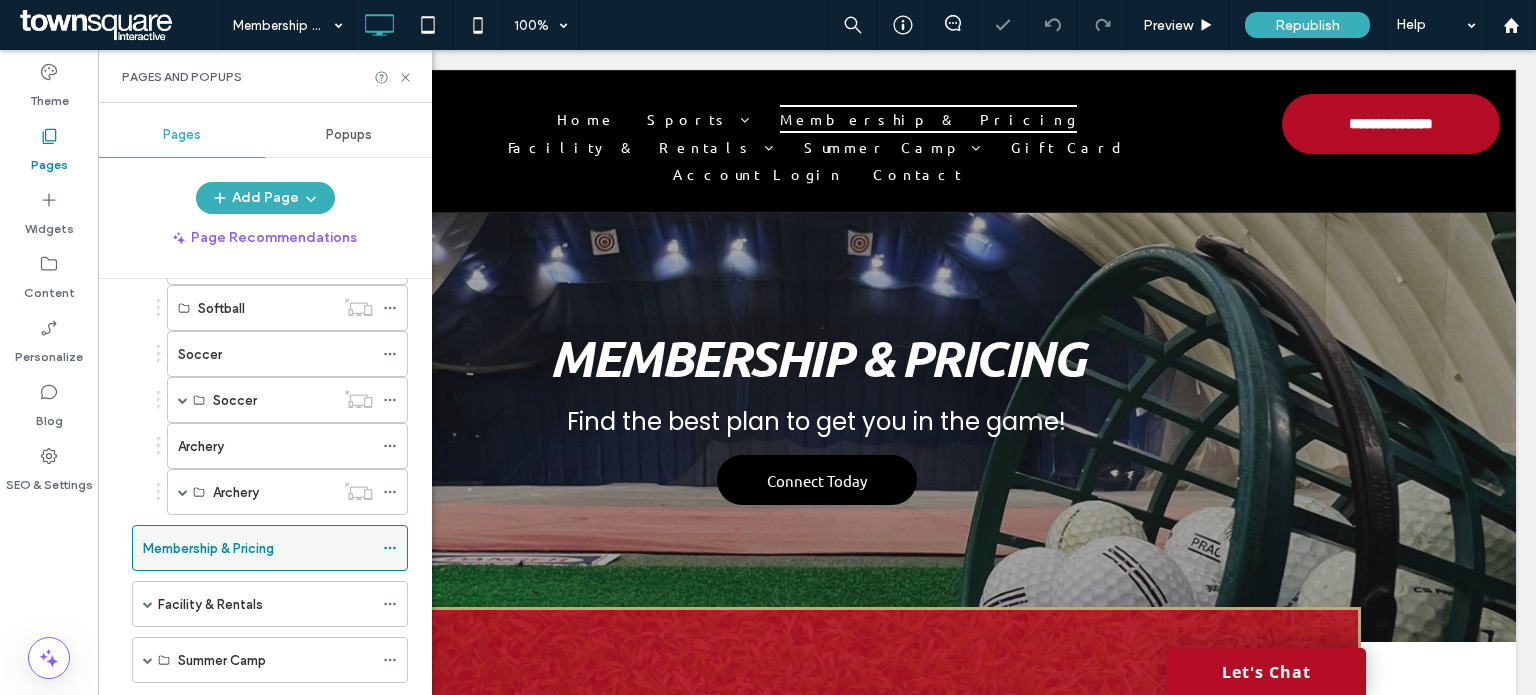 scroll, scrollTop: 0, scrollLeft: 0, axis: both 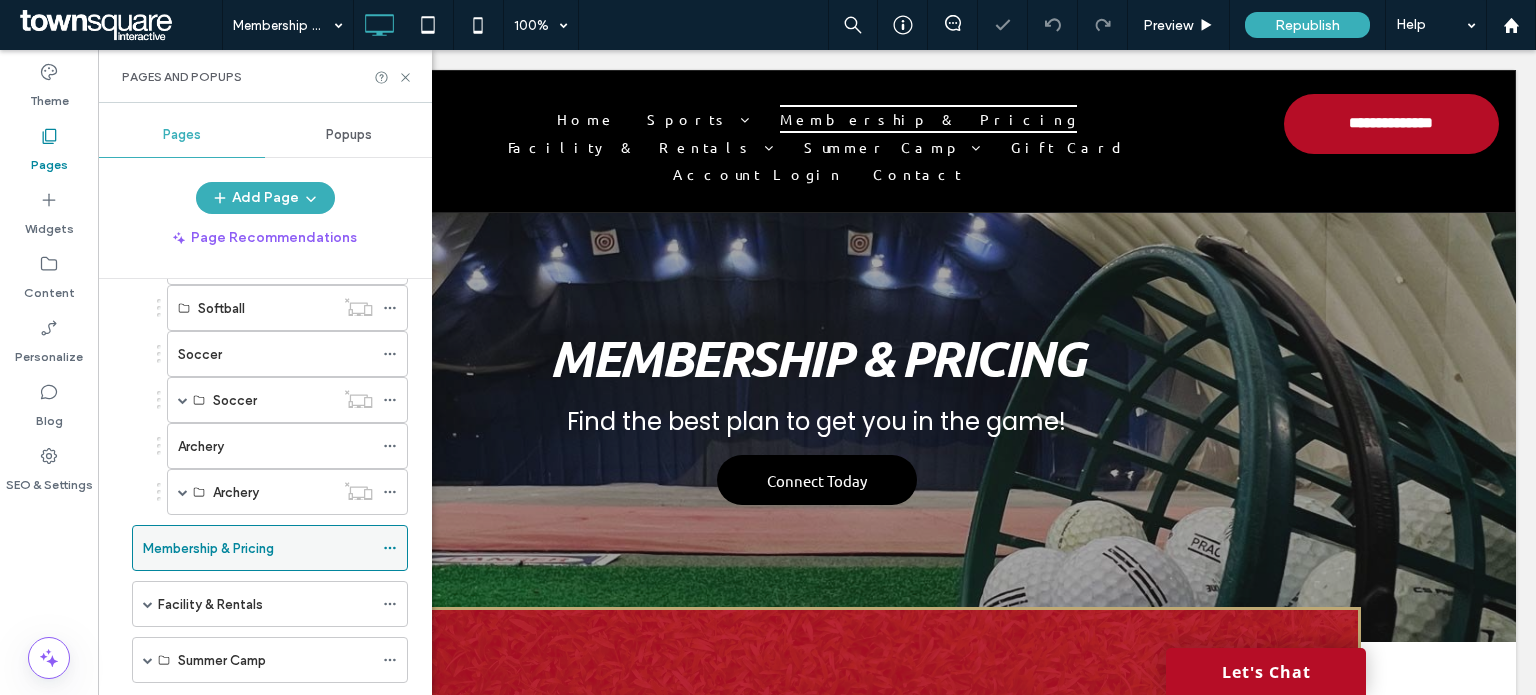 click at bounding box center (390, 548) 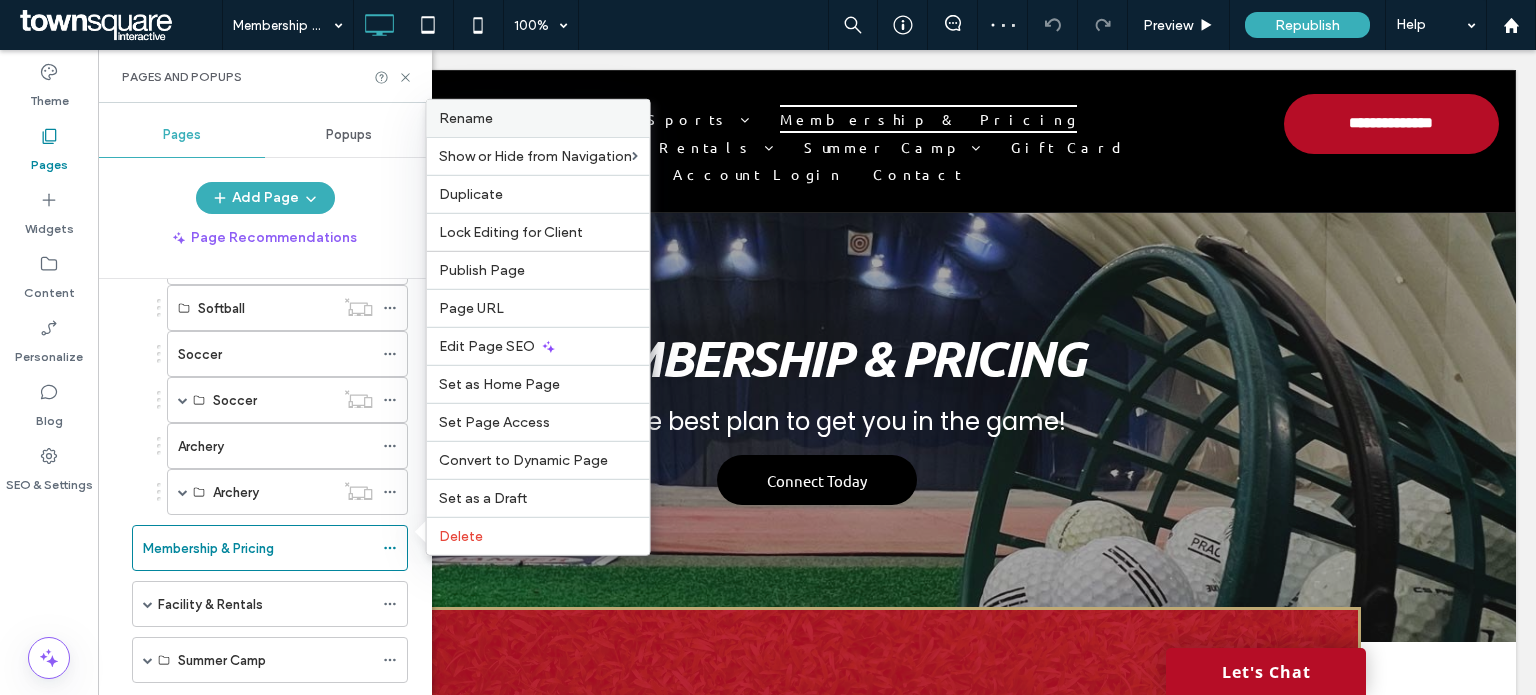 click on "Rename" at bounding box center [538, 118] 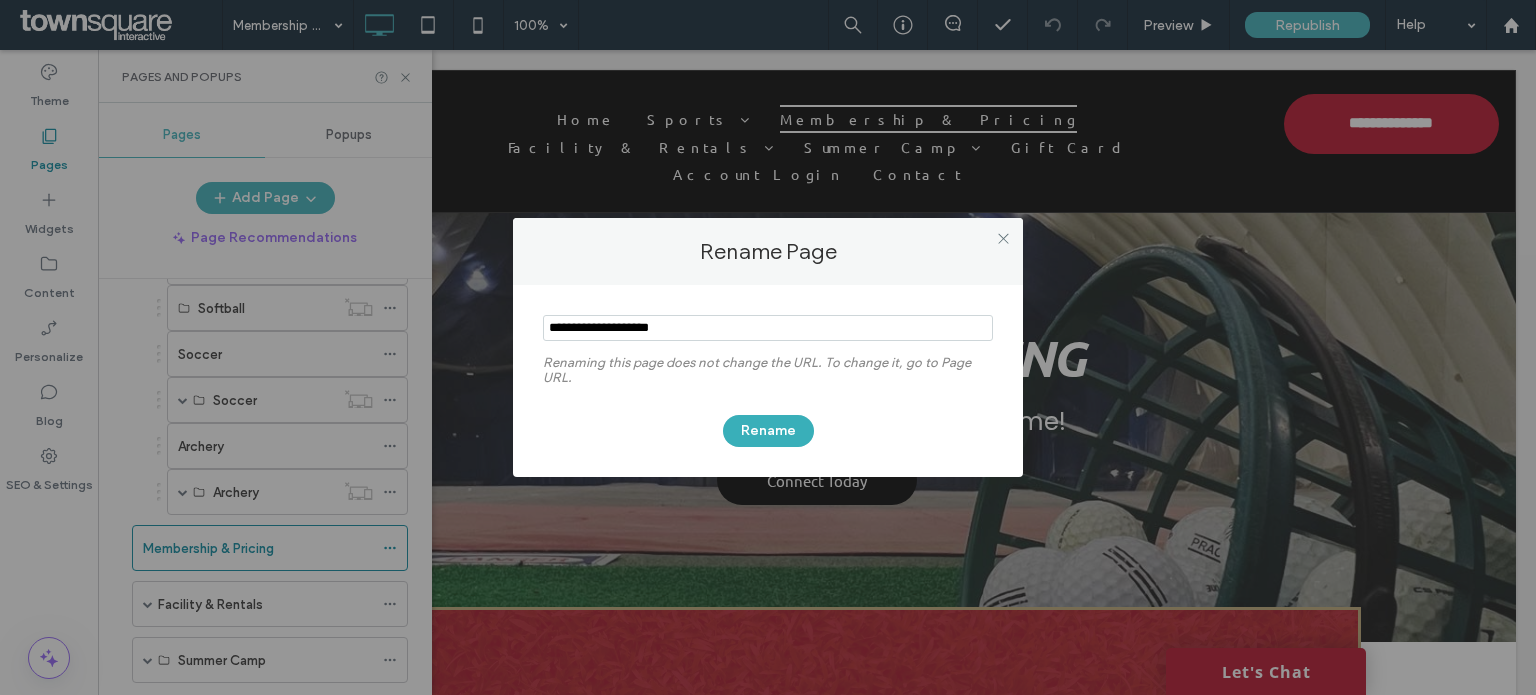 drag, startPoint x: 641, startPoint y: 327, endPoint x: 548, endPoint y: 312, distance: 94.20191 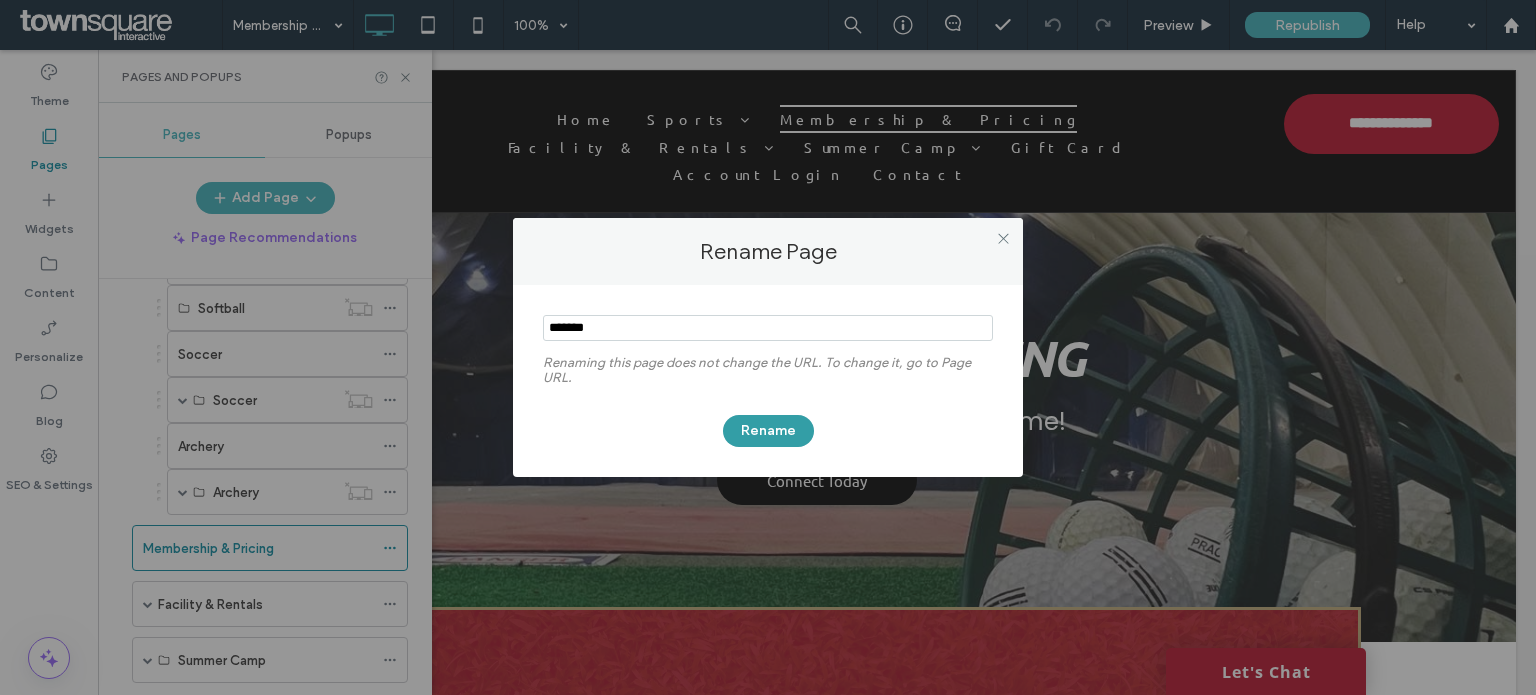 type on "*******" 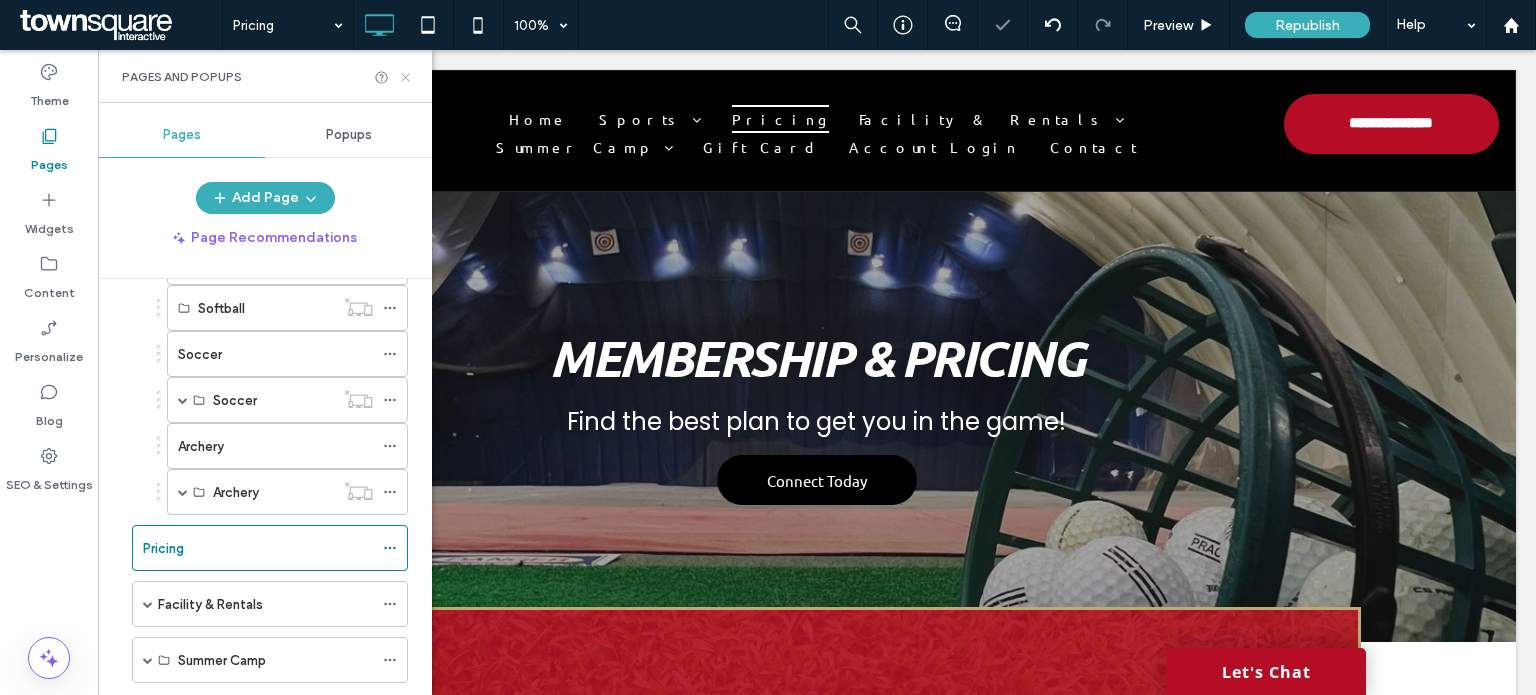 drag, startPoint x: 406, startPoint y: 79, endPoint x: 402, endPoint y: 233, distance: 154.05194 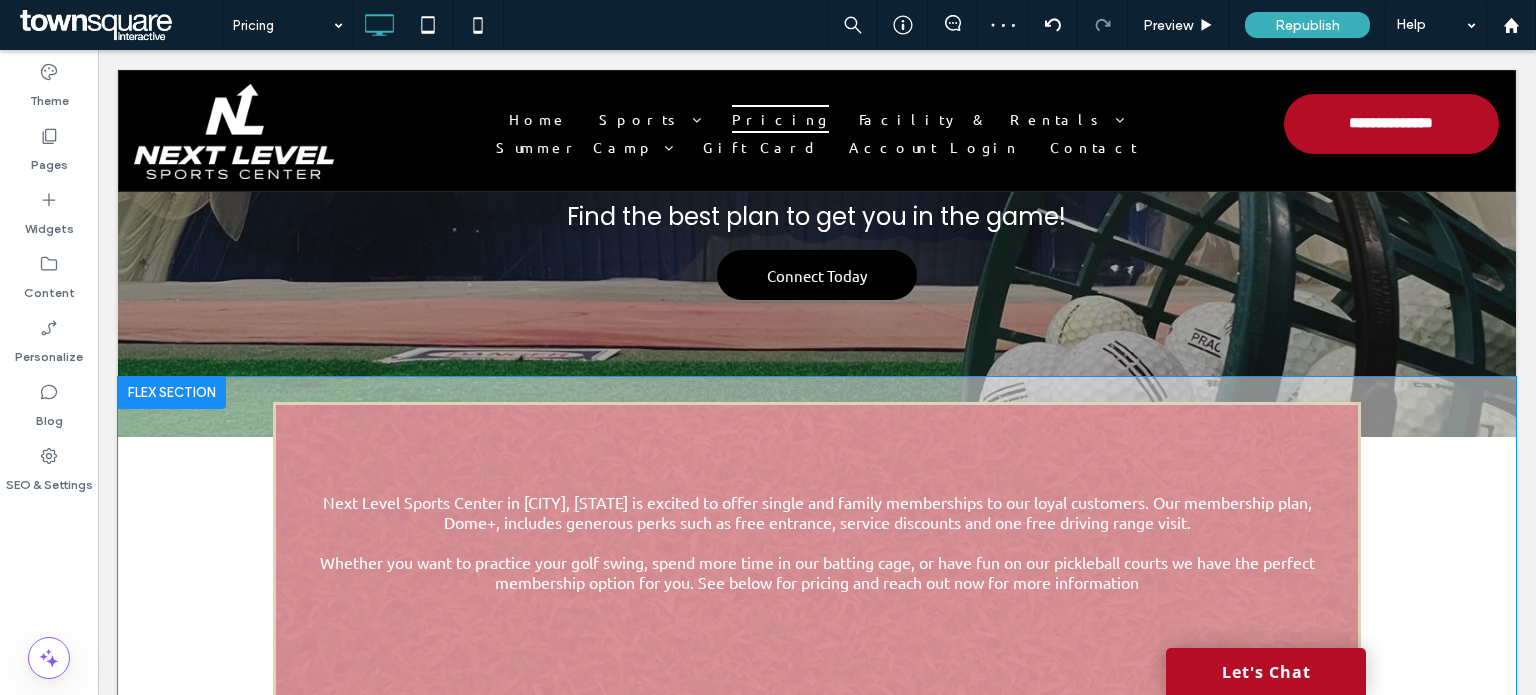 scroll, scrollTop: 0, scrollLeft: 0, axis: both 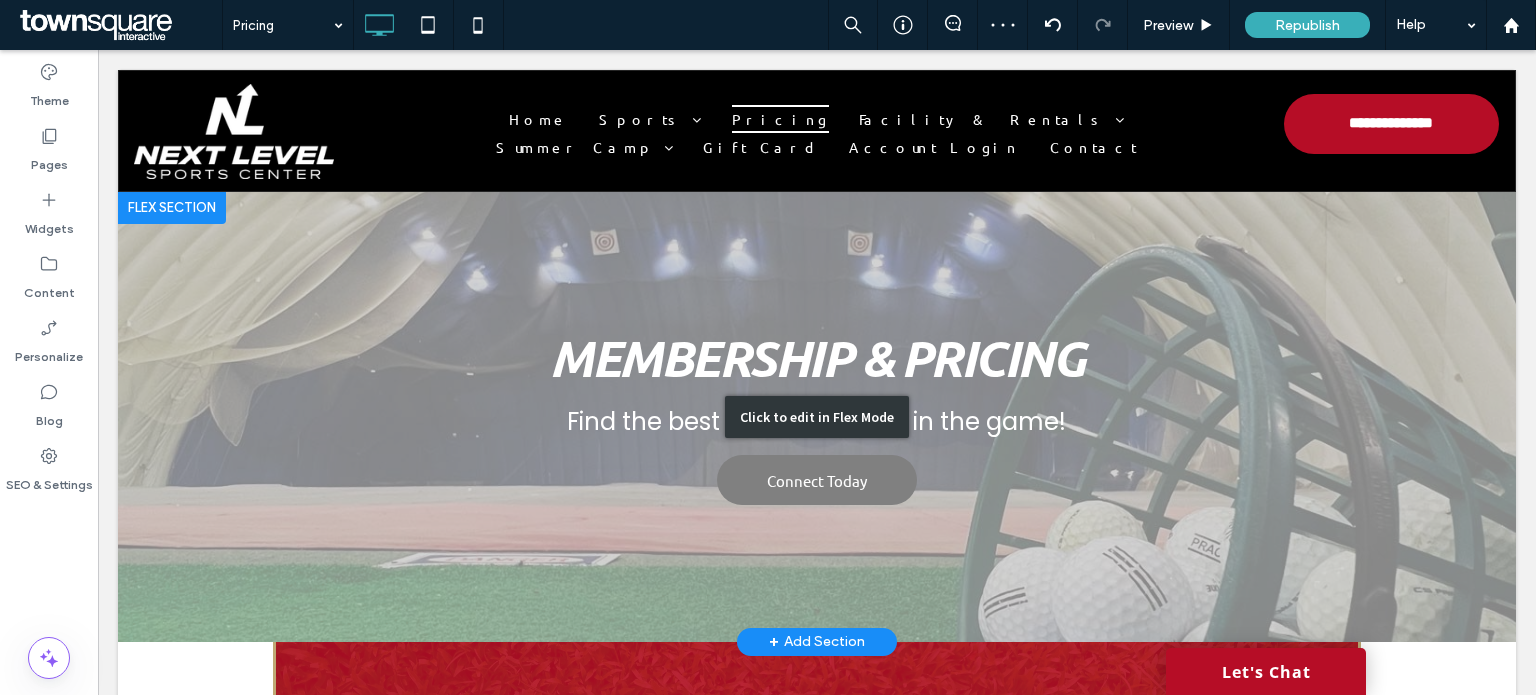 click on "Click to edit in Flex Mode" at bounding box center [817, 417] 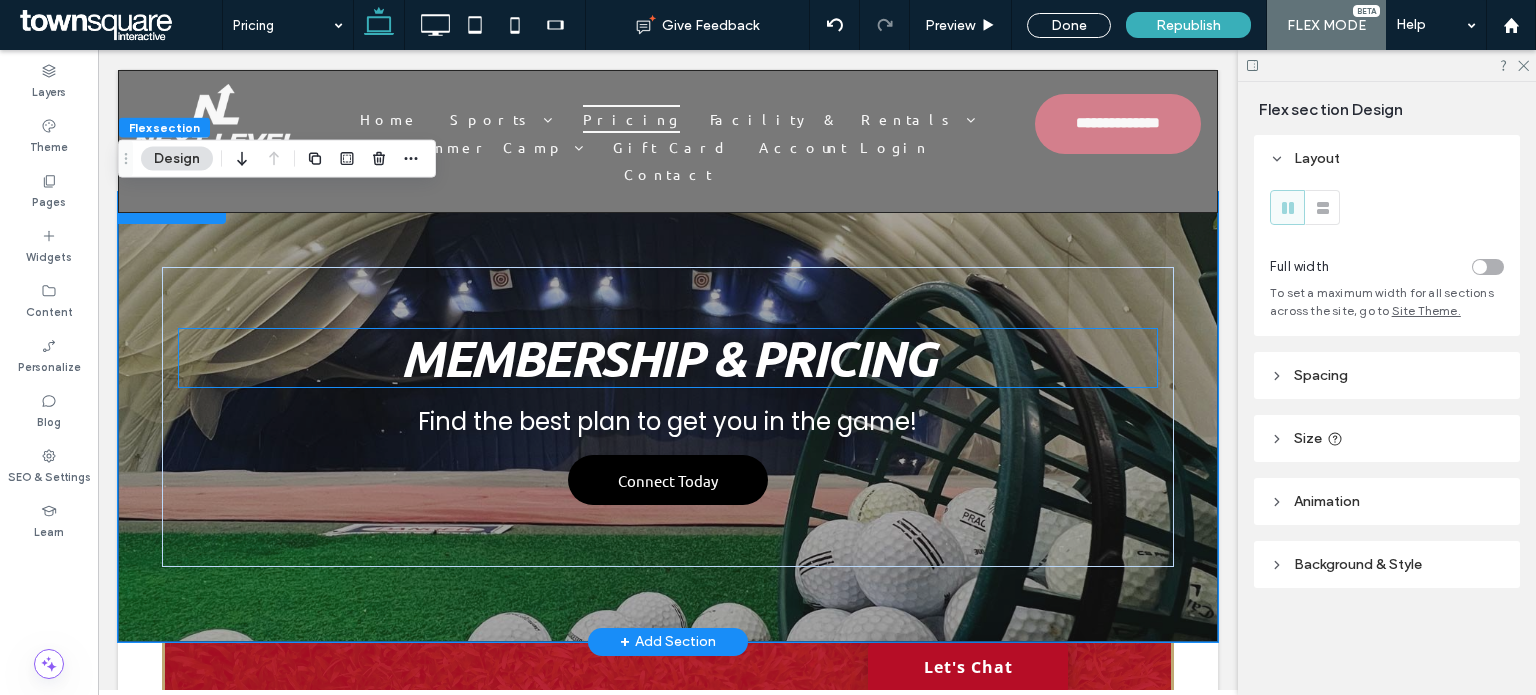 click on "membership & pricing" at bounding box center (667, 358) 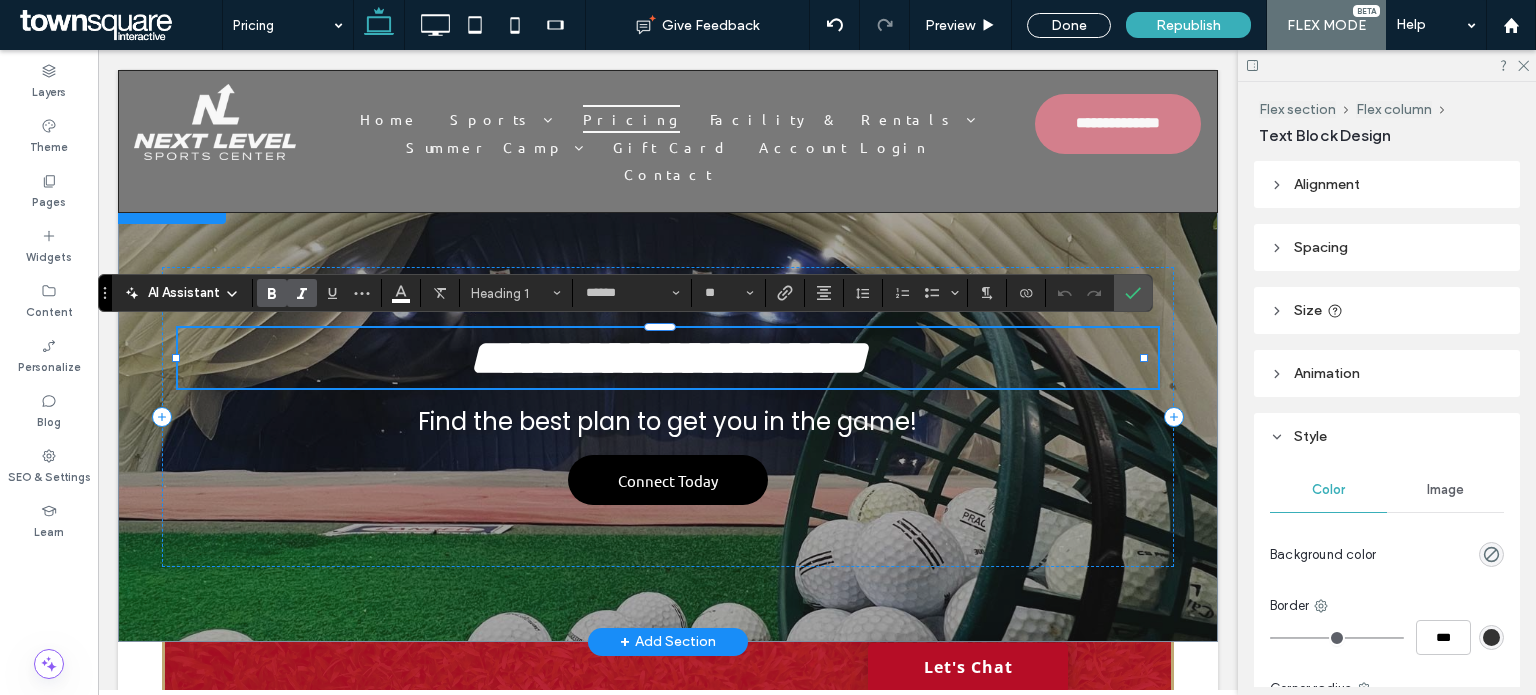 click on "**********" at bounding box center [668, 357] 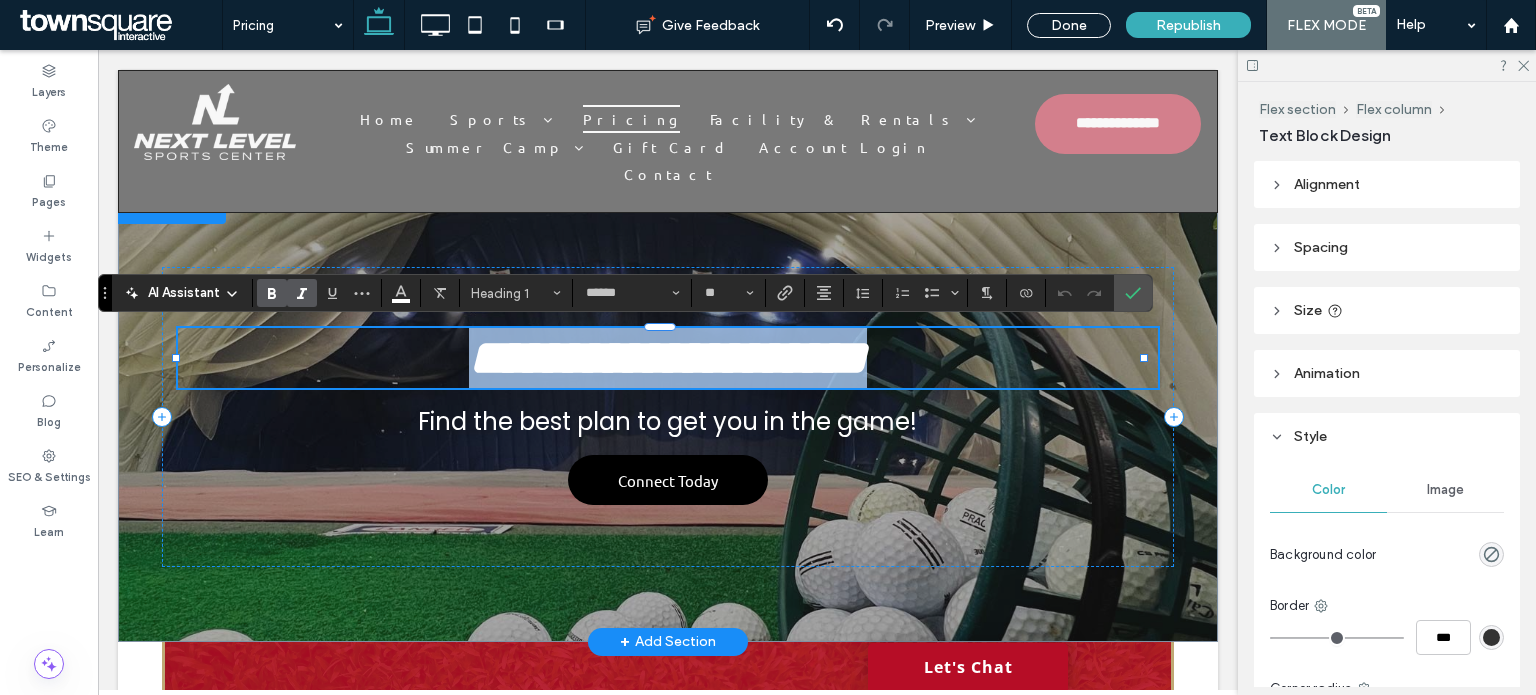 click on "**********" at bounding box center (668, 357) 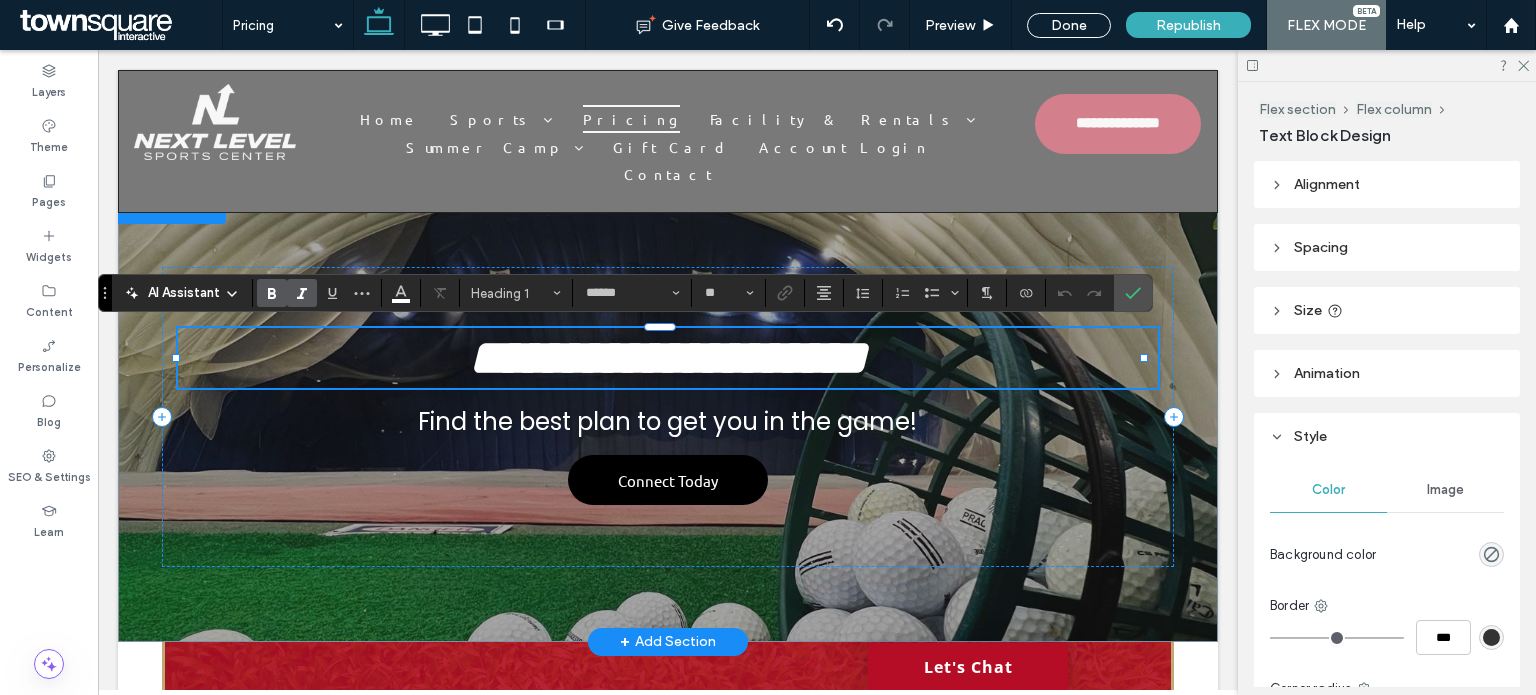 click on "**********" at bounding box center [668, 357] 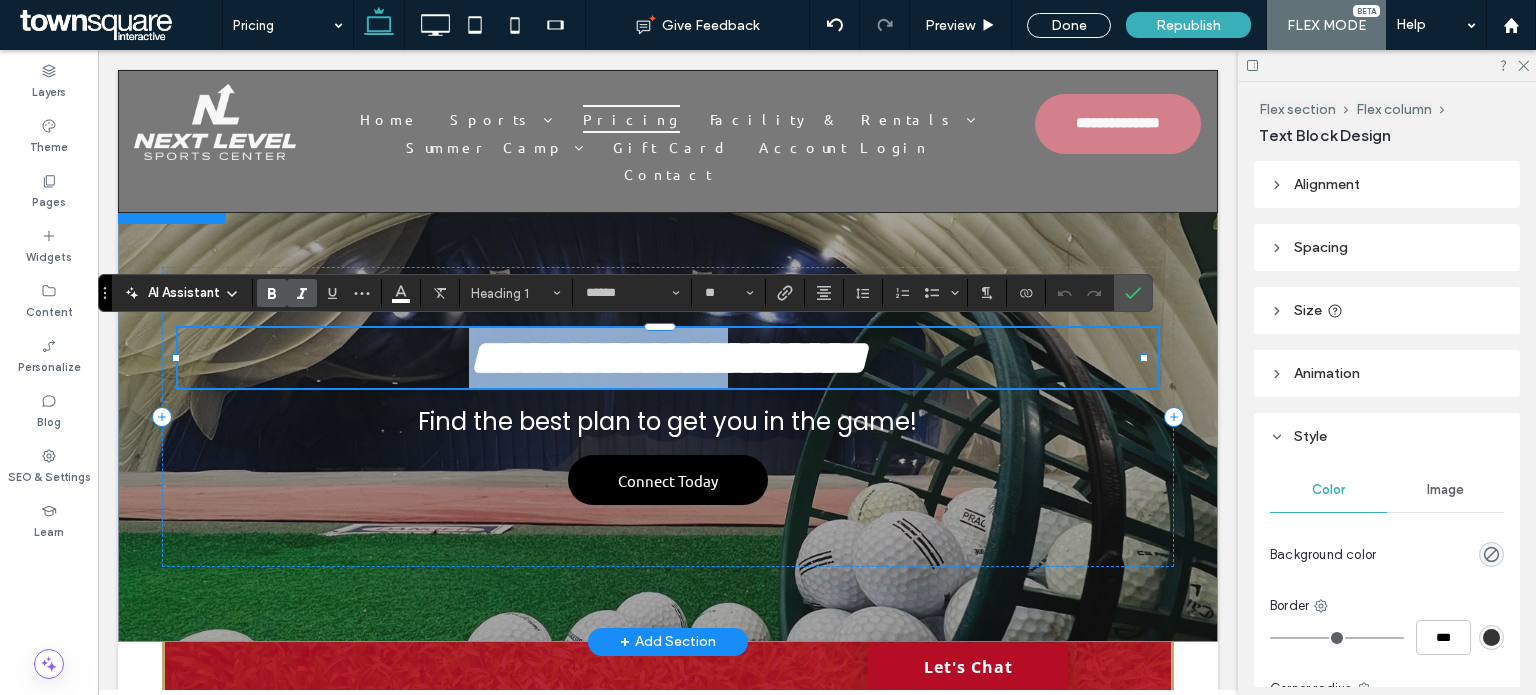 drag, startPoint x: 745, startPoint y: 359, endPoint x: 398, endPoint y: 347, distance: 347.20743 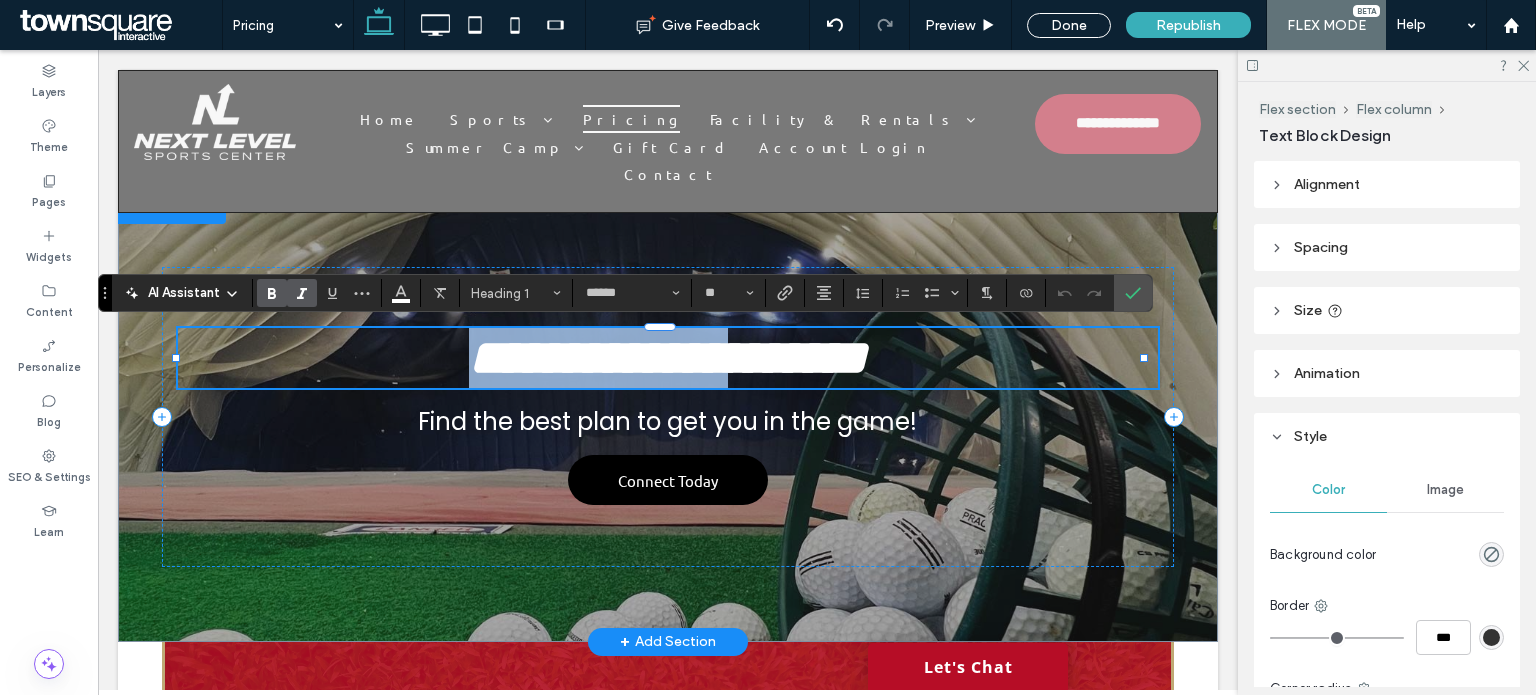 click on "**********" at bounding box center (668, 357) 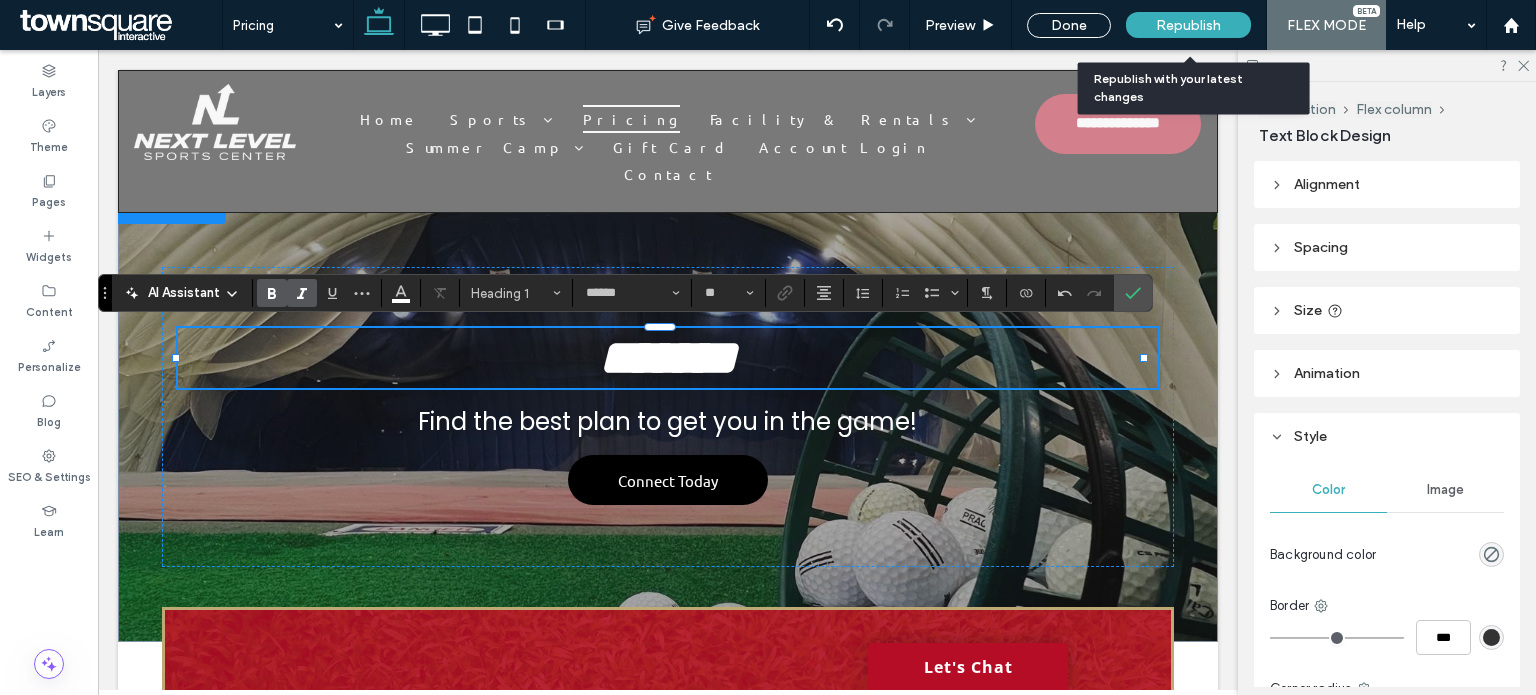 click on "Republish" at bounding box center [1188, 25] 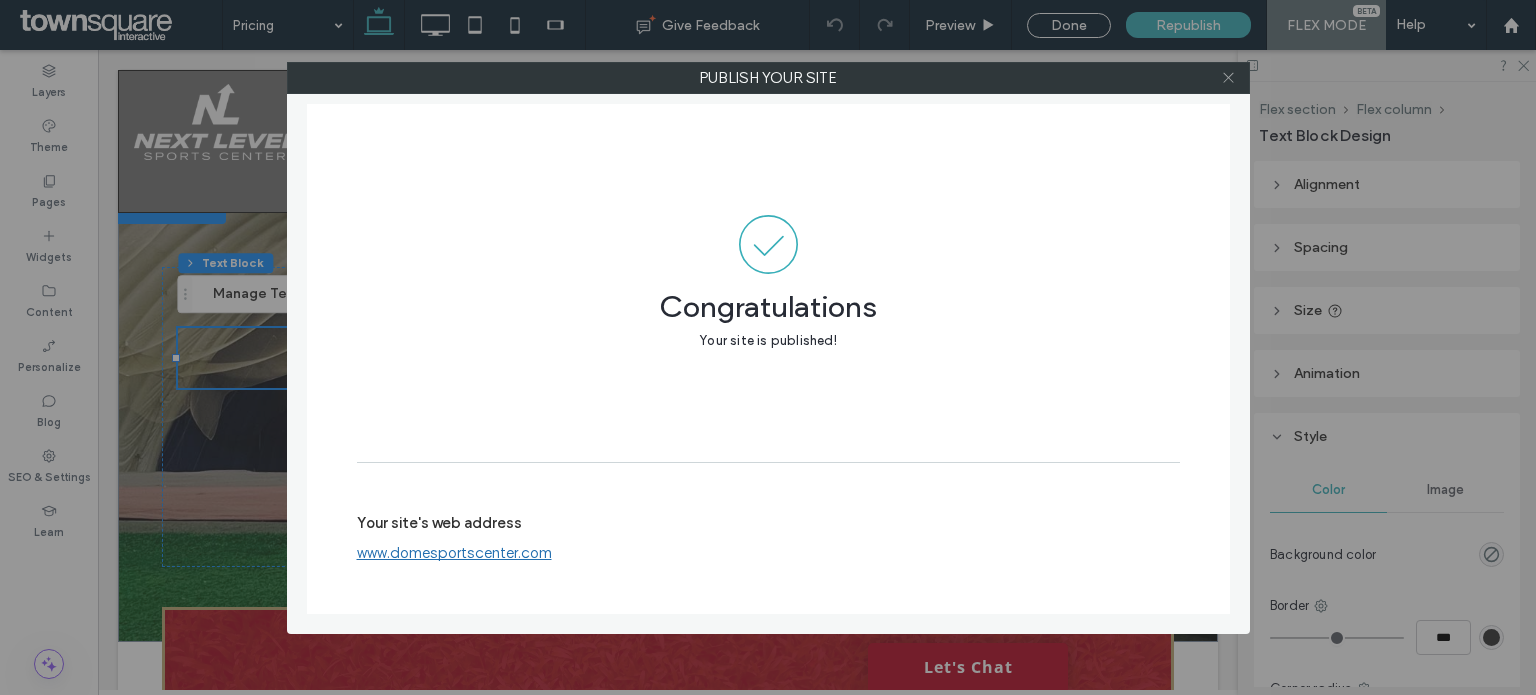 click 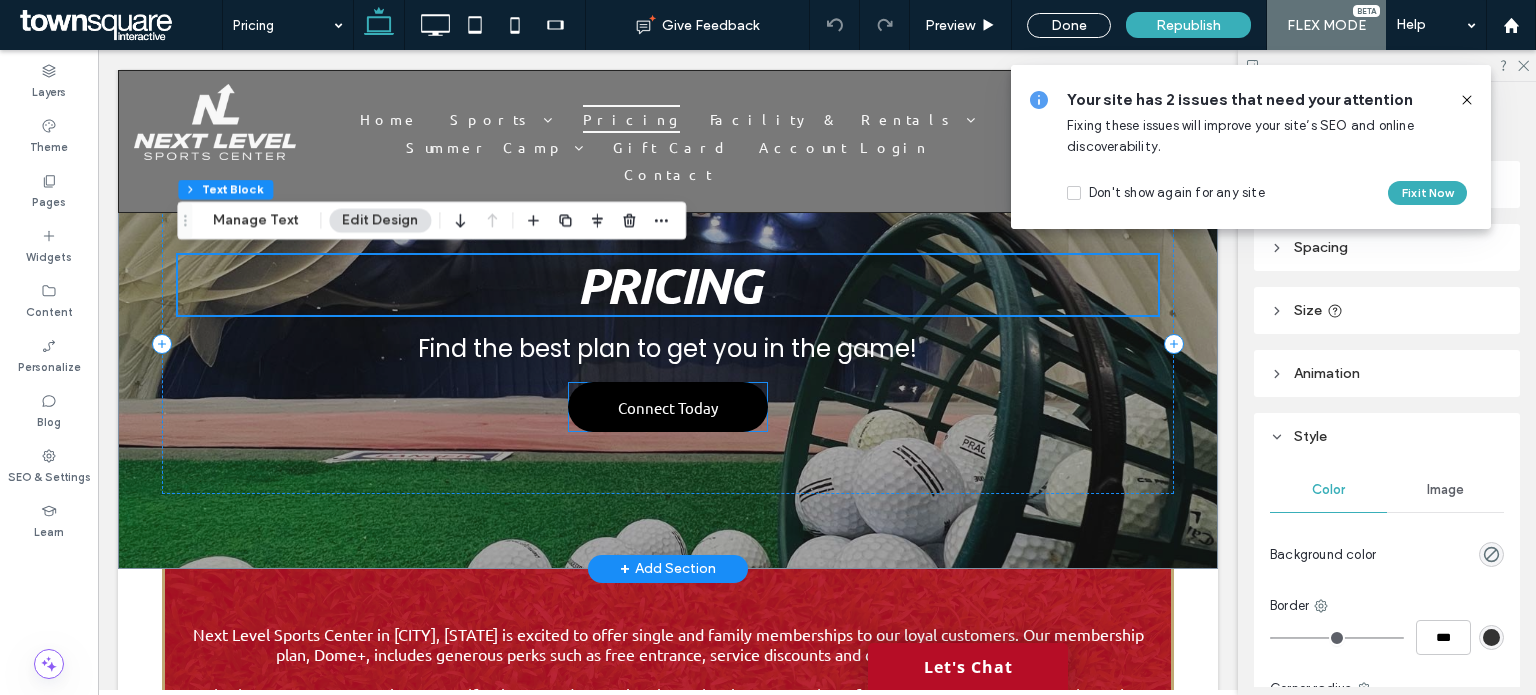 scroll, scrollTop: 200, scrollLeft: 0, axis: vertical 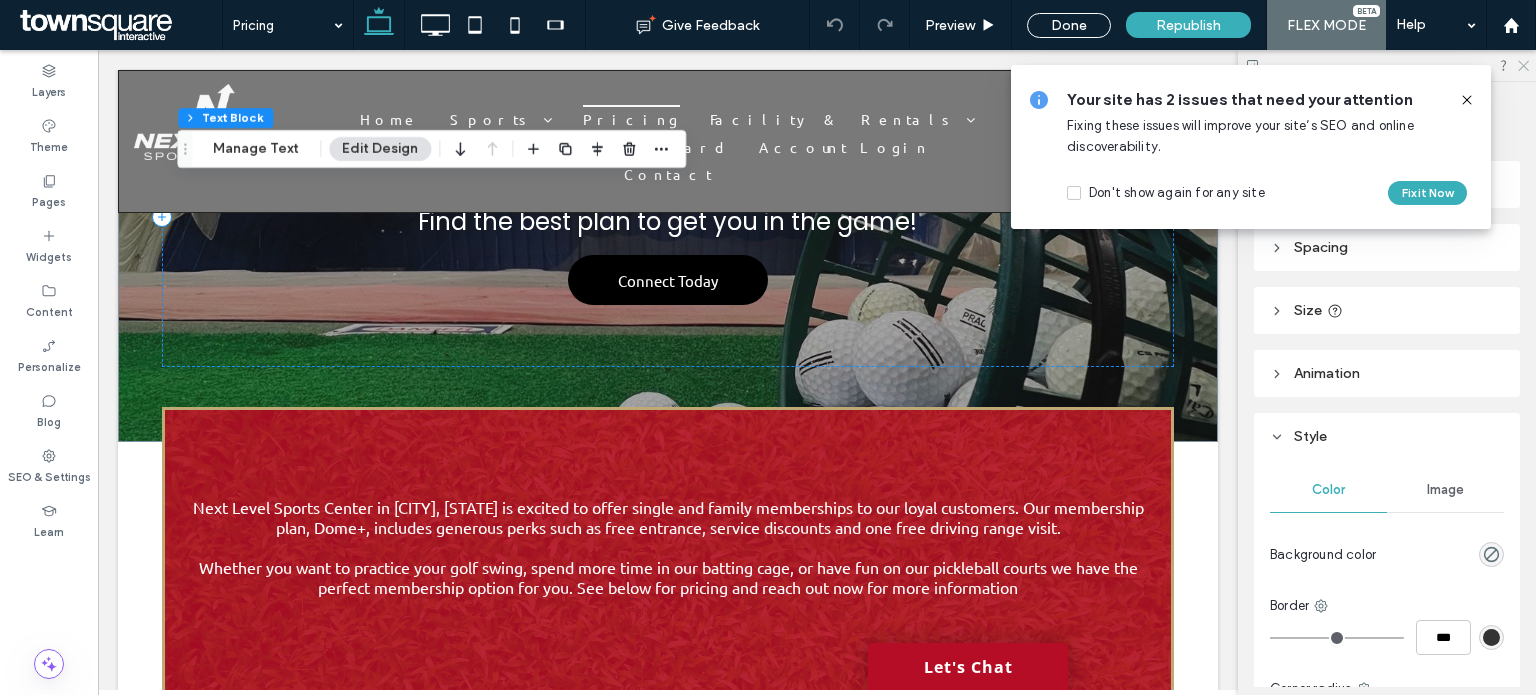 click 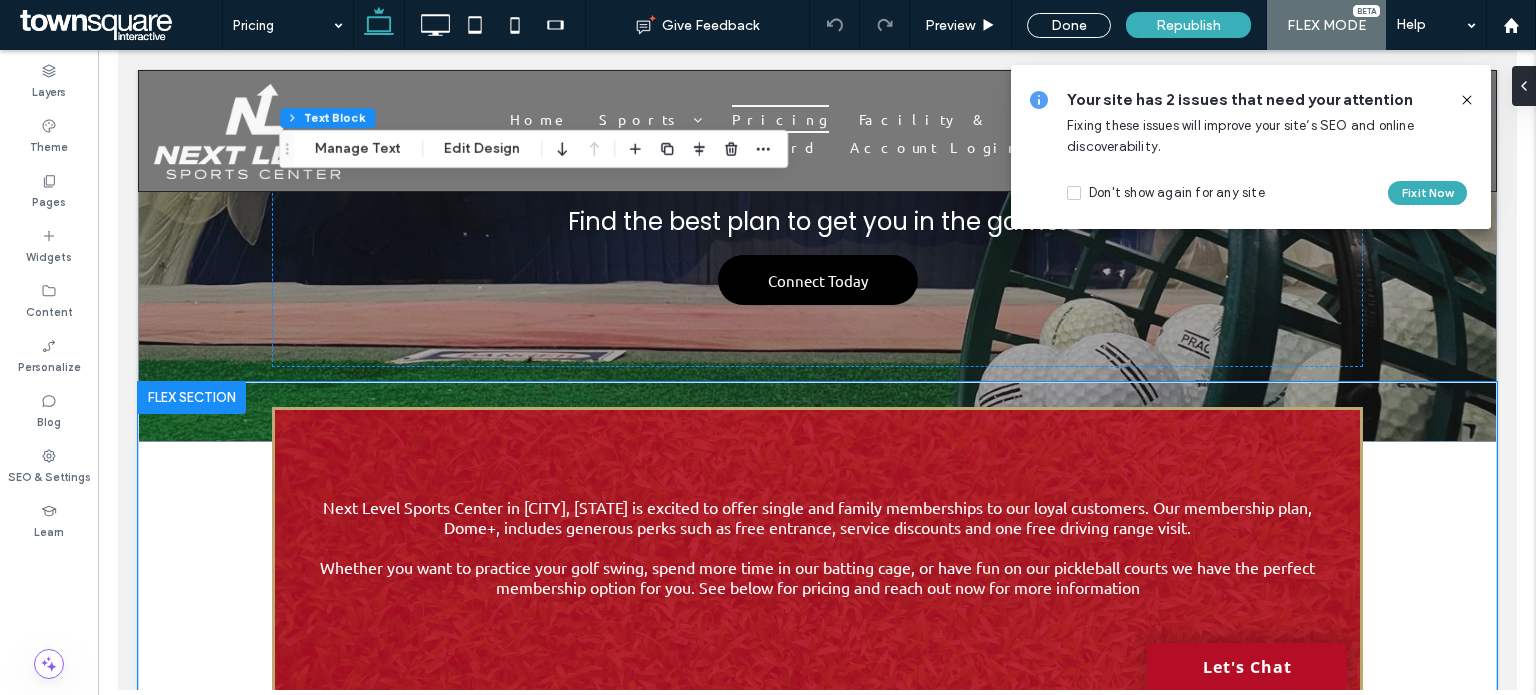 click on "Next Level Sports Center in [CITY], [STATE] is excited to offer single and family memberships to our loyal customers. Our membership plan, Dome+, includes generous perks such as free entrance, service discounts and one free driving range visit. Whether you want to practice your golf swing, spend more time in our batting cage, or have fun on our pickleball courts we have the perfect membership option for you. See below for pricing and reach out now for more information" at bounding box center (816, 557) 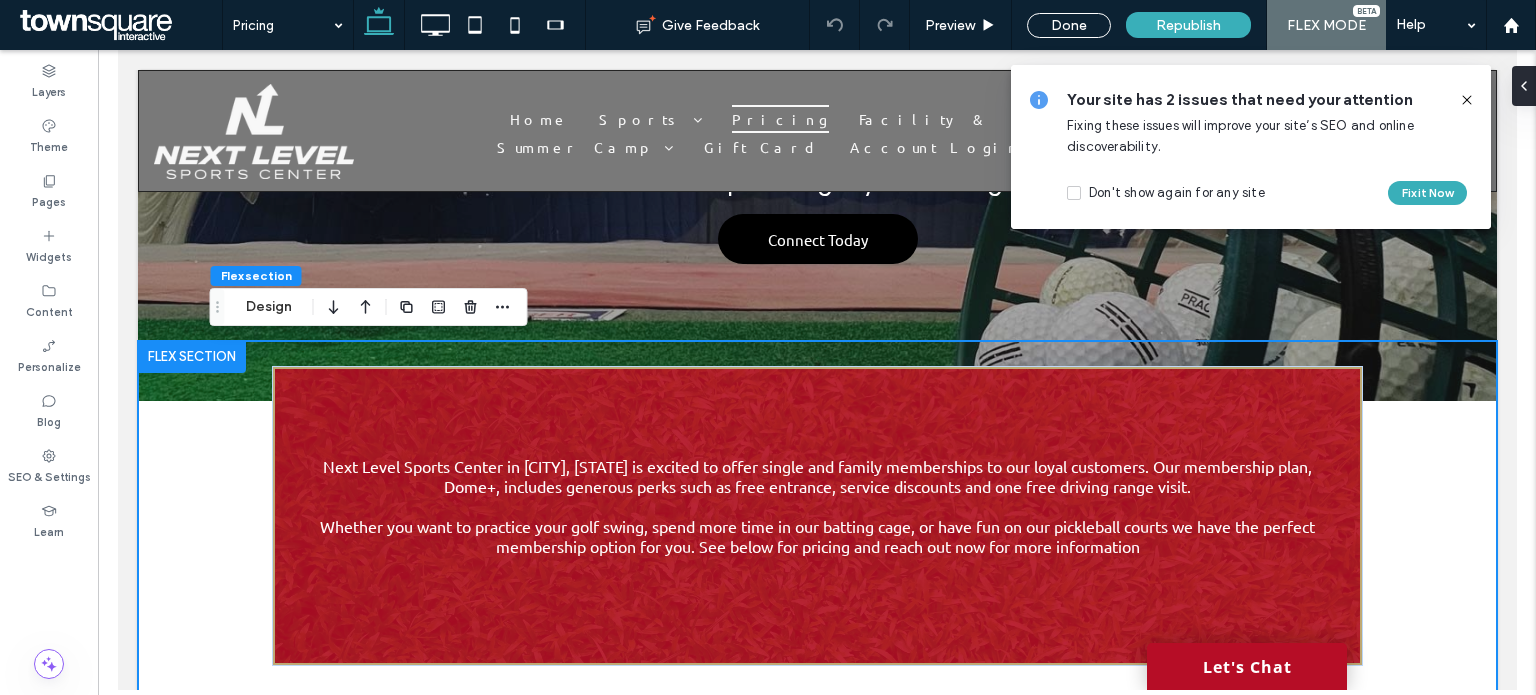 click on "**********" at bounding box center (816, 1811) 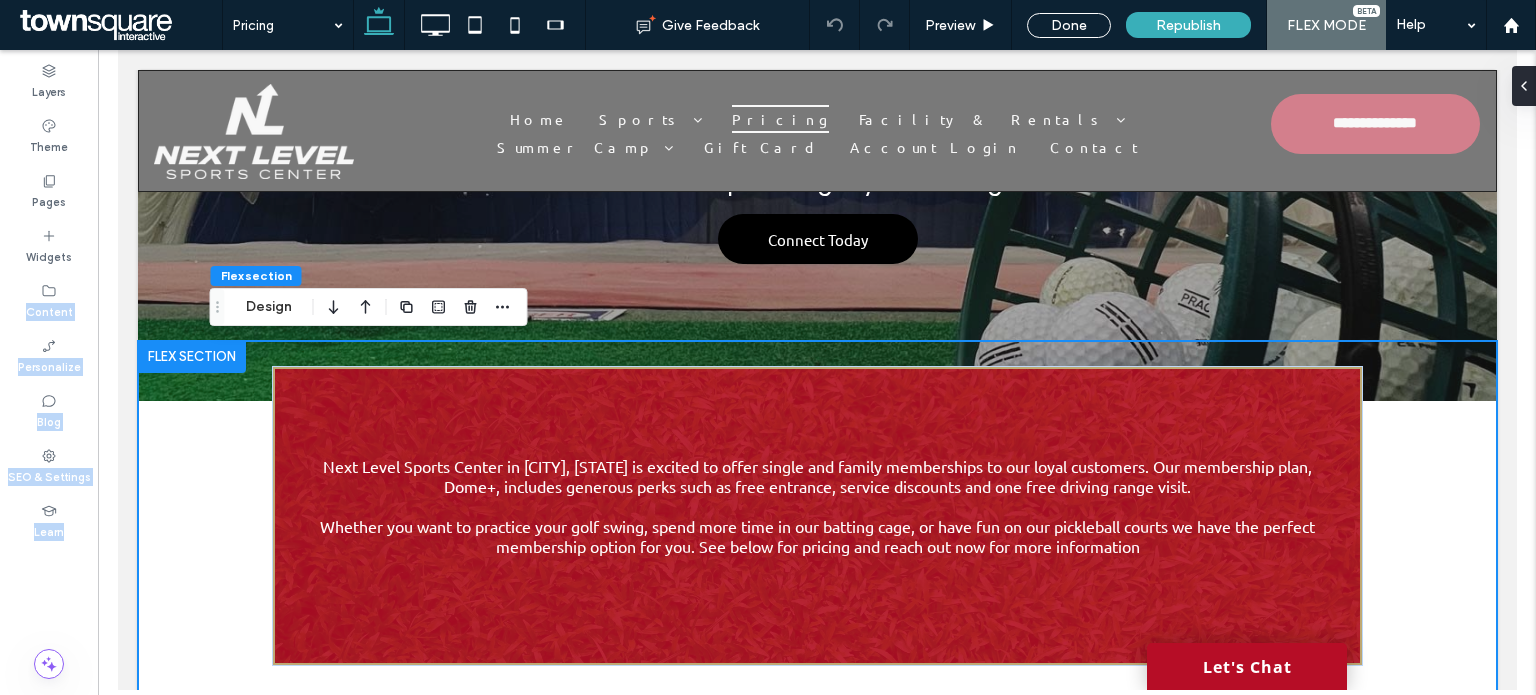 click on "Layers Theme Pages Widgets Content Personalize Blog SEO & Settings Learn
Unhide?
Yes
Unhide?
Yes
Flex section Design Flex section Design Layout Full width To set a maximum width for all sections across the site, go to   Site Theme. Spacing Spacing between columns ** Padding (inner spacing) -60px 0% 0px 0% ** px 4% 25px 4% Clear all padding Size Height *** px Animation Change affects desktop and tablet Trigger None Background & Style This applies to all screen sizes Color Image Video Background color" at bounding box center (768, 372) 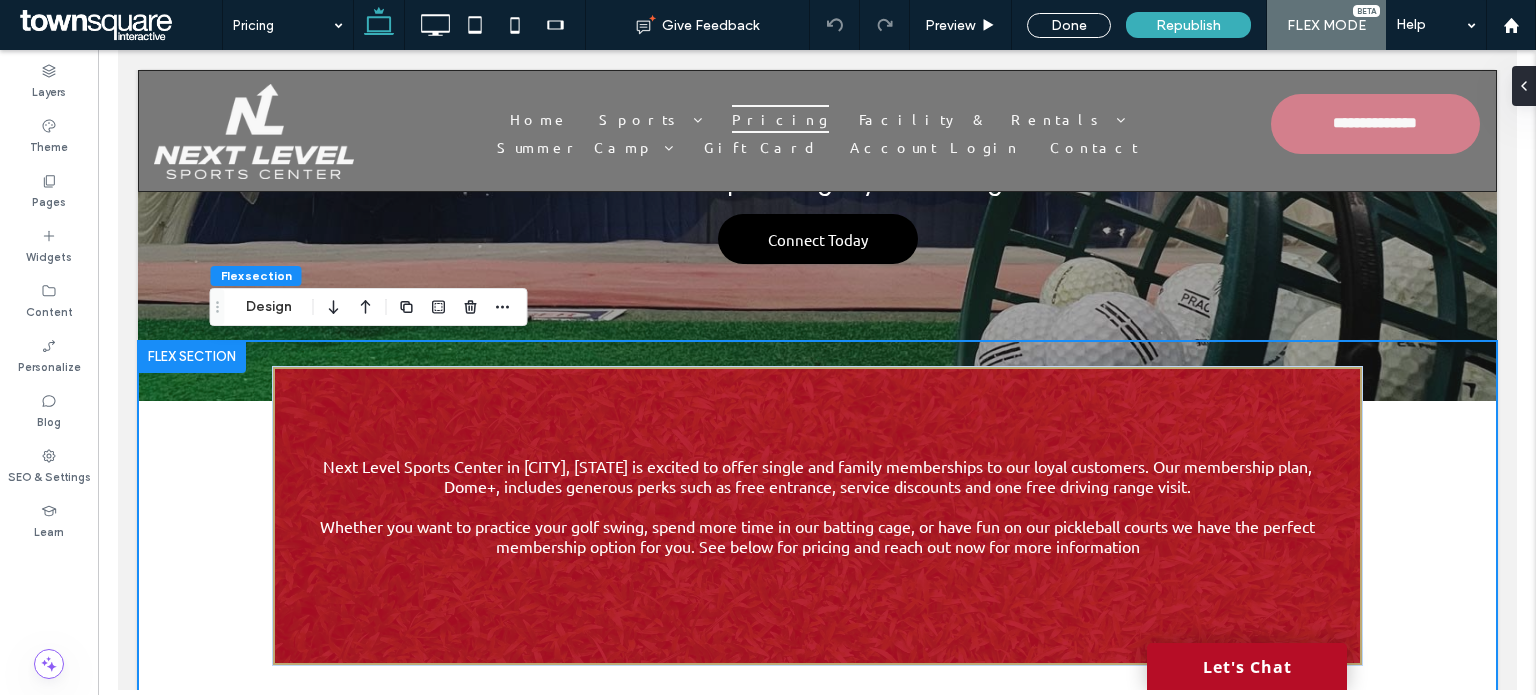 click on "**********" at bounding box center [816, 1811] 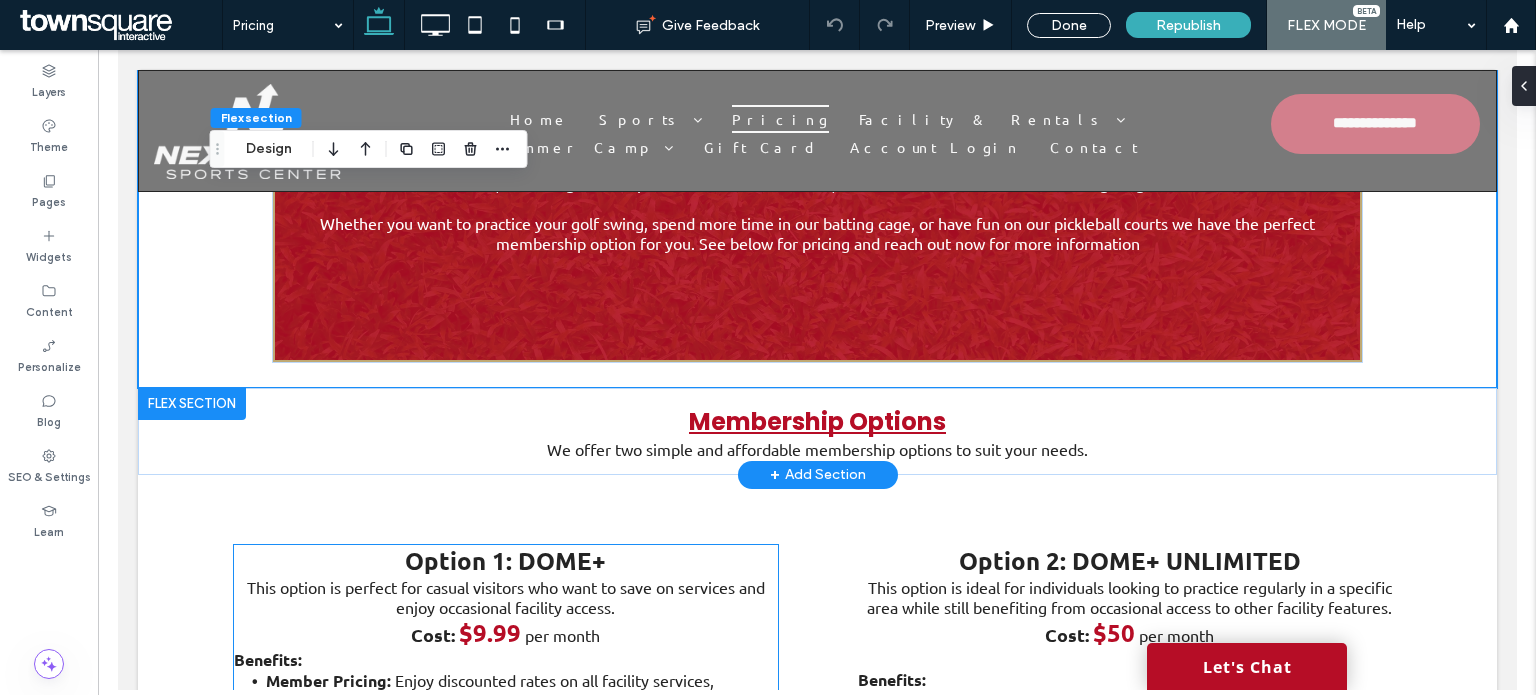 scroll, scrollTop: 541, scrollLeft: 0, axis: vertical 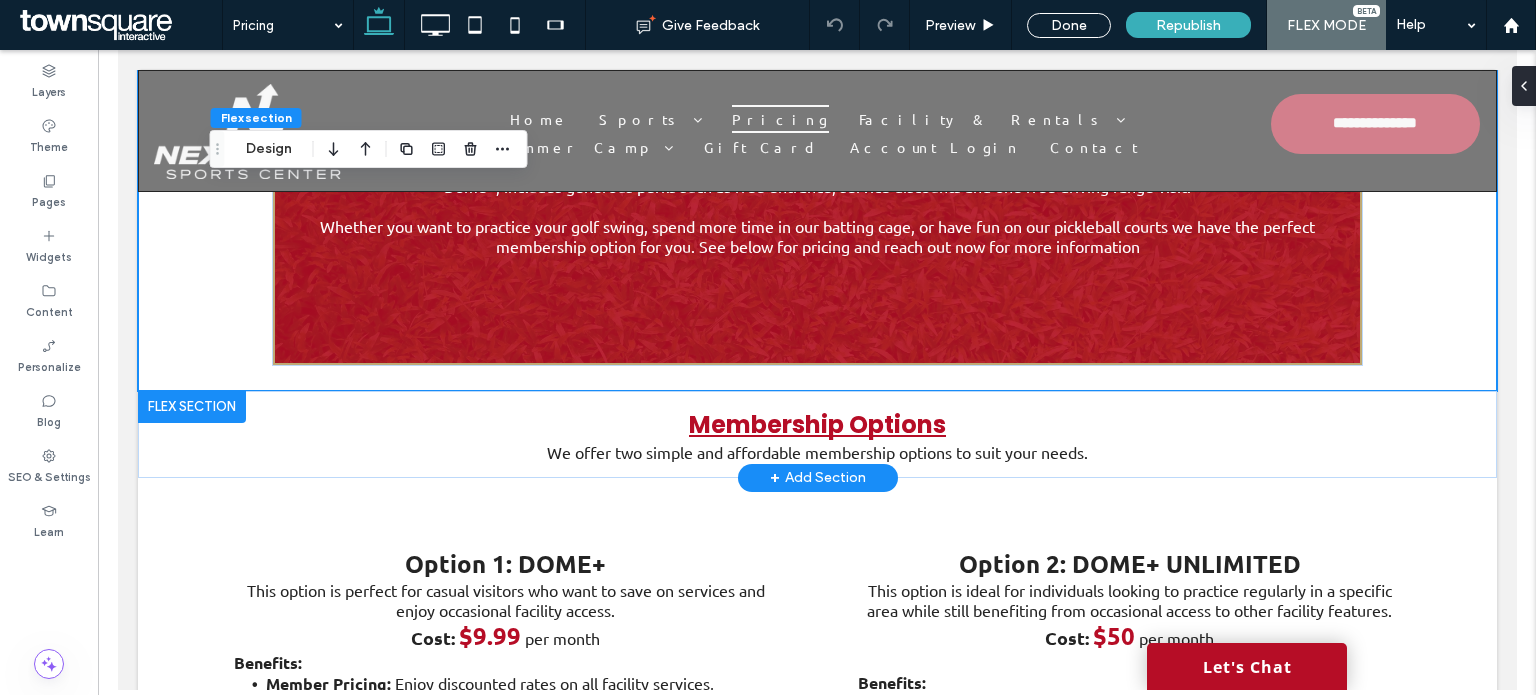 click at bounding box center [191, 407] 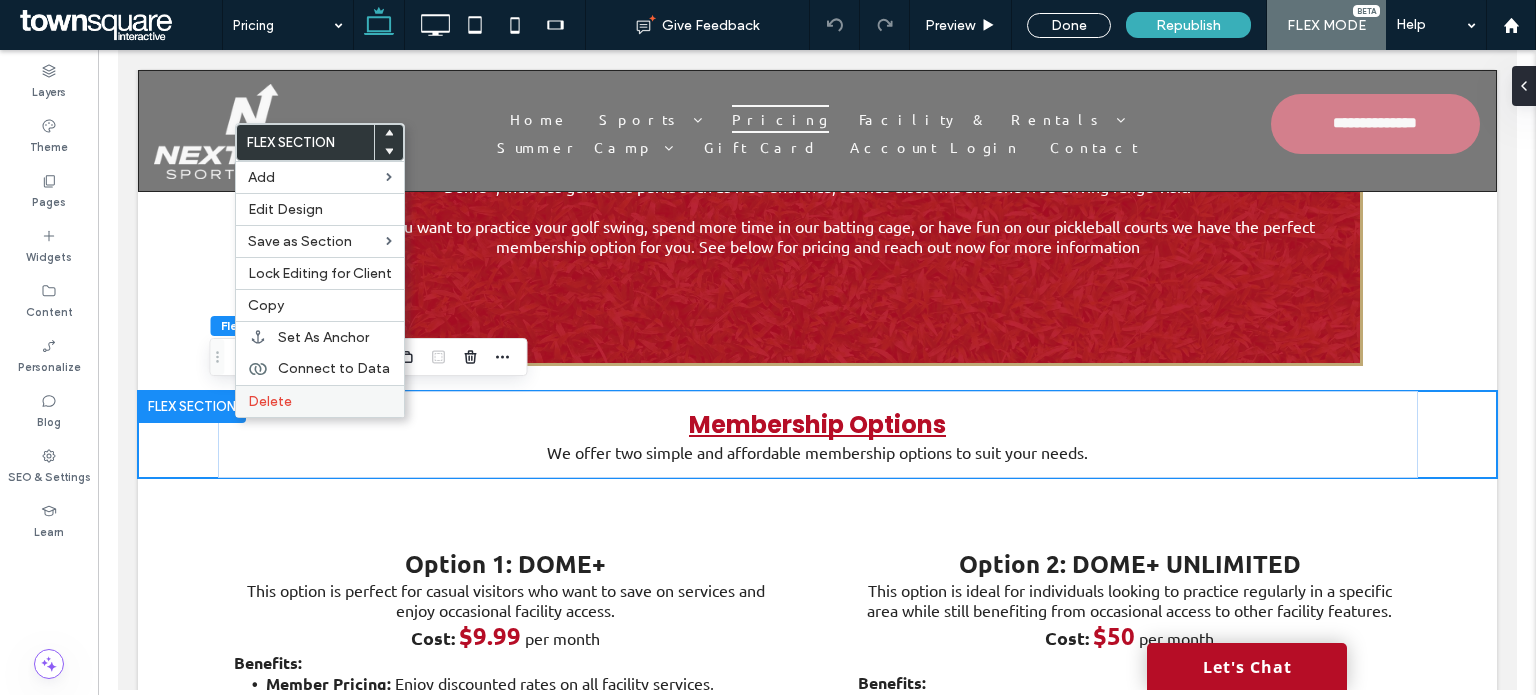 click on "Delete" at bounding box center (270, 401) 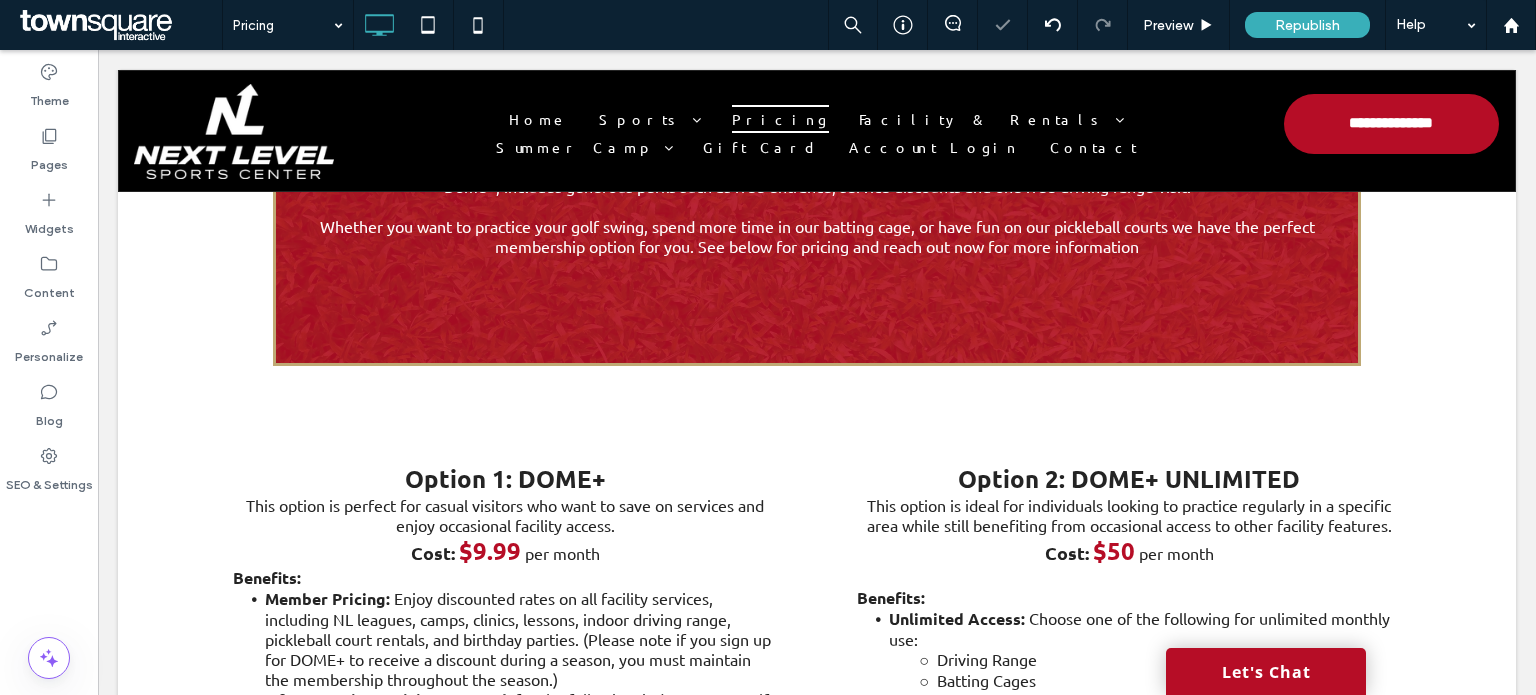 click on "Click to edit in Flex Mode" at bounding box center [817, 678] 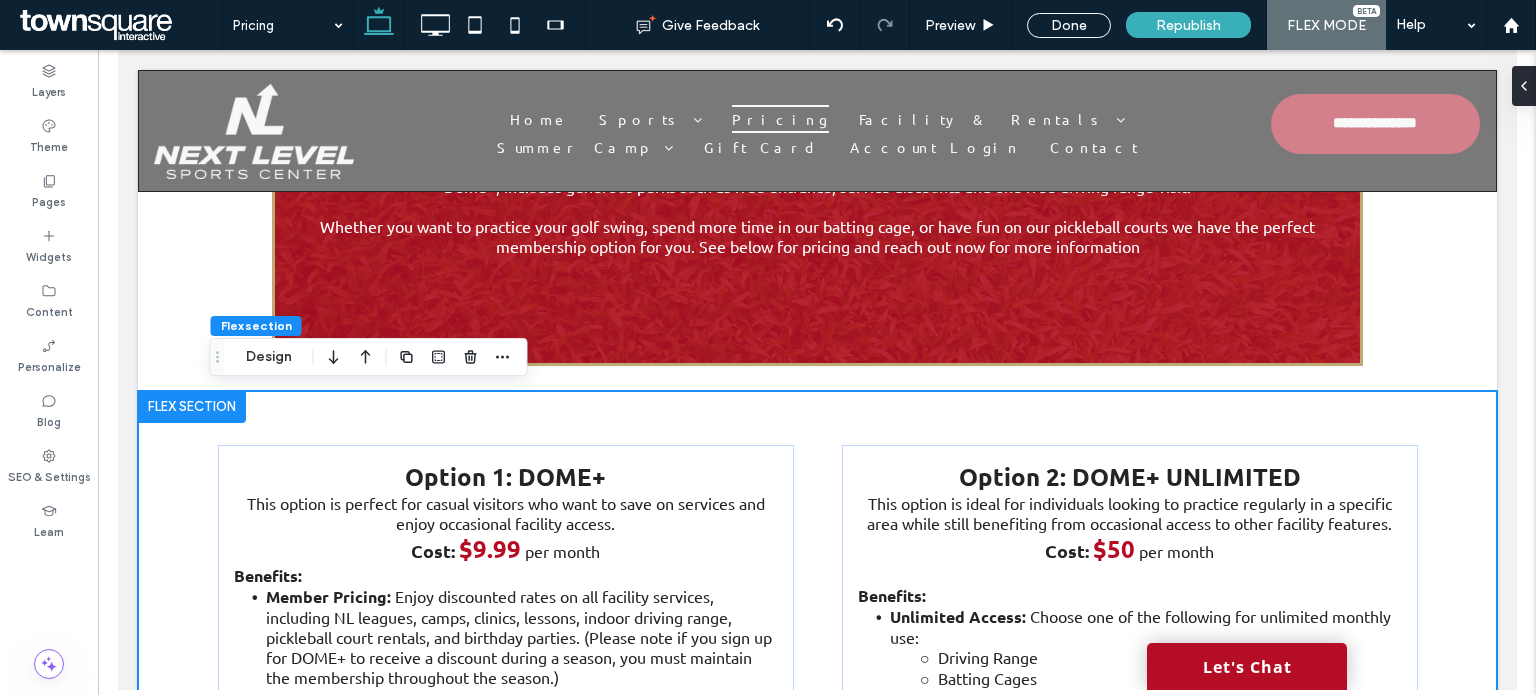 click at bounding box center (191, 407) 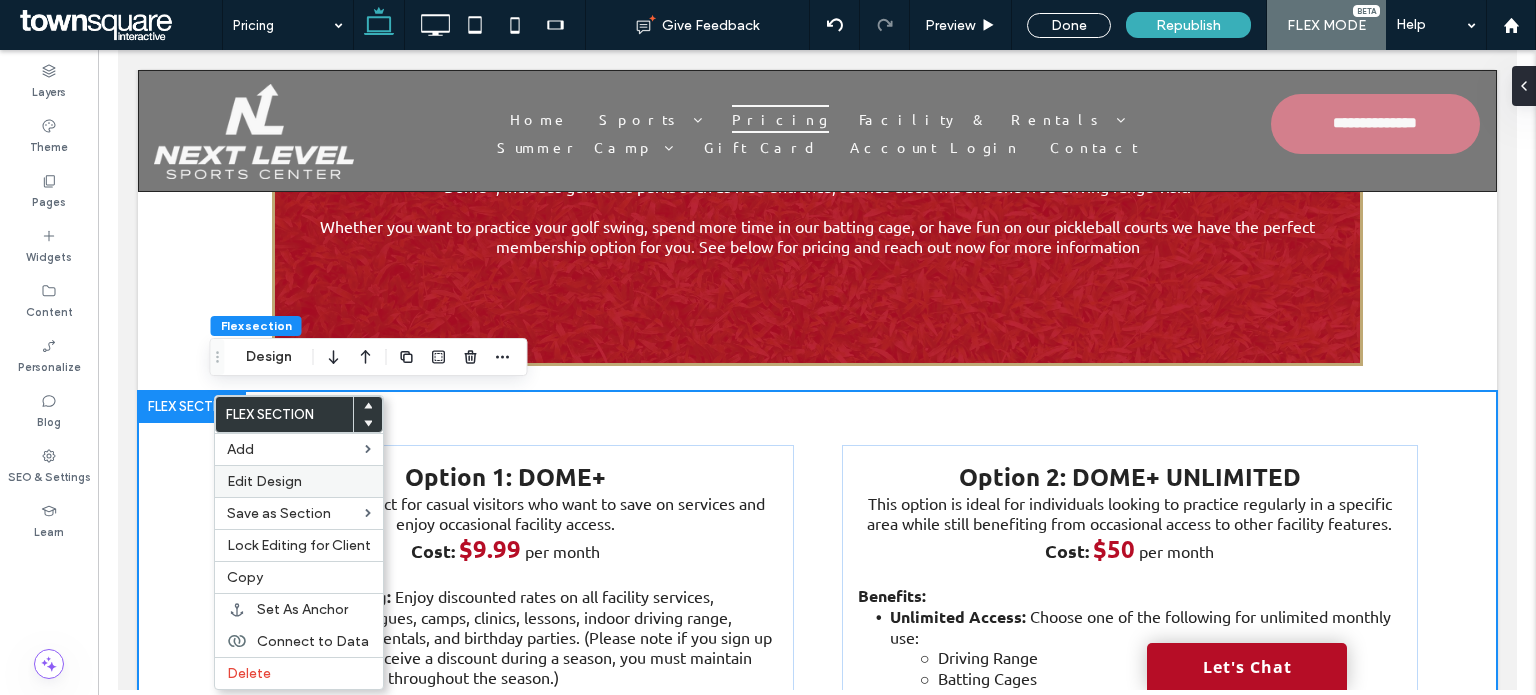 click on "Delete" at bounding box center (299, 673) 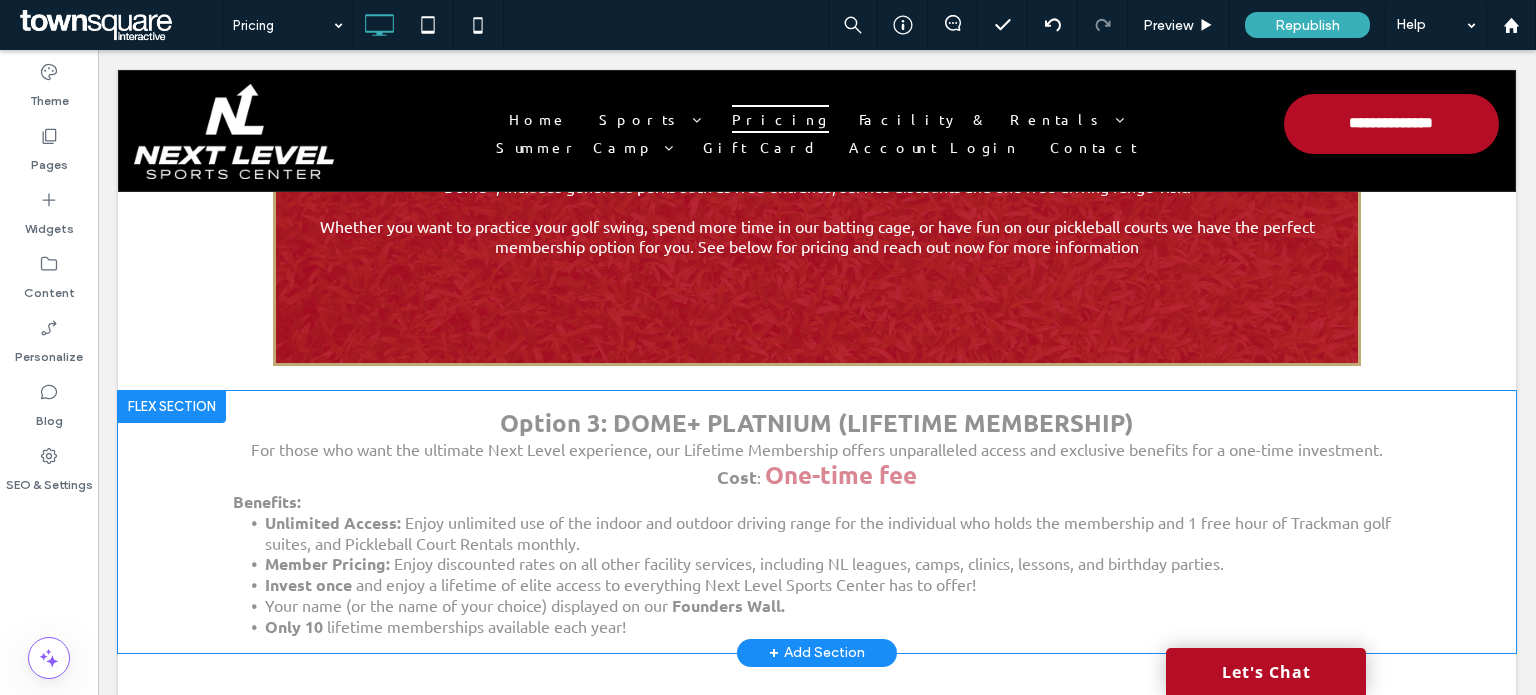 click at bounding box center [172, 407] 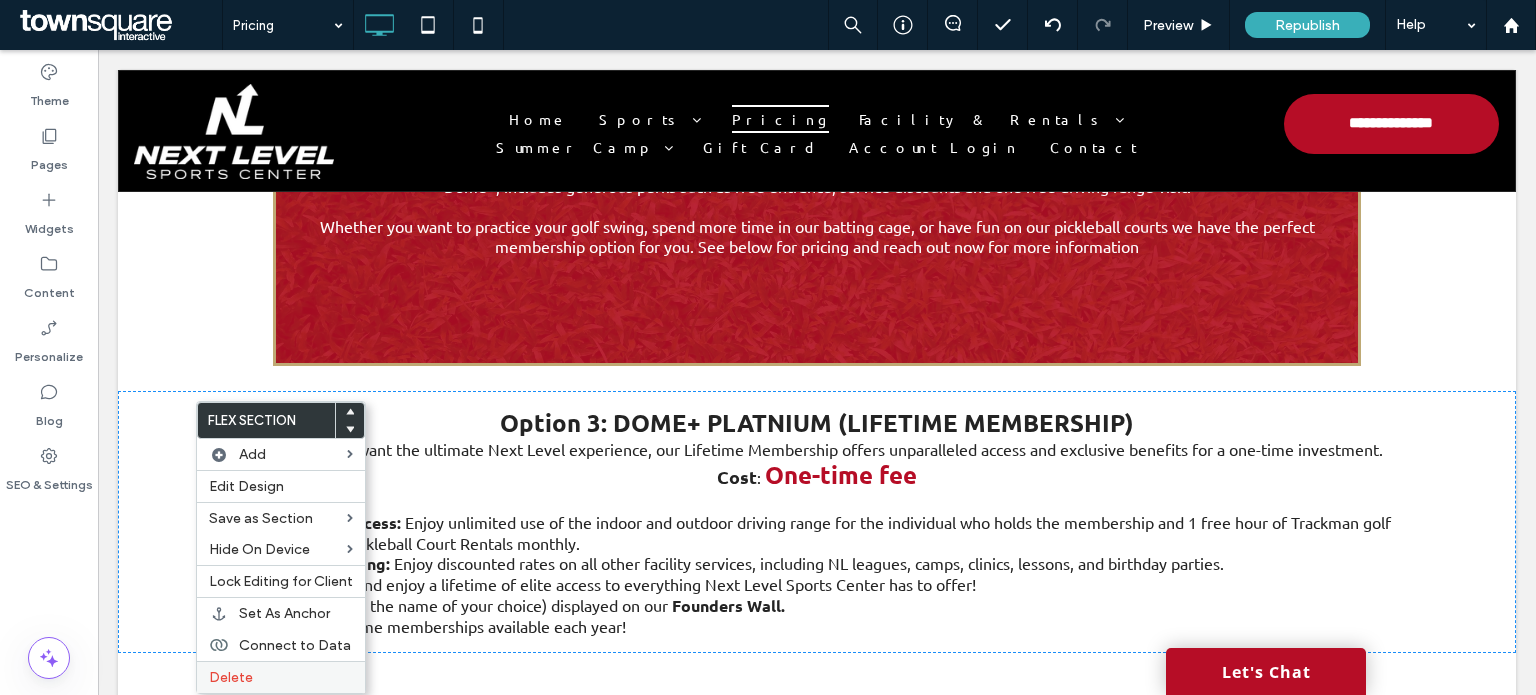 click on "Delete" at bounding box center [281, 677] 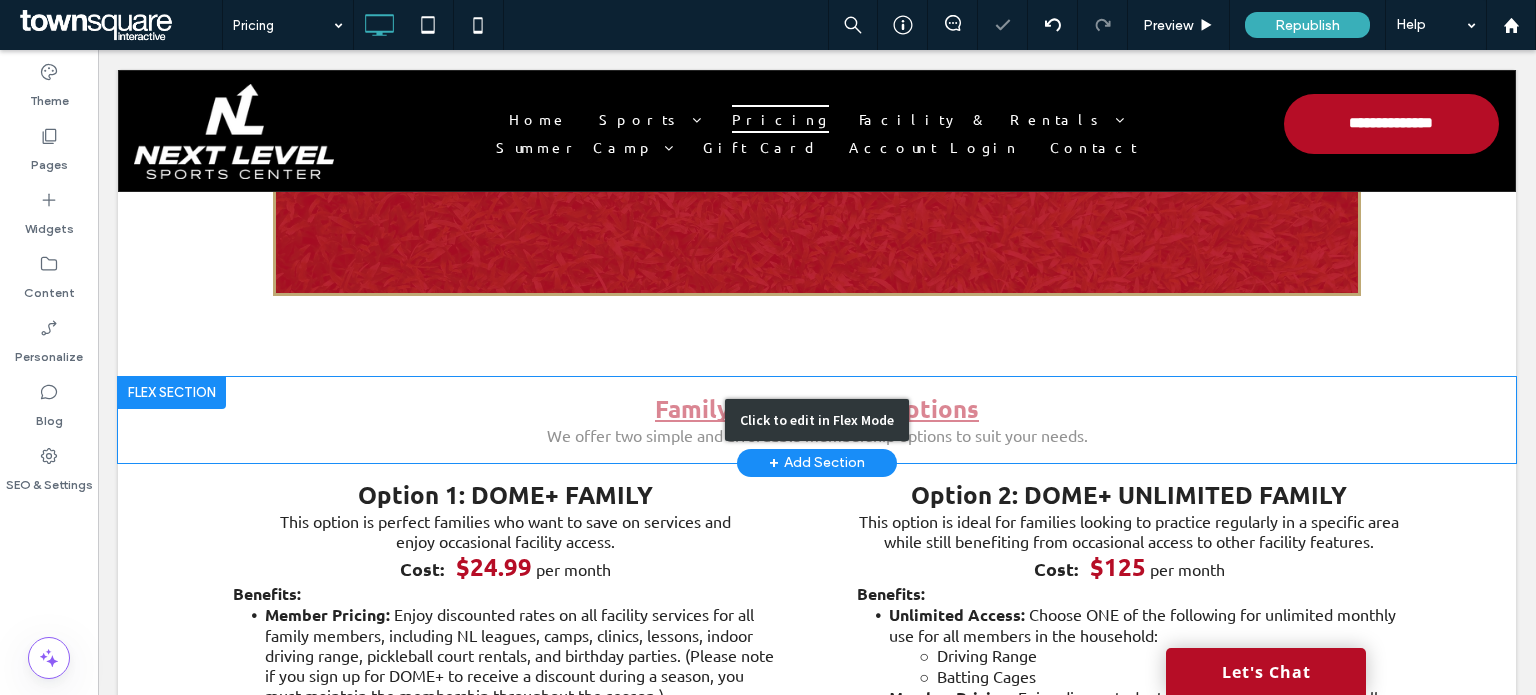 scroll, scrollTop: 641, scrollLeft: 0, axis: vertical 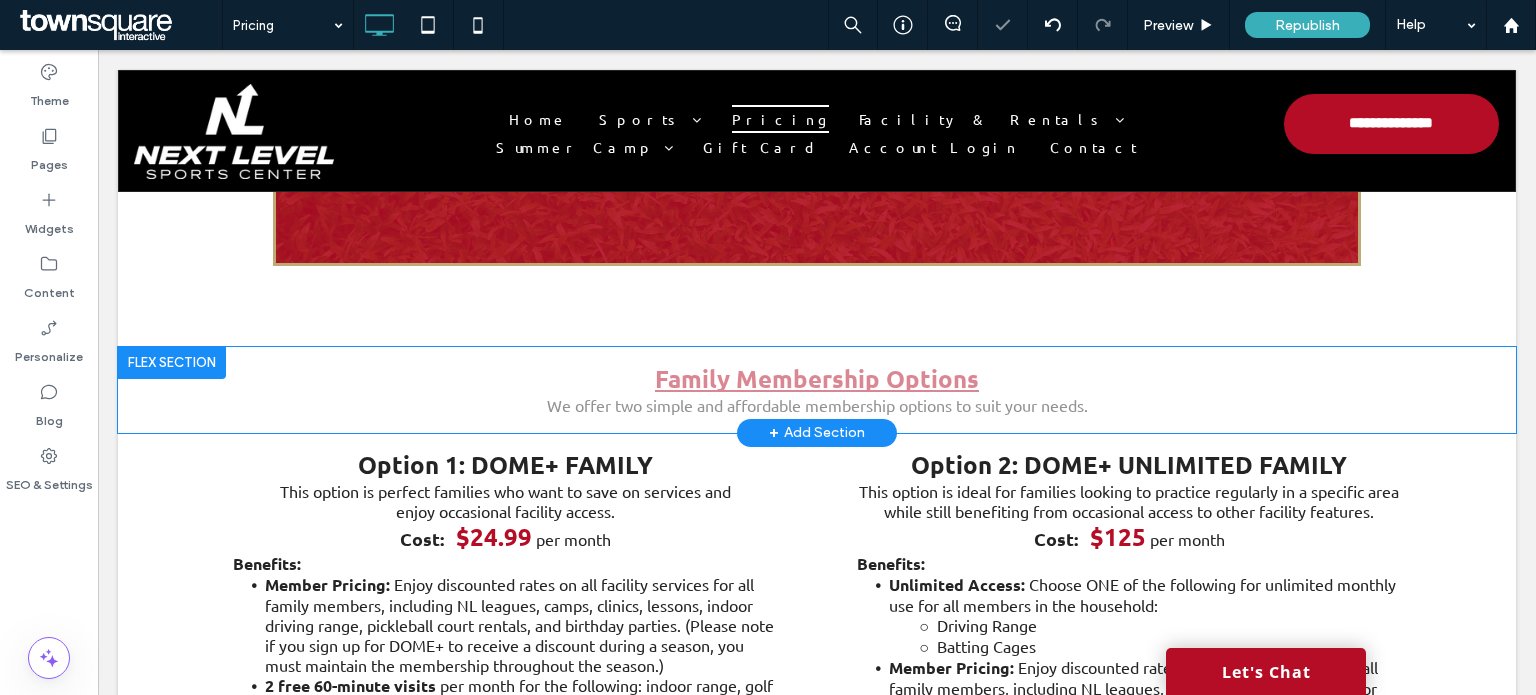 click at bounding box center [172, 363] 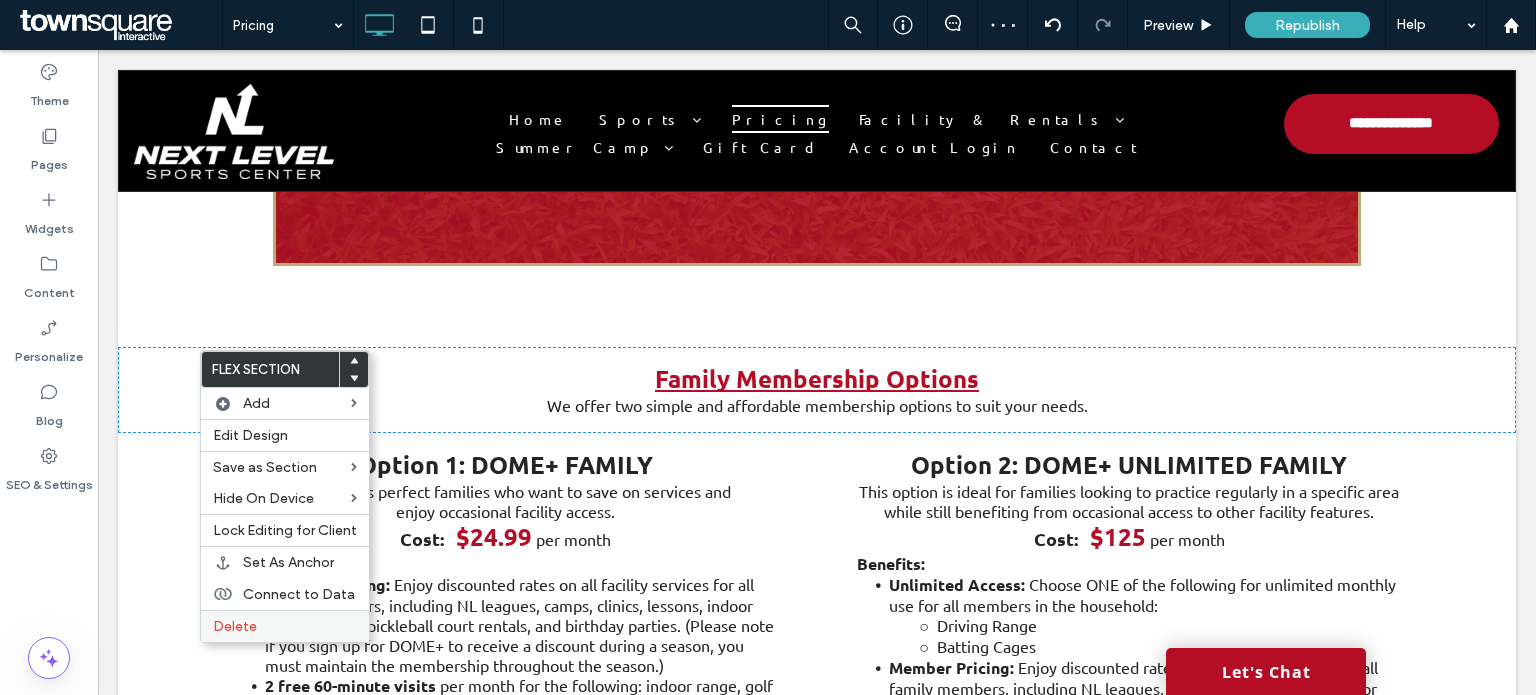 click on "Delete" at bounding box center (285, 626) 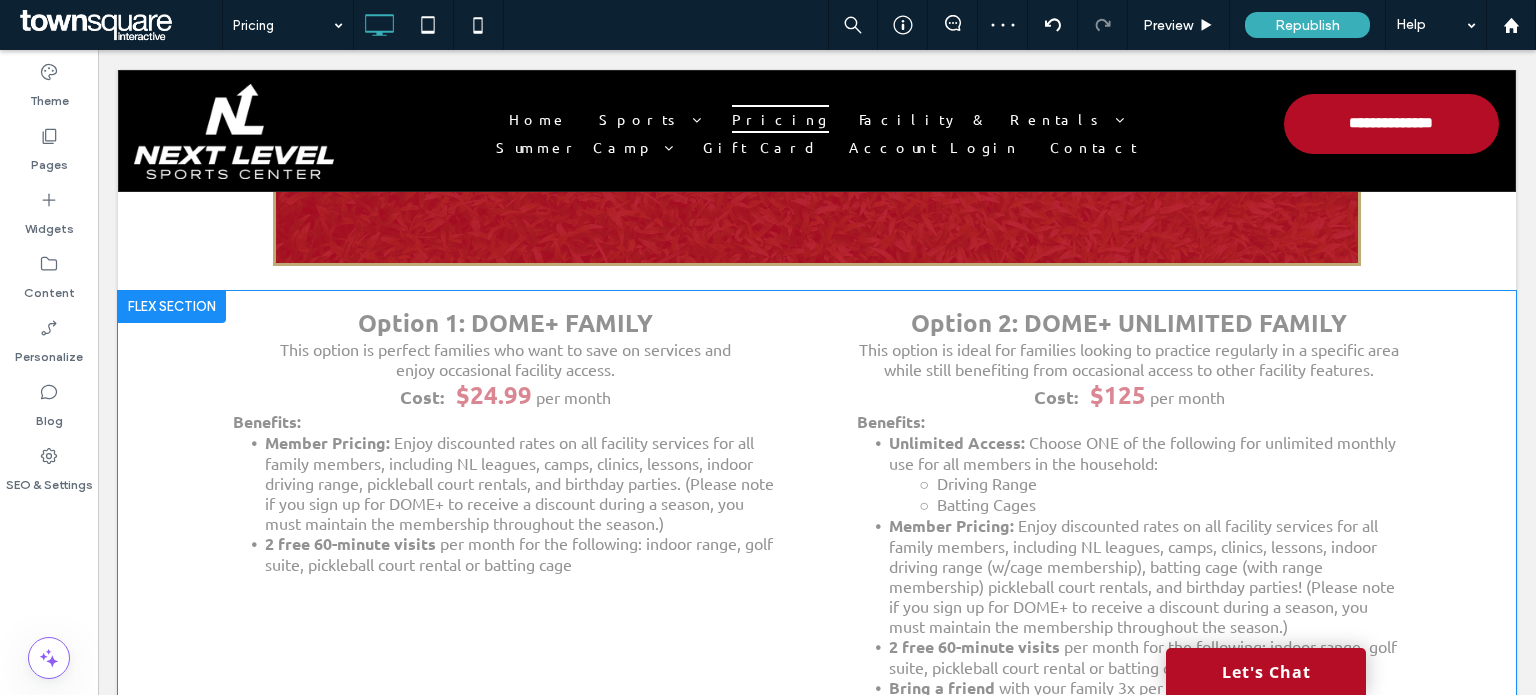 click at bounding box center (172, 307) 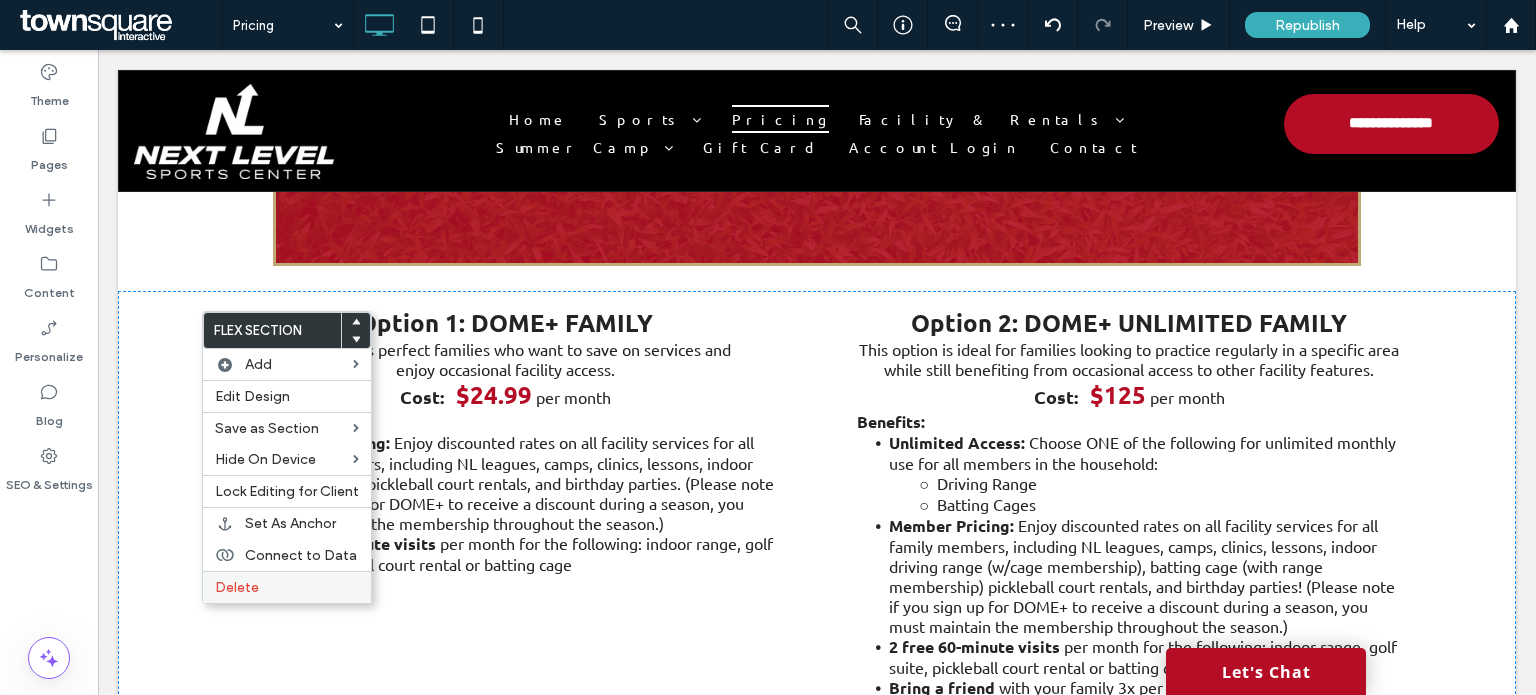 click on "Delete" at bounding box center [237, 587] 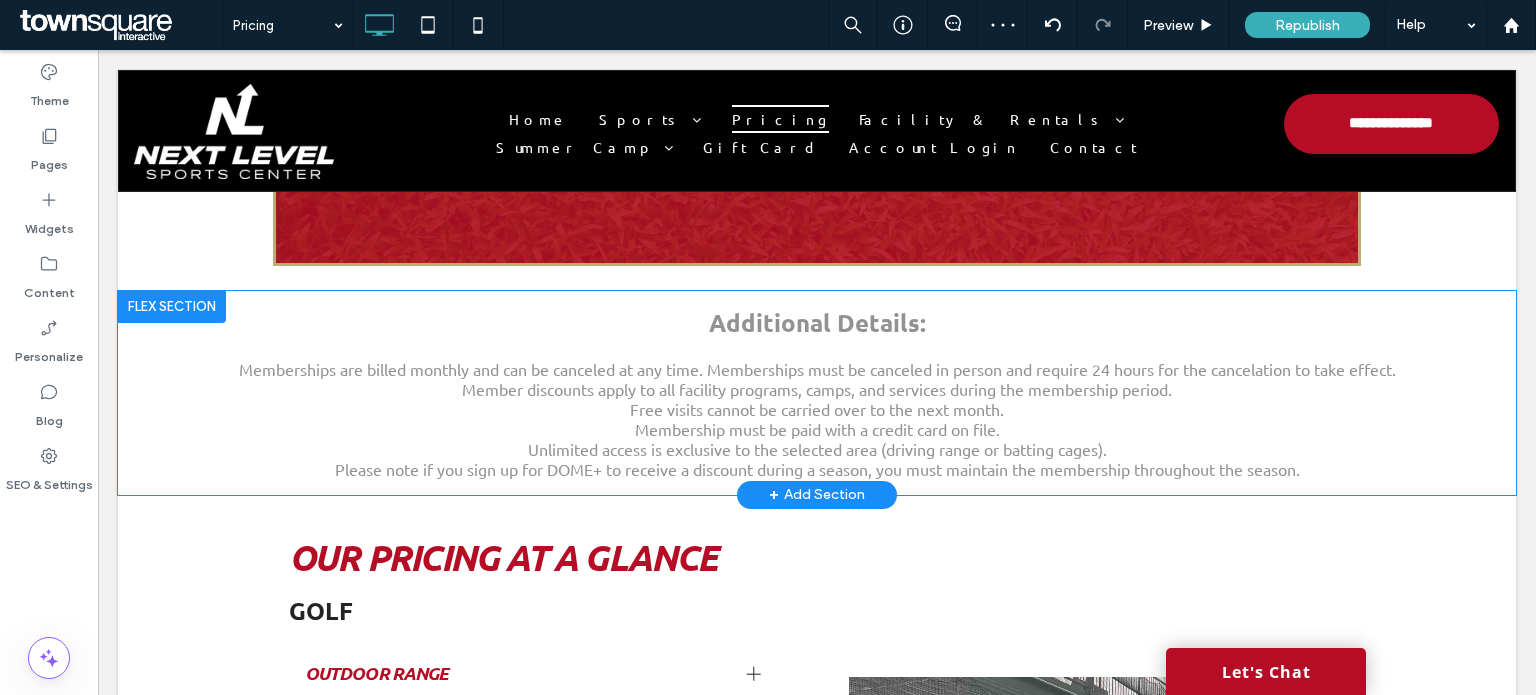 click at bounding box center (172, 307) 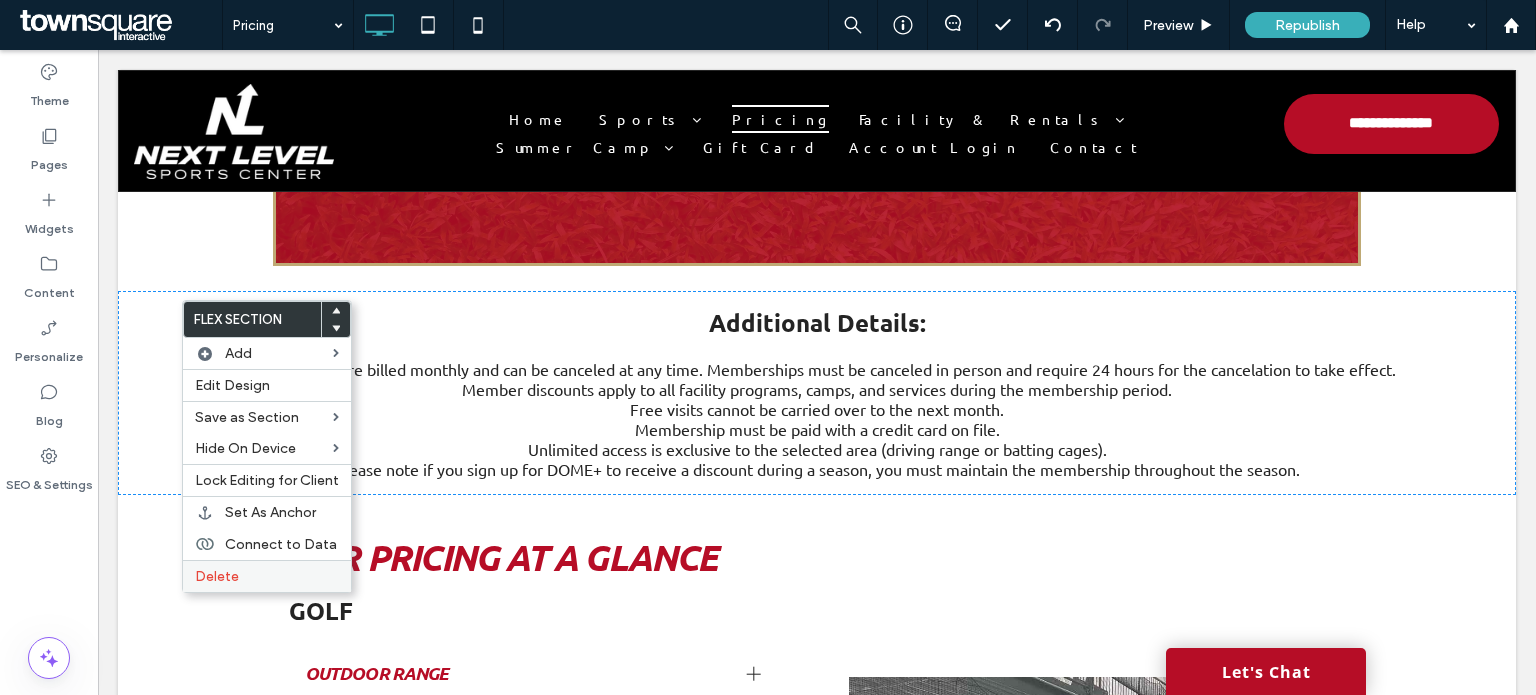 click on "Delete" at bounding box center [267, 576] 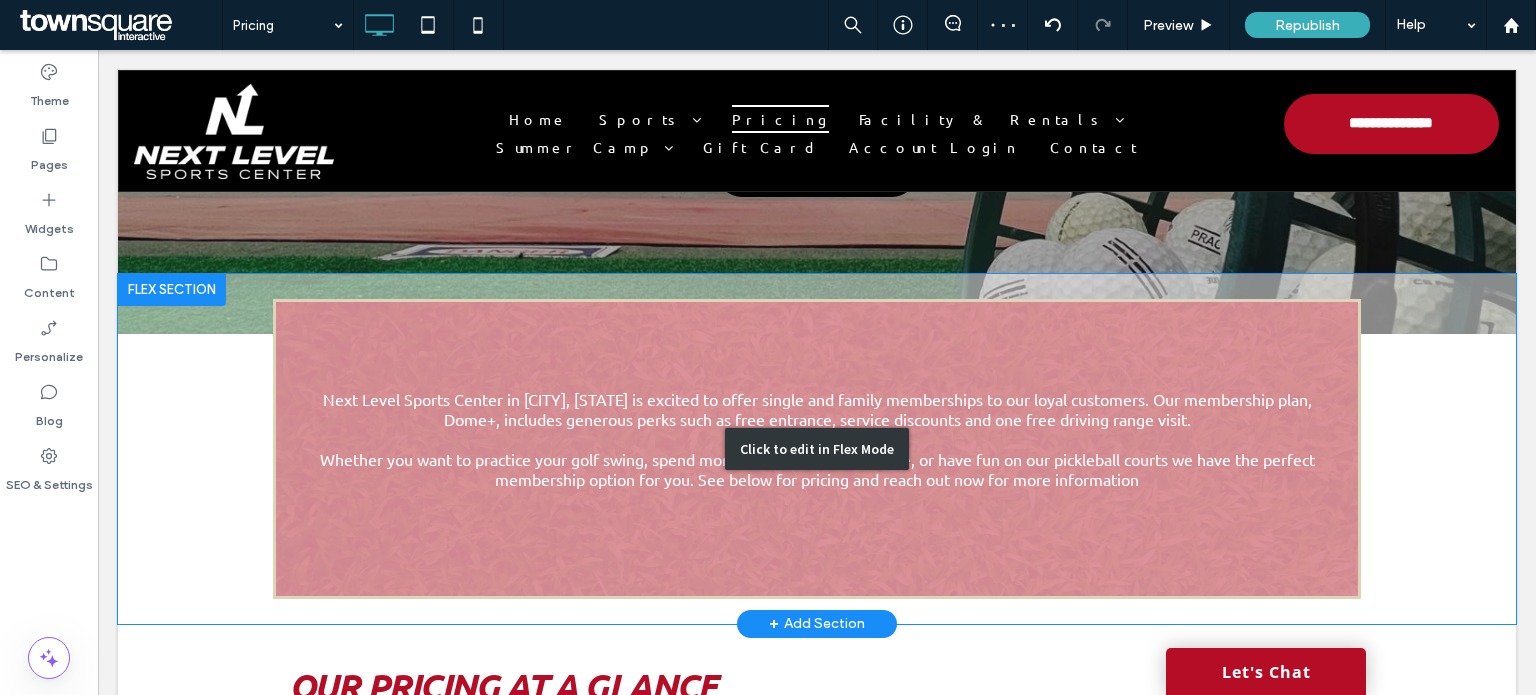 scroll, scrollTop: 341, scrollLeft: 0, axis: vertical 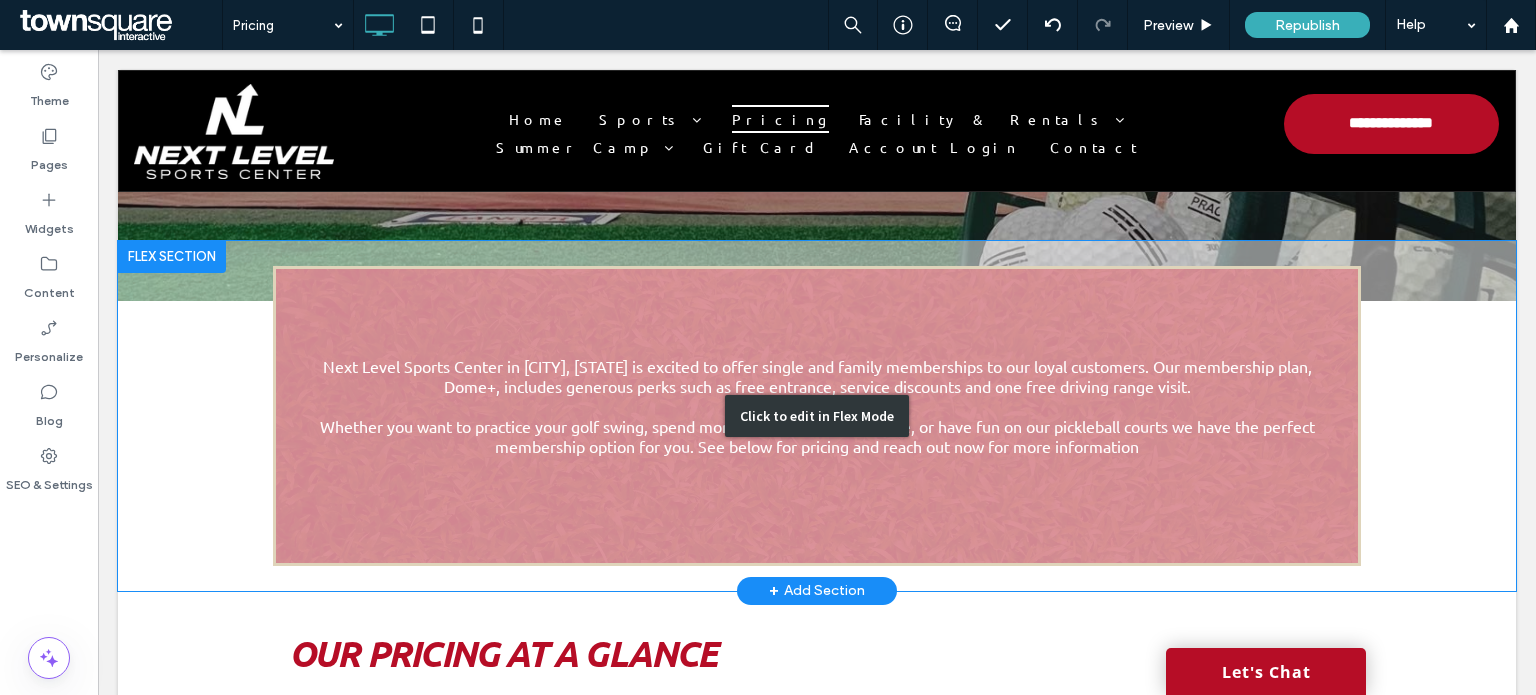 click on "Click to edit in Flex Mode" at bounding box center [817, 416] 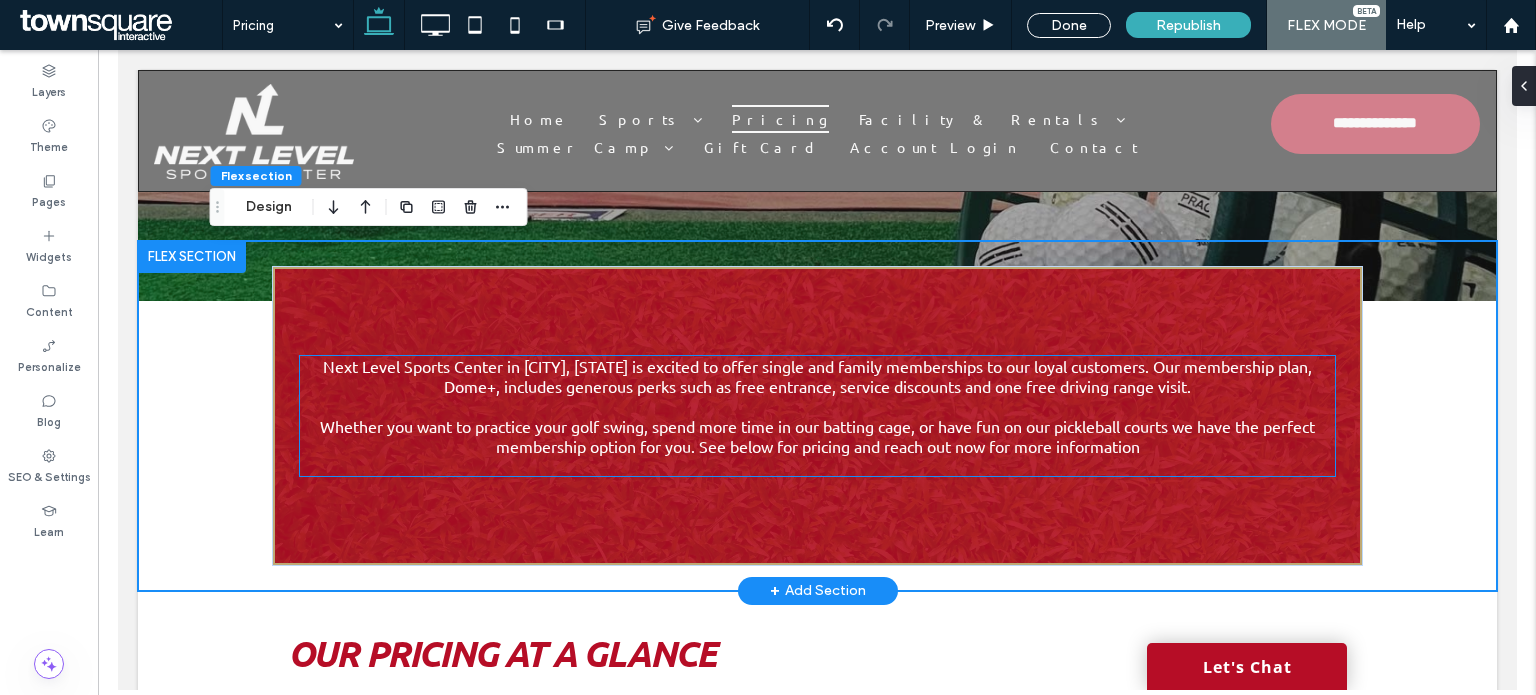 click on "Whether you want to practice your golf swing, spend more time in our batting cage, or have fun on our pickleball courts we have the perfect membership option for you. See below for pricing and reach out now for more information" at bounding box center (816, 436) 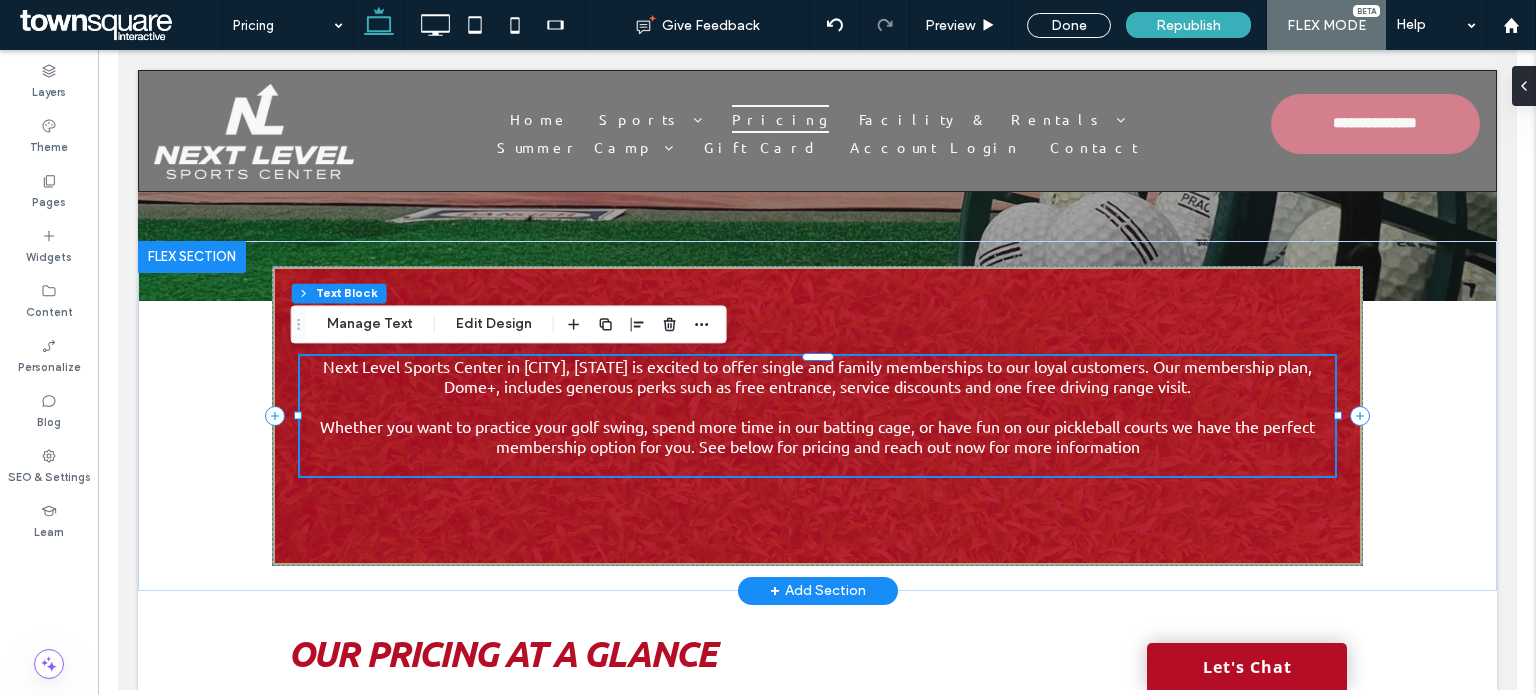 click on "Whether you want to practice your golf swing, spend more time in our batting cage, or have fun on our pickleball courts we have the perfect membership option for you. See below for pricing and reach out now for more information" at bounding box center [816, 436] 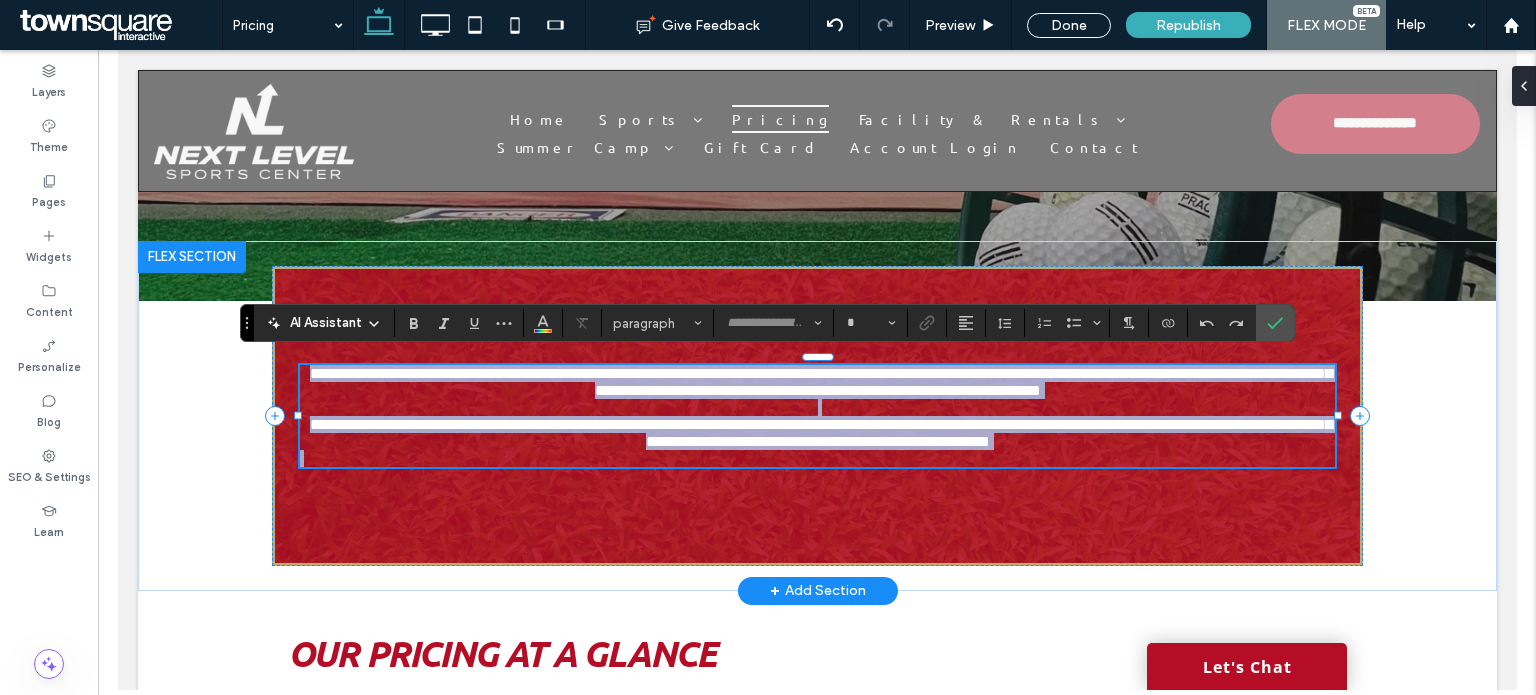 type on "******" 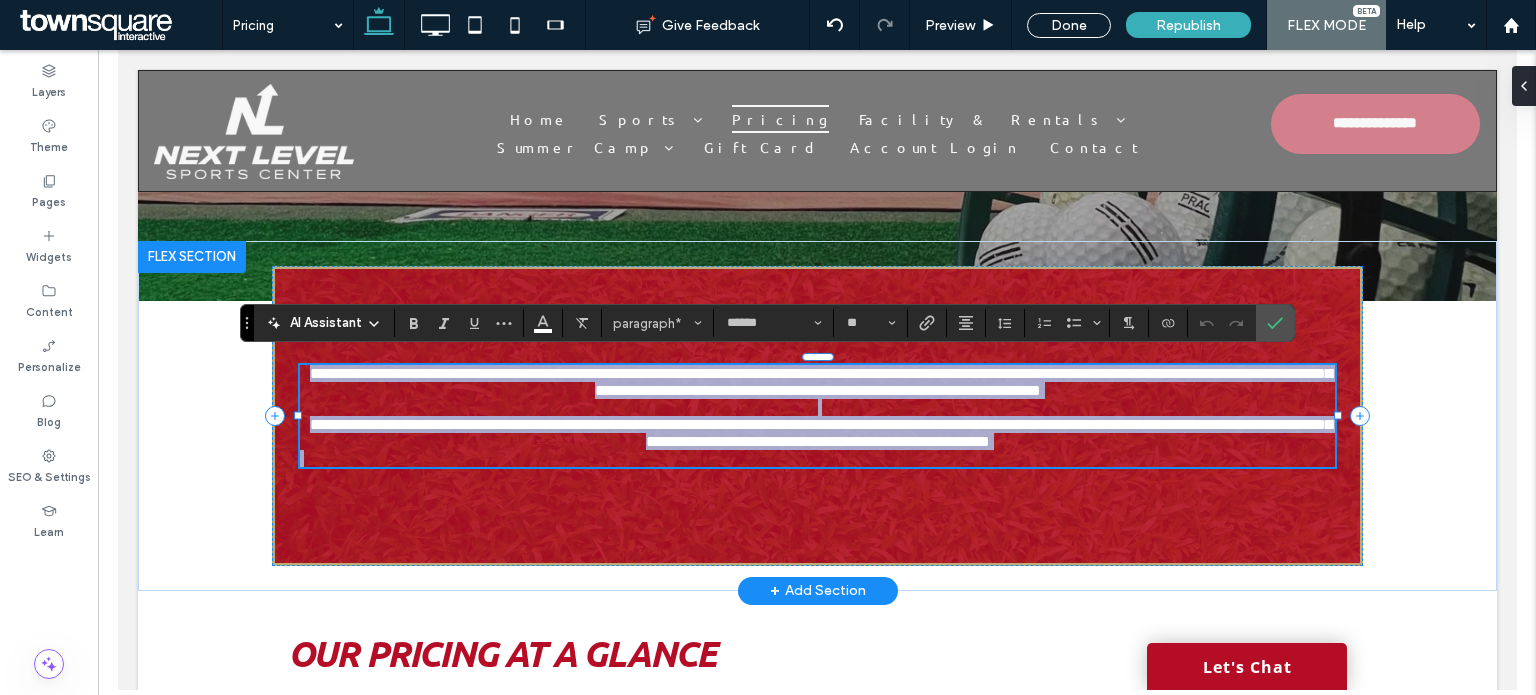 click on "**********" at bounding box center [820, 433] 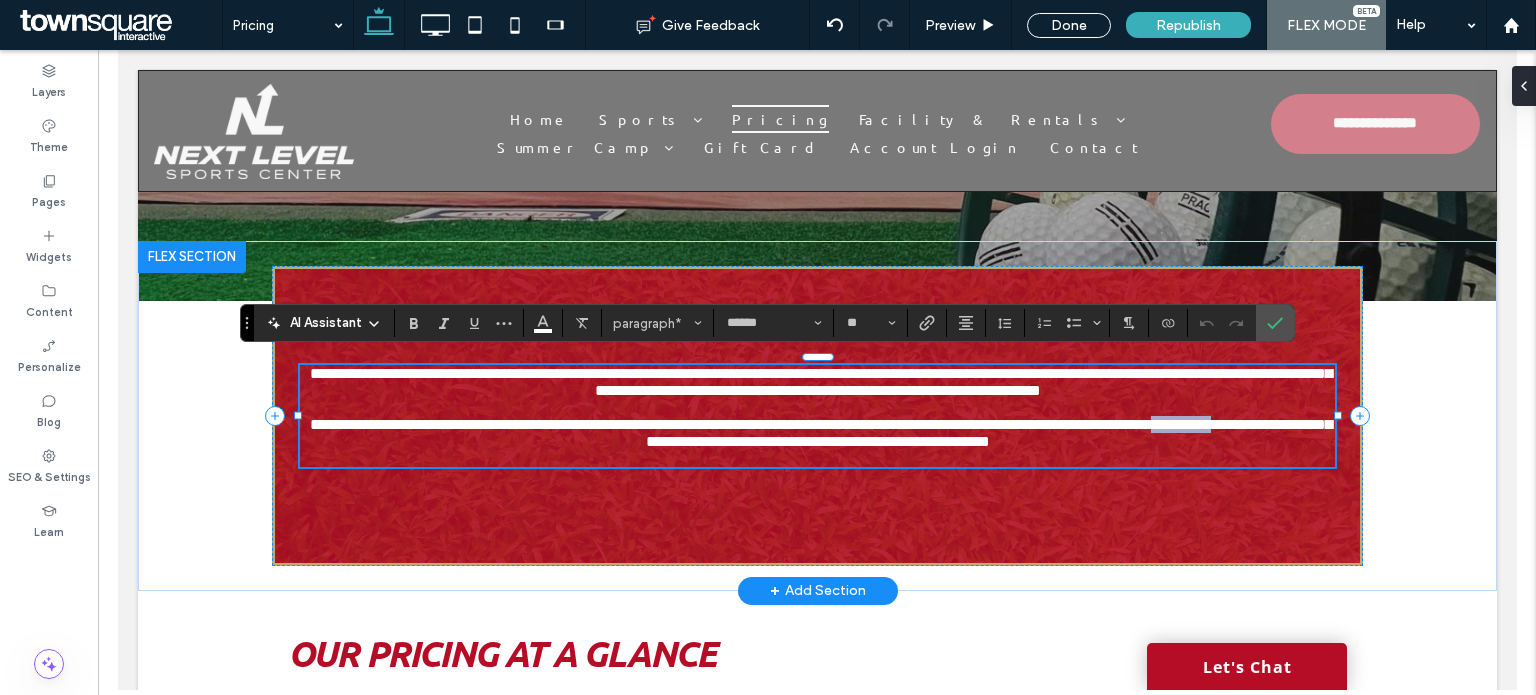 drag, startPoint x: 485, startPoint y: 443, endPoint x: 569, endPoint y: 447, distance: 84.095184 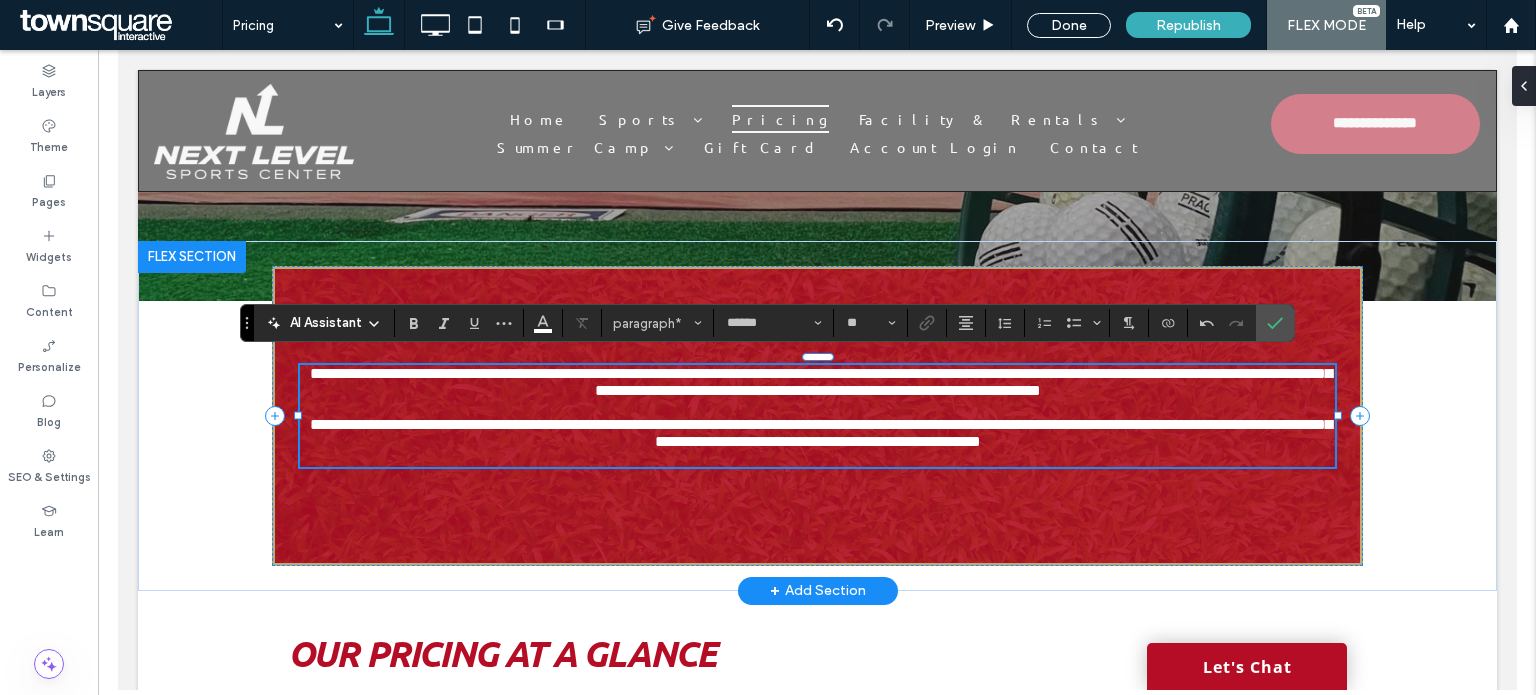 click on "**********" at bounding box center (820, 382) 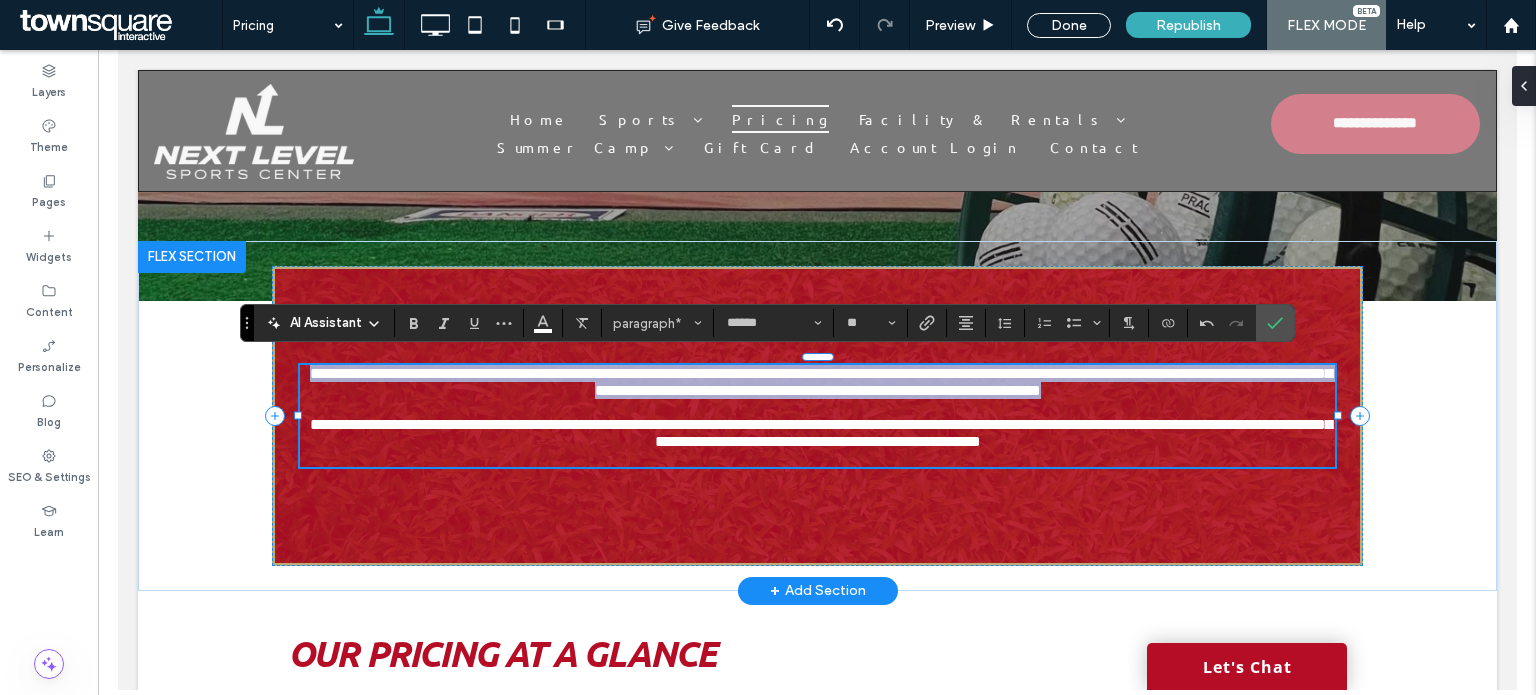 drag, startPoint x: 301, startPoint y: 359, endPoint x: 1204, endPoint y: 391, distance: 903.56683 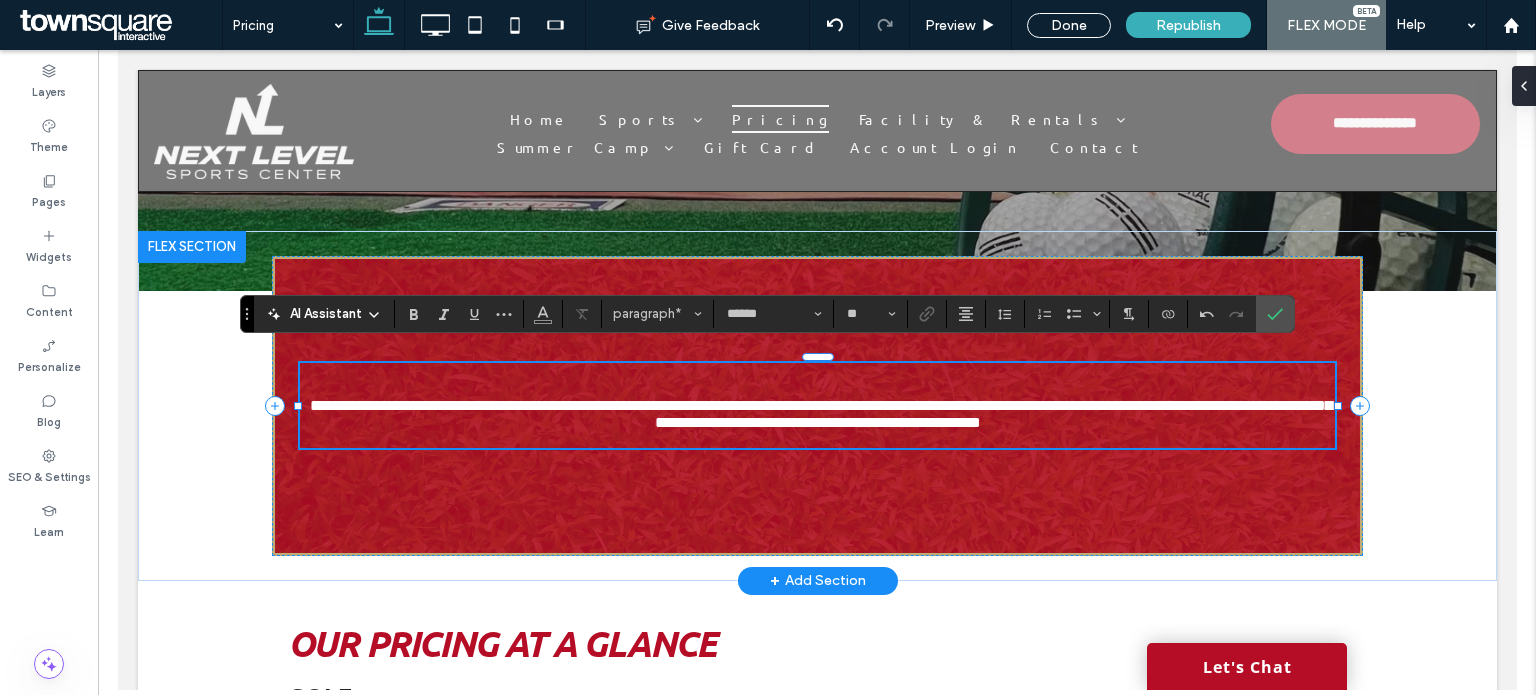 click on "**********" at bounding box center (820, 414) 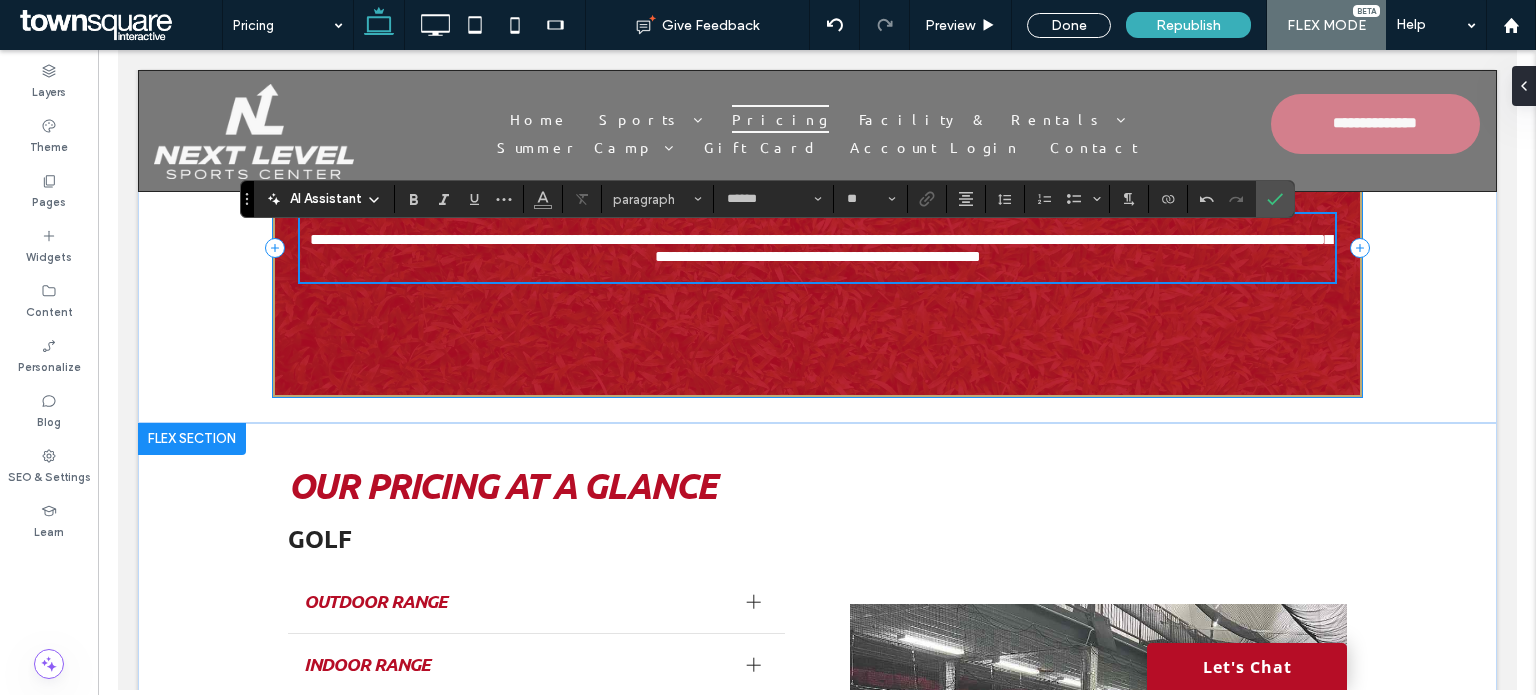 scroll, scrollTop: 460, scrollLeft: 0, axis: vertical 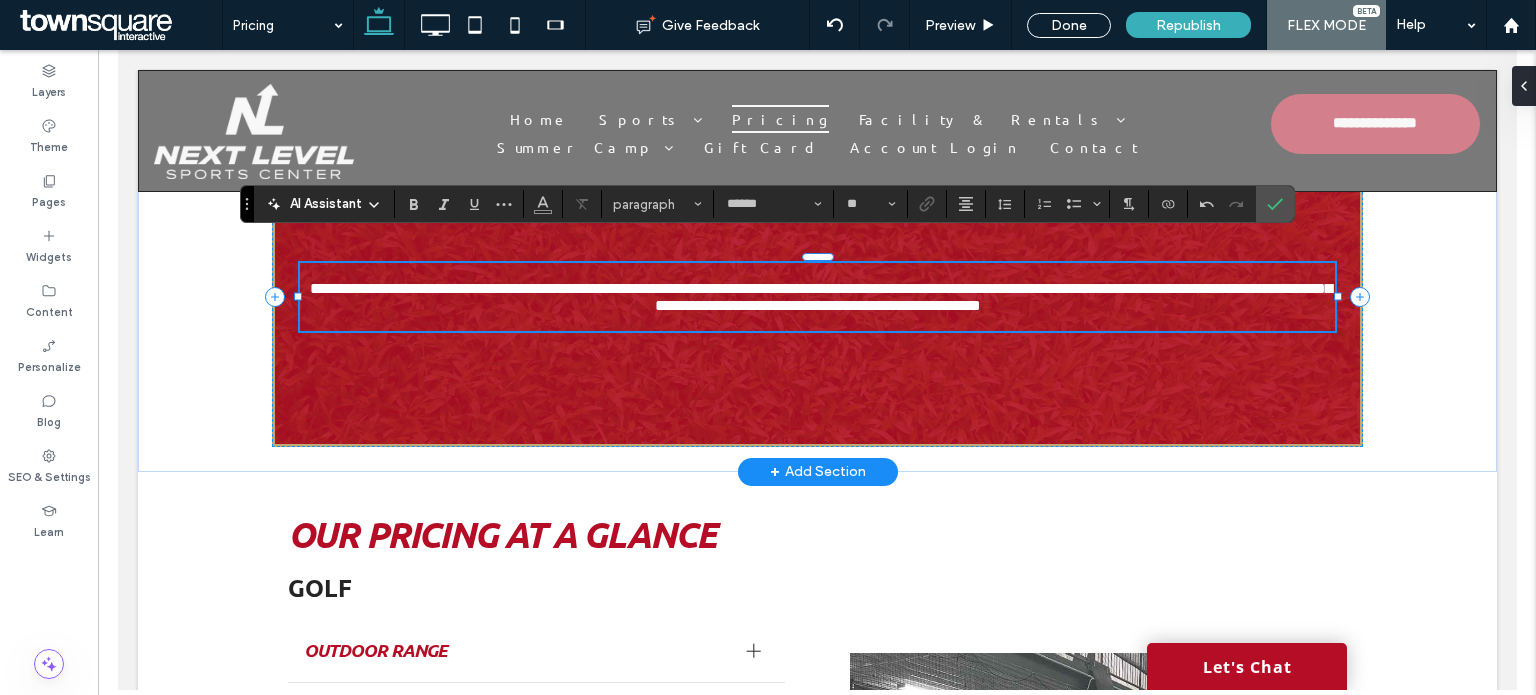 click on "**********" at bounding box center [820, 297] 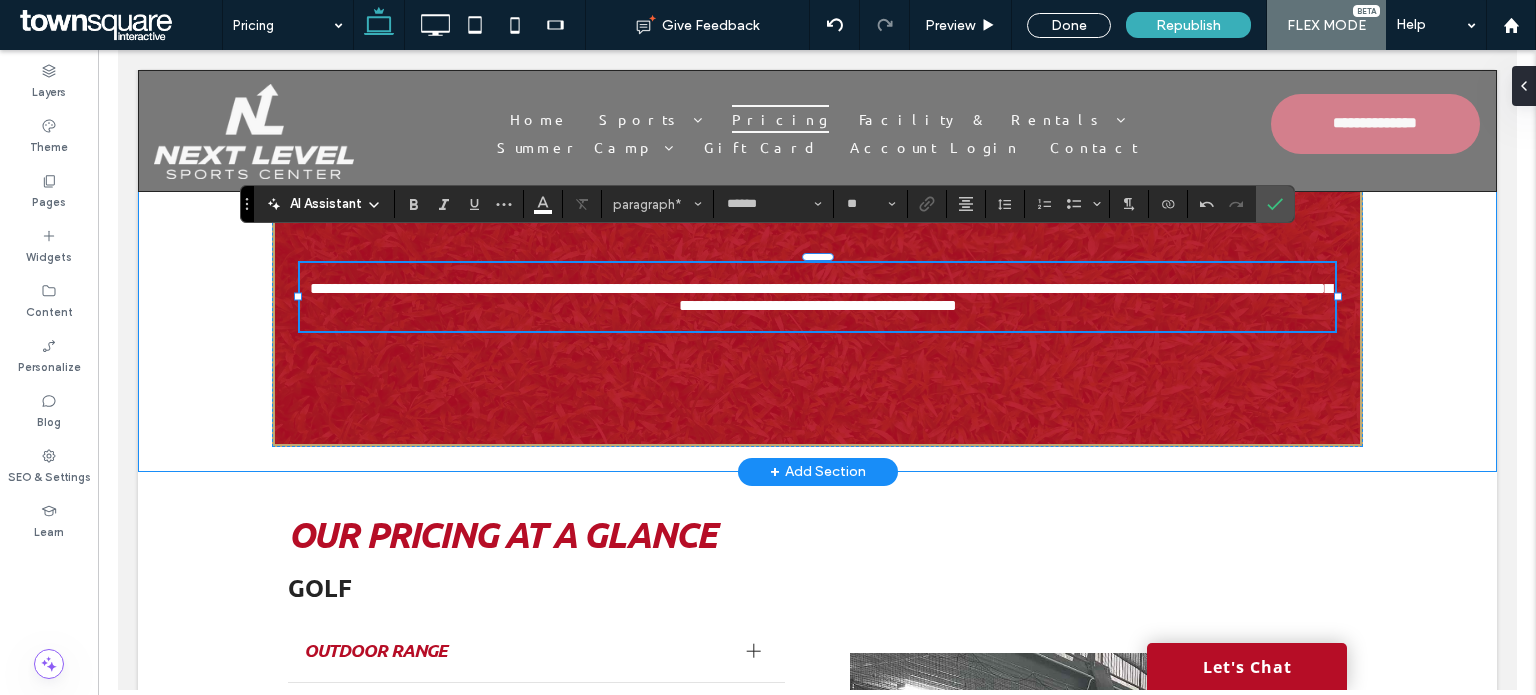 click on "**********" at bounding box center (817, 297) 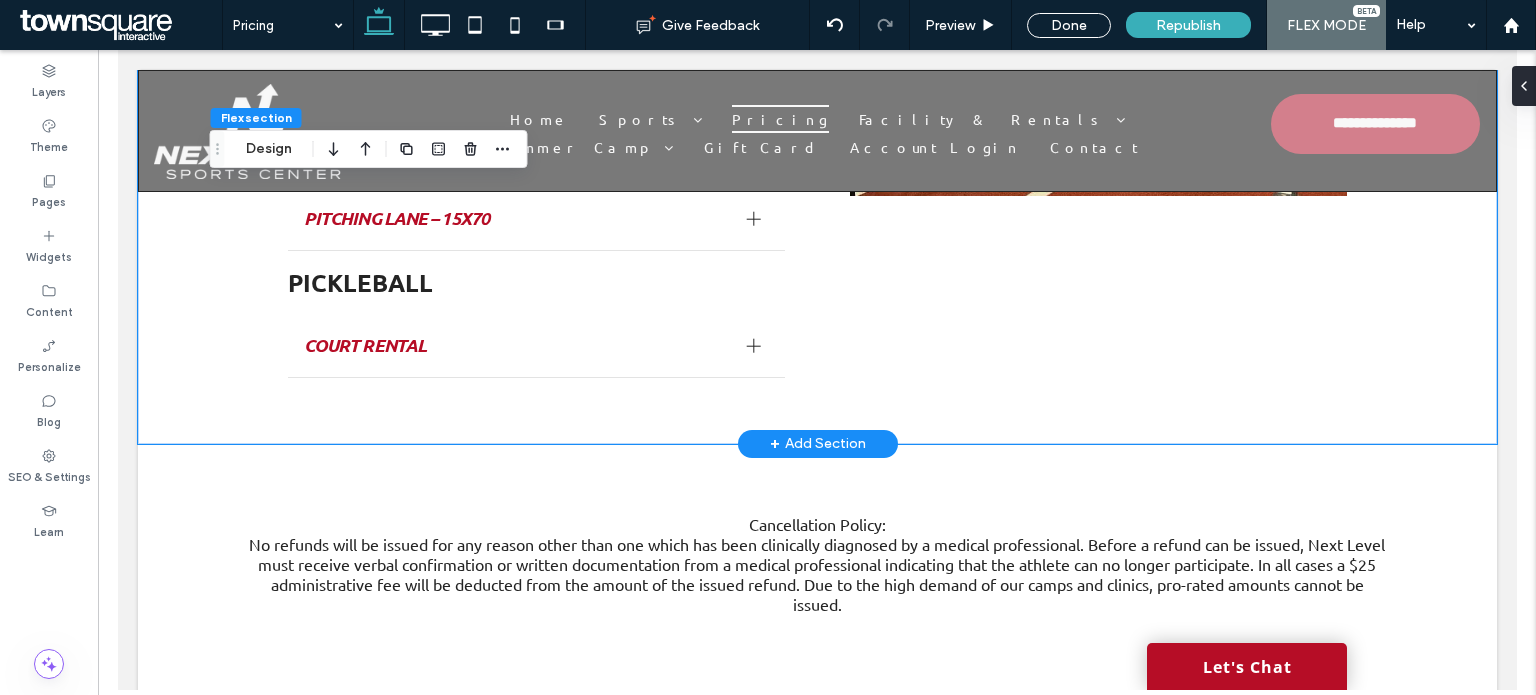 scroll, scrollTop: 1060, scrollLeft: 0, axis: vertical 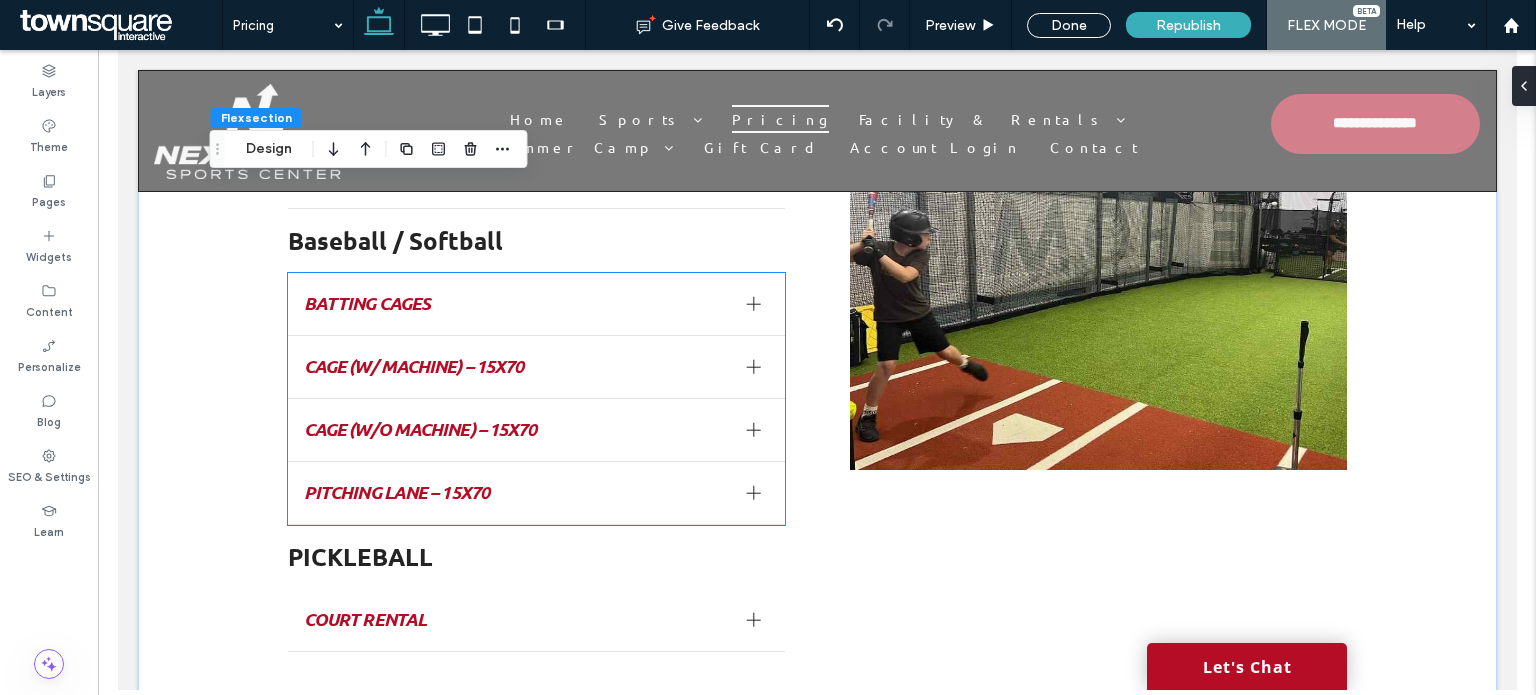 click at bounding box center (753, 430) 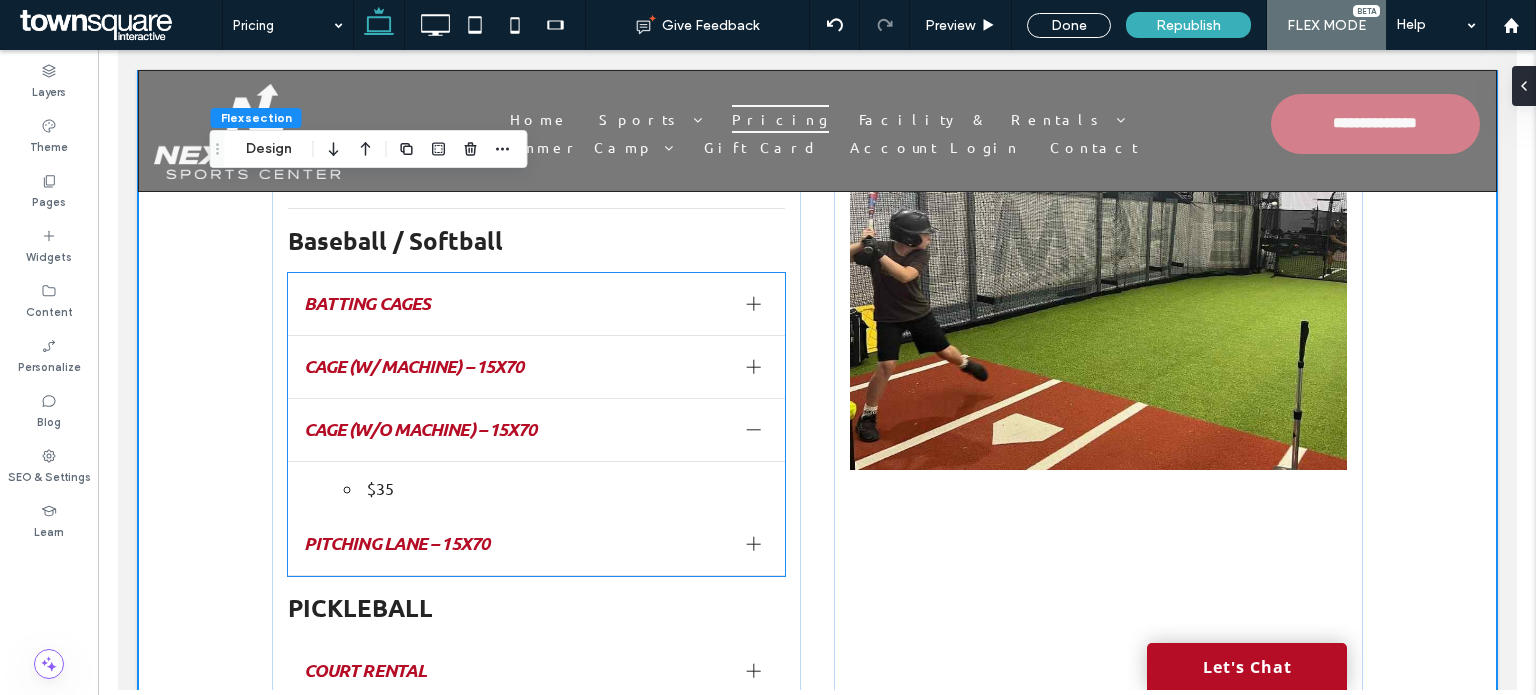click at bounding box center [753, 544] 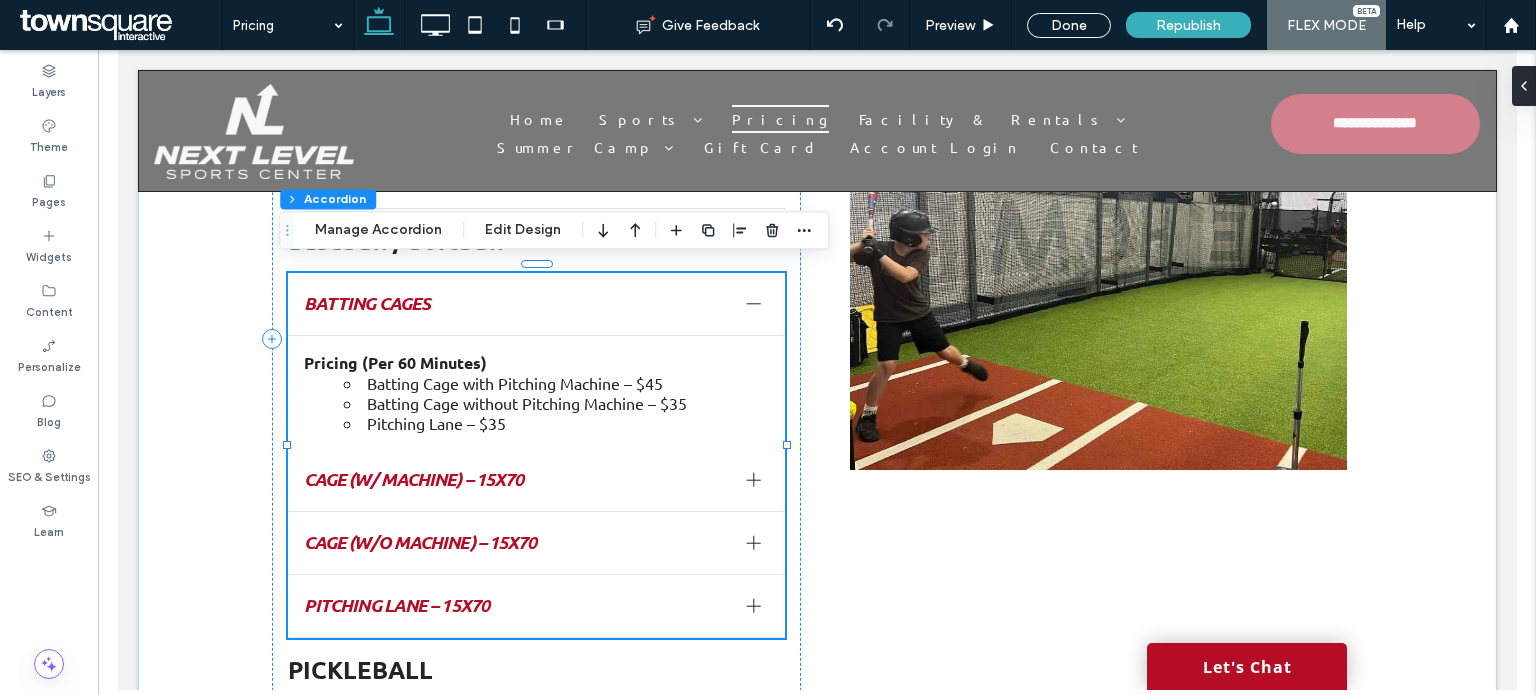 click at bounding box center (753, 605) 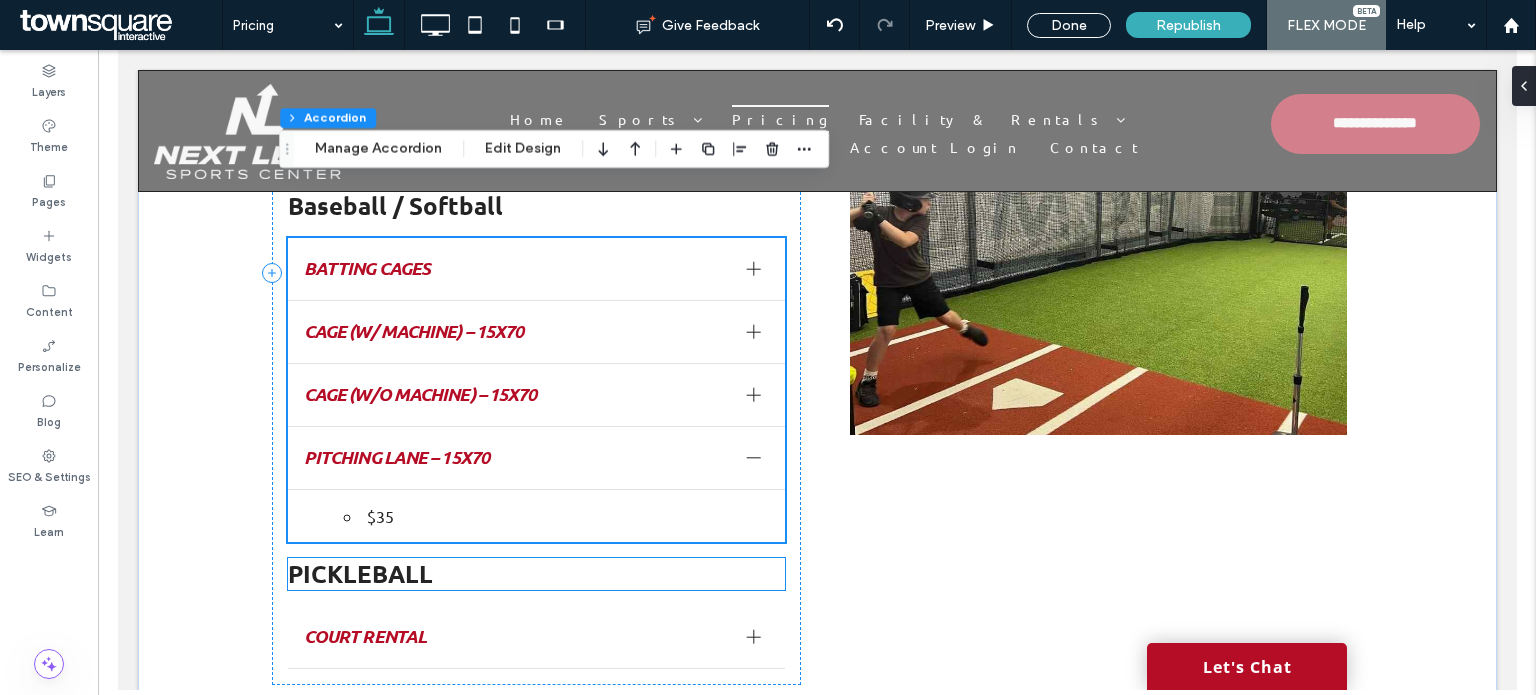 scroll, scrollTop: 1060, scrollLeft: 0, axis: vertical 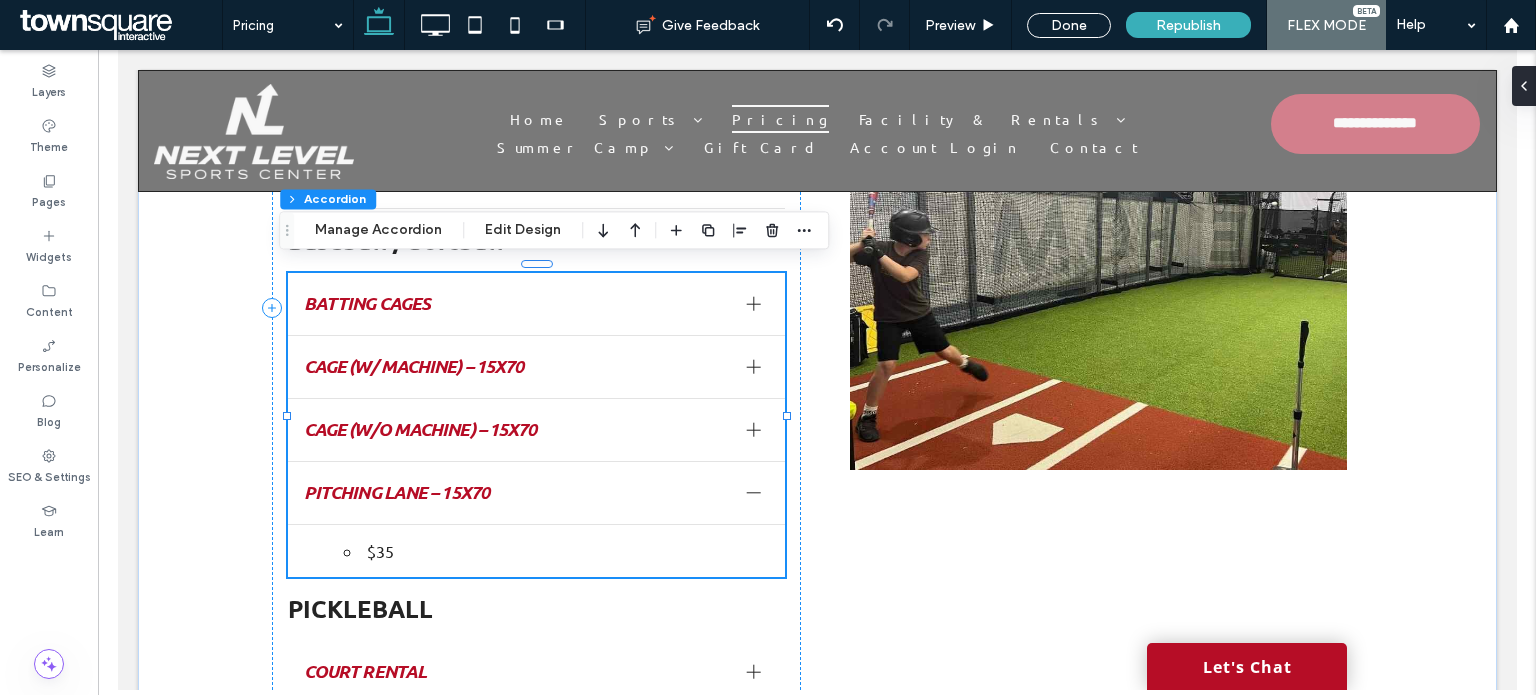 click at bounding box center (753, 304) 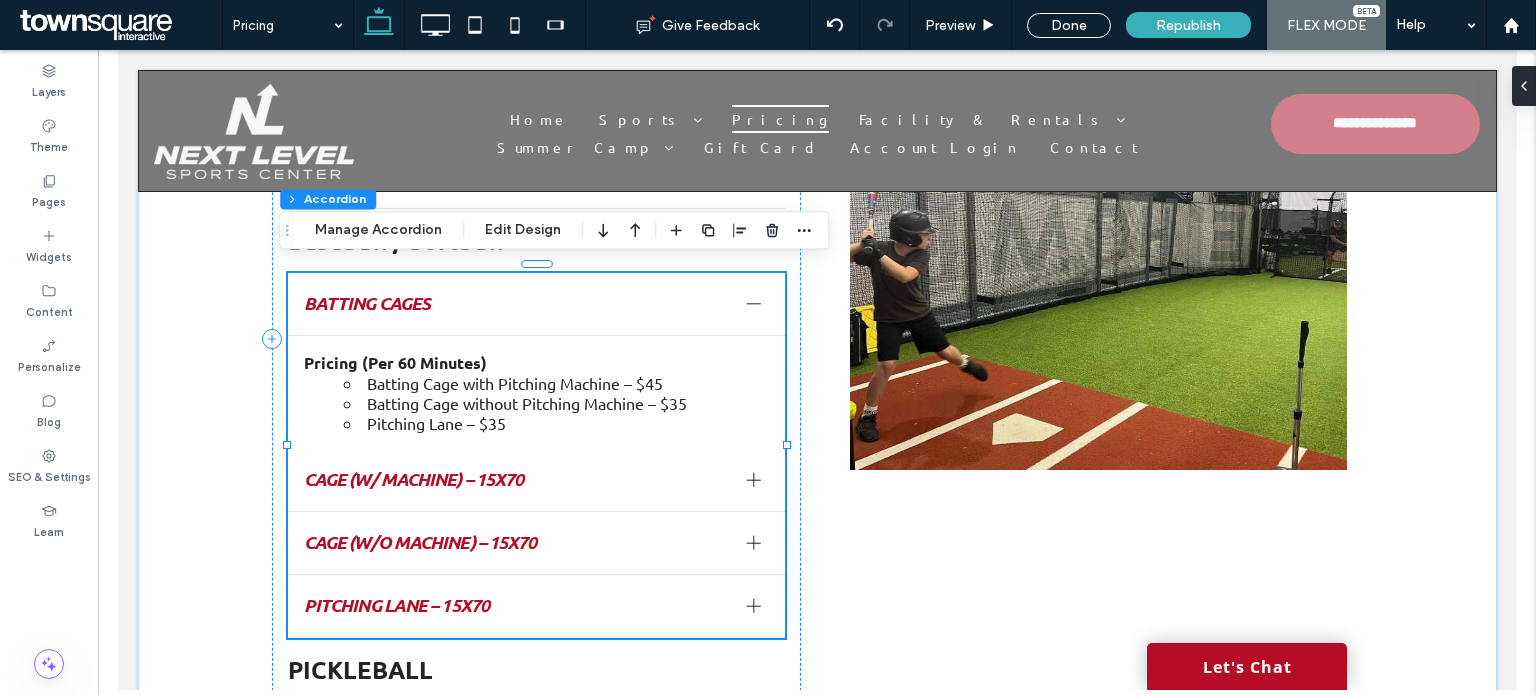 click at bounding box center [753, 480] 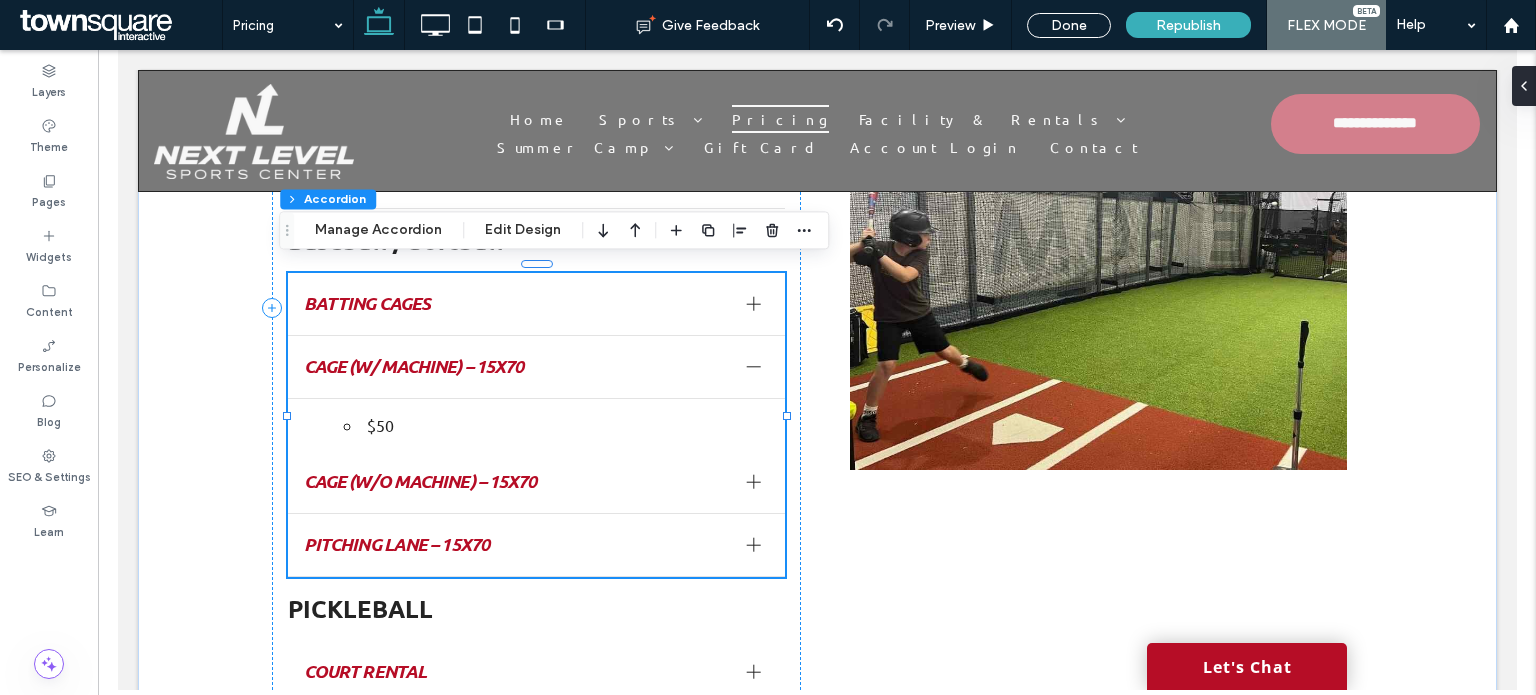 click at bounding box center [753, 304] 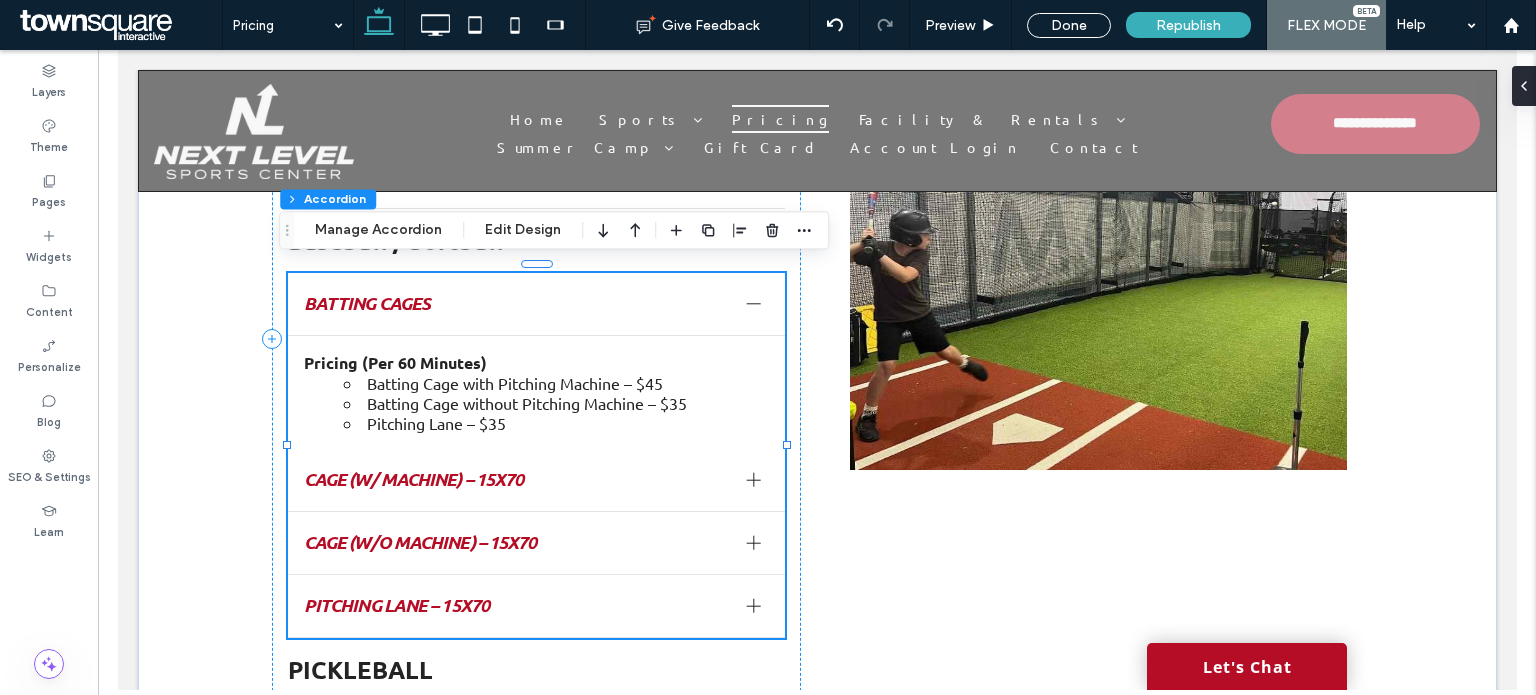 click on "Batting Cage with Pitching Machine – $45" at bounding box center (555, 383) 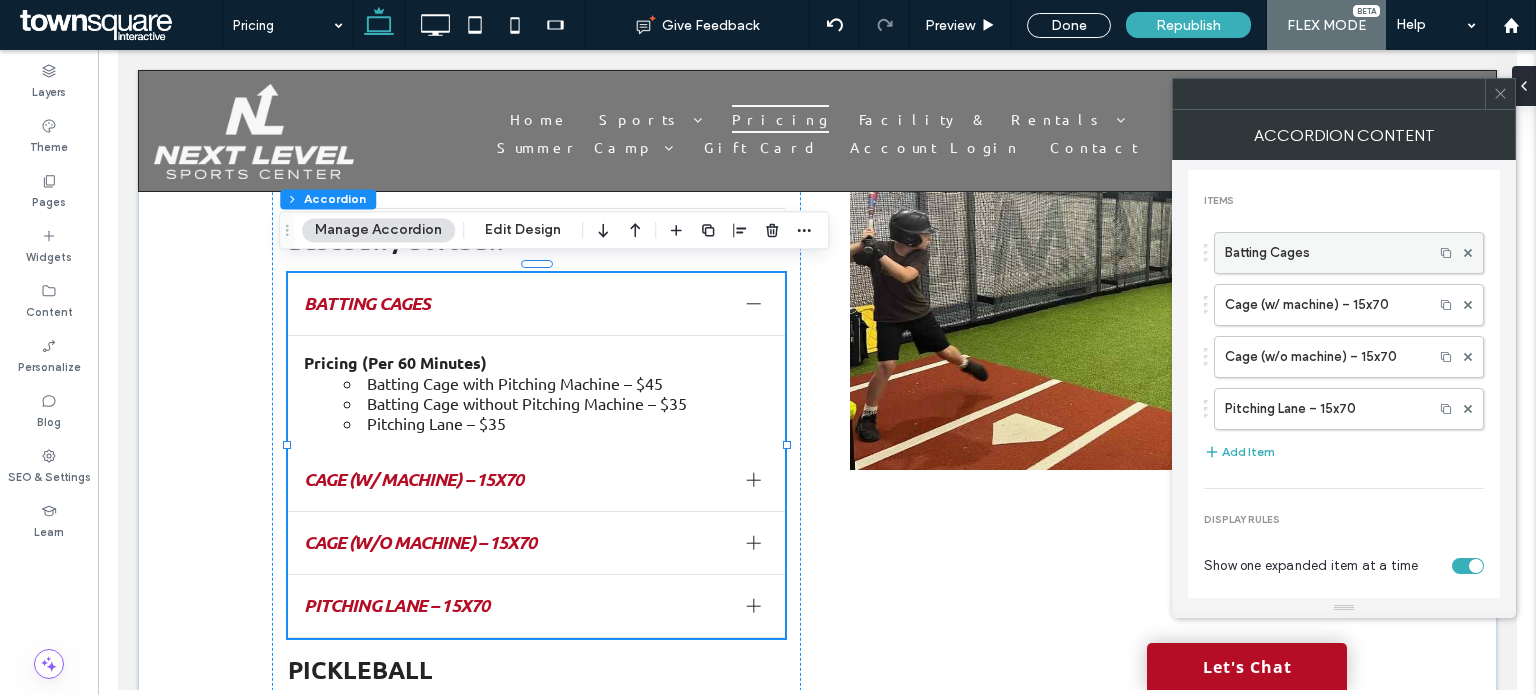 click on "Batting Cages" at bounding box center [1324, 253] 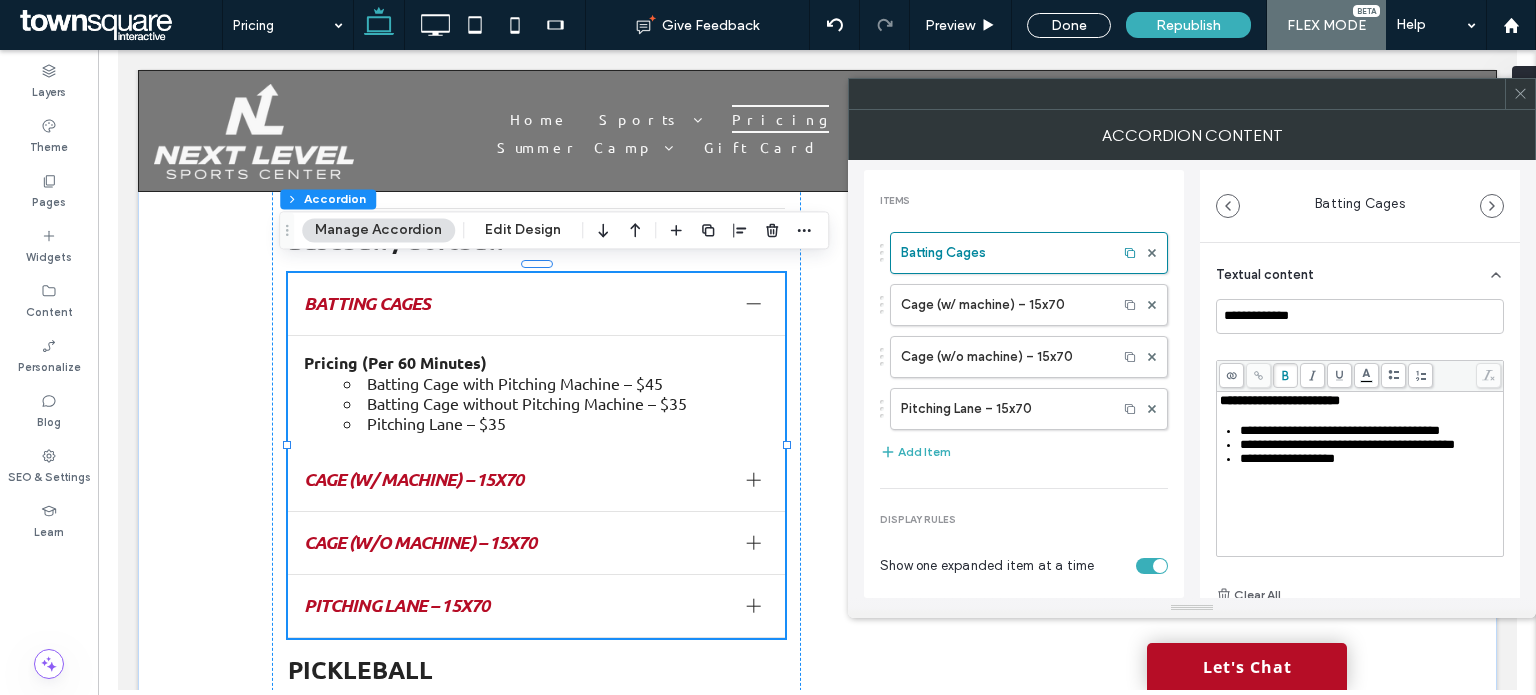 click on "**********" at bounding box center [1371, 431] 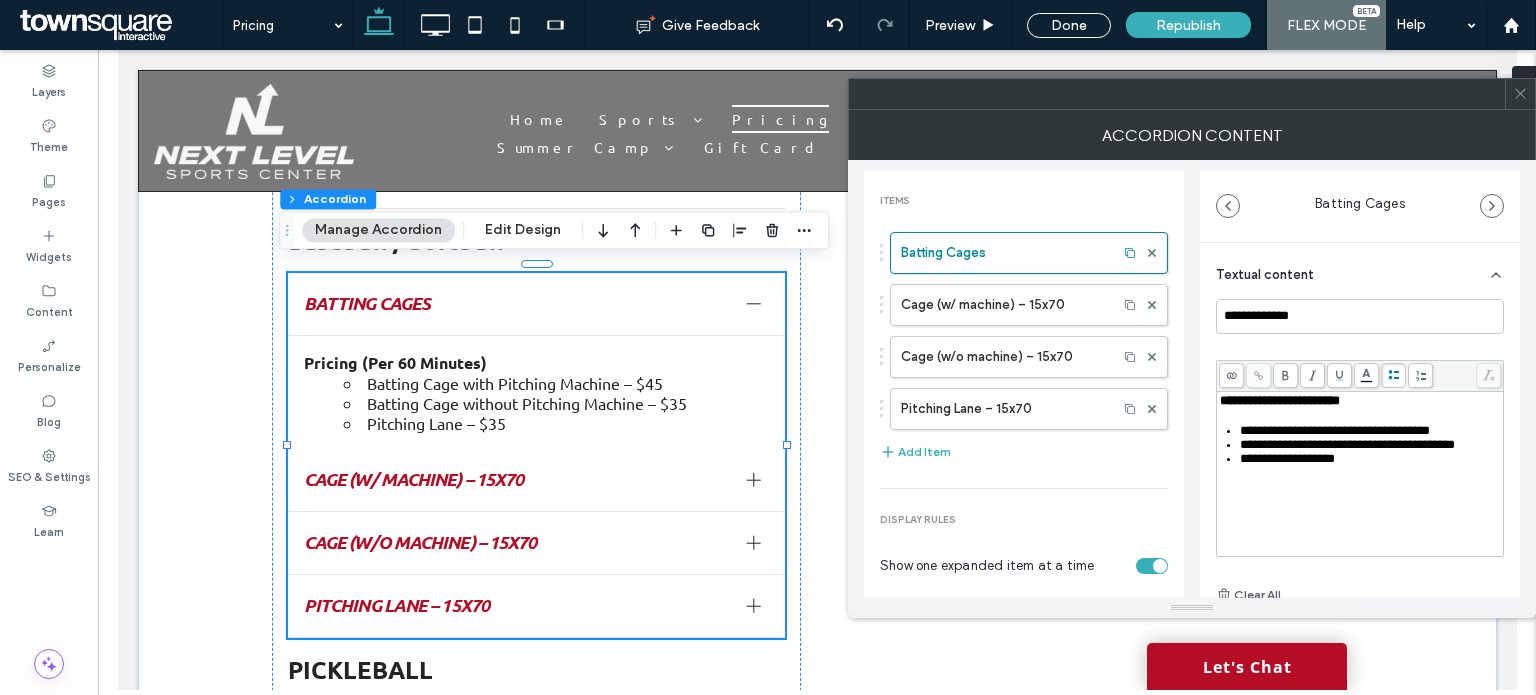 type 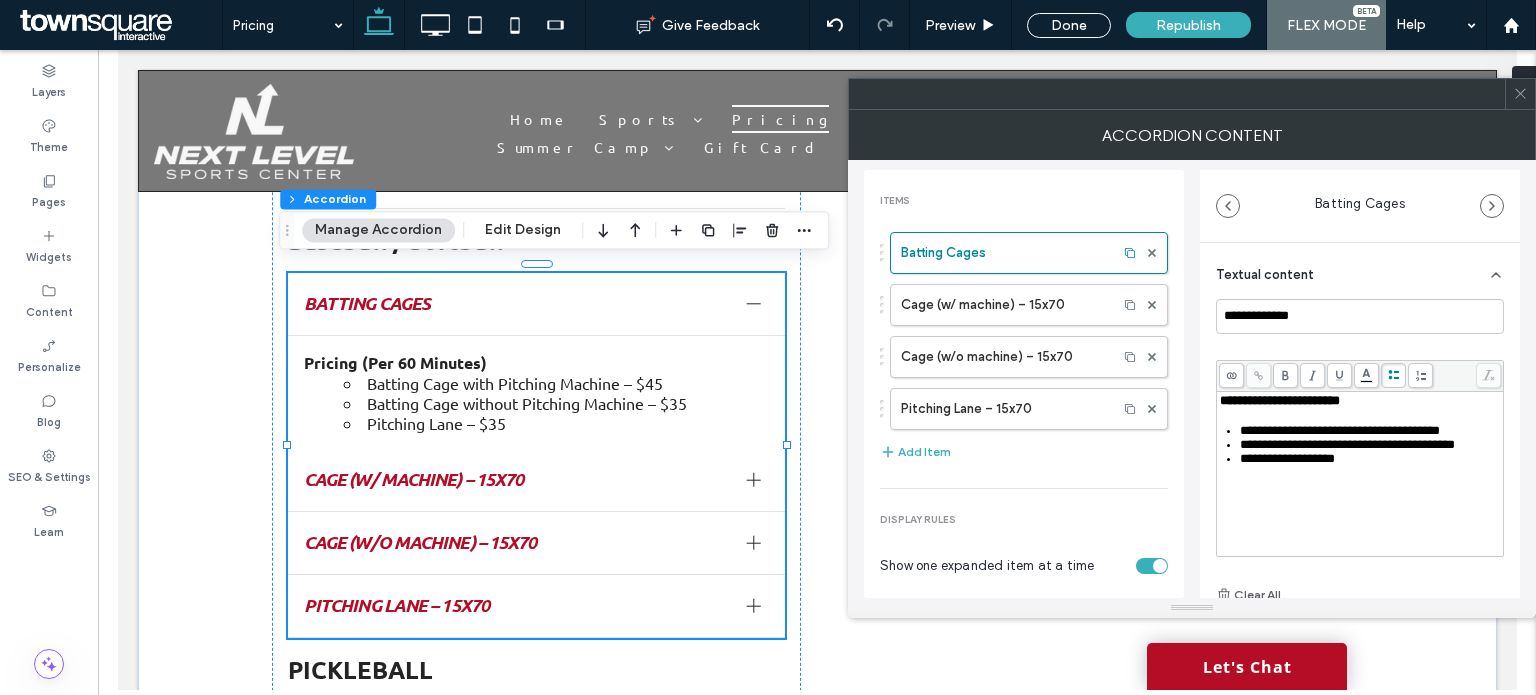 scroll, scrollTop: 15, scrollLeft: 0, axis: vertical 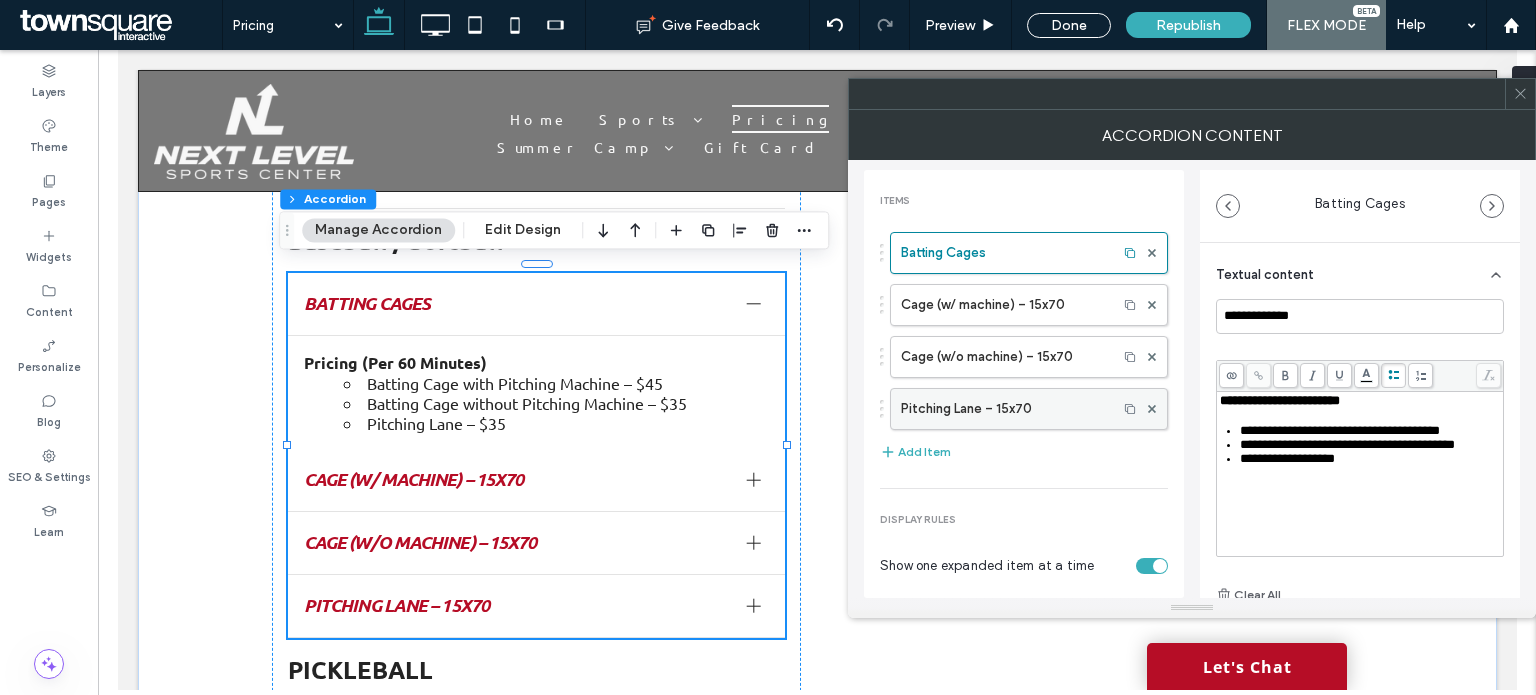 click on "Pitching Lane – 15x70" at bounding box center (1004, 409) 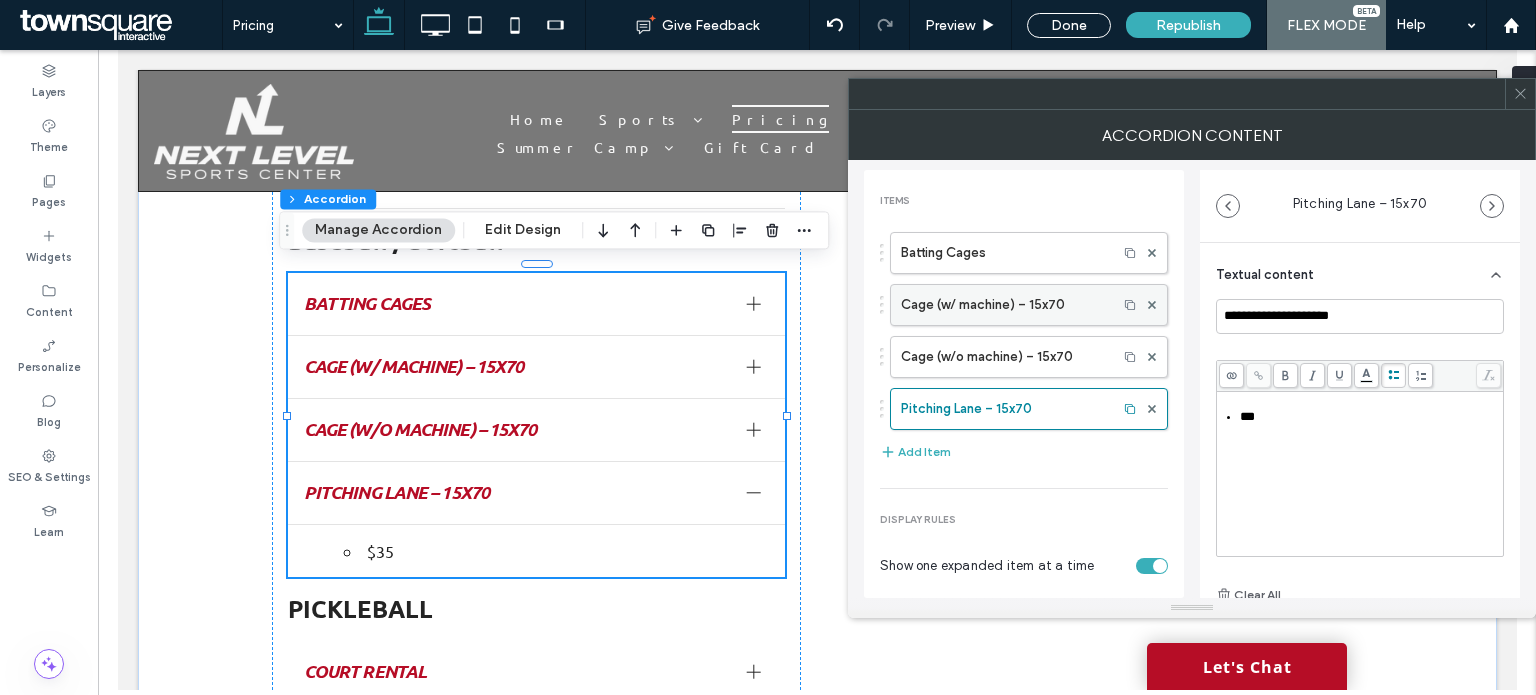 click on "Cage (w/ machine) – 15x70" at bounding box center (1004, 305) 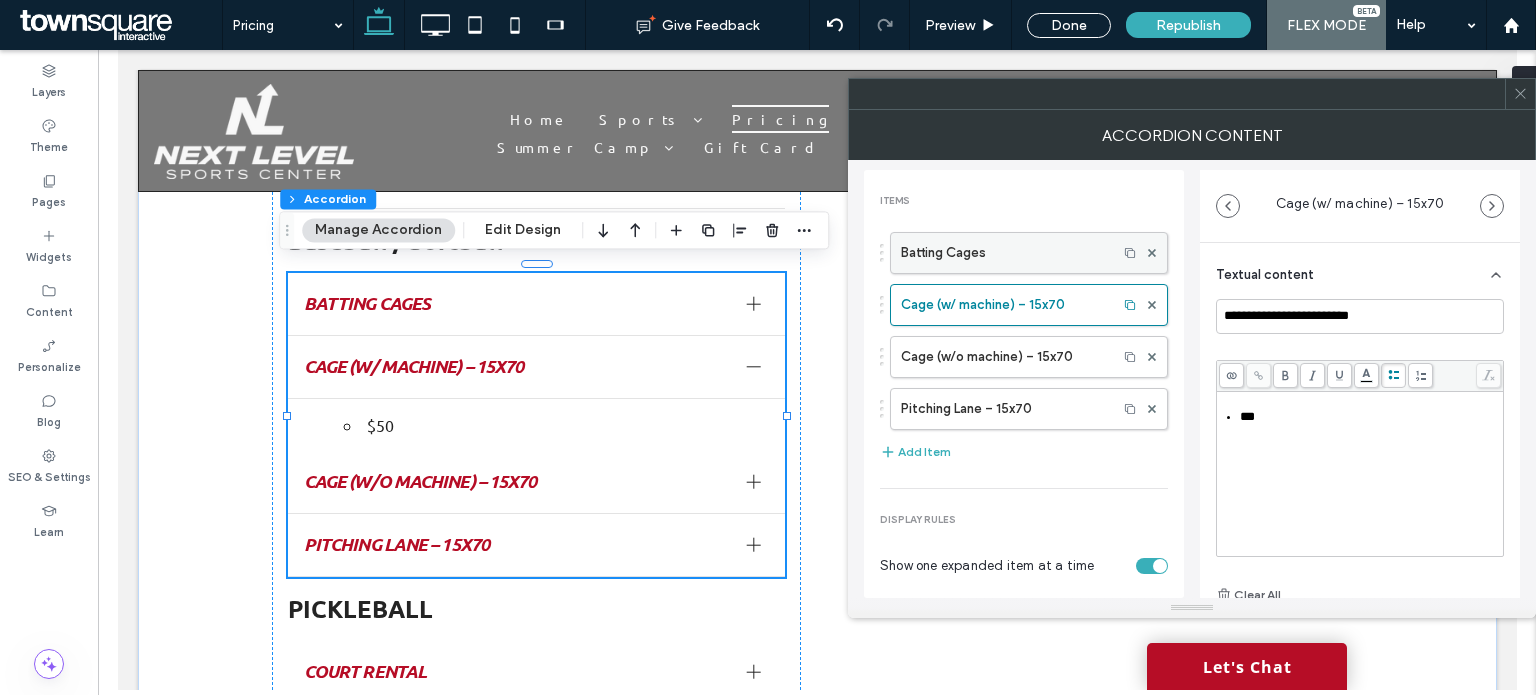 click on "Batting Cages" at bounding box center [1004, 253] 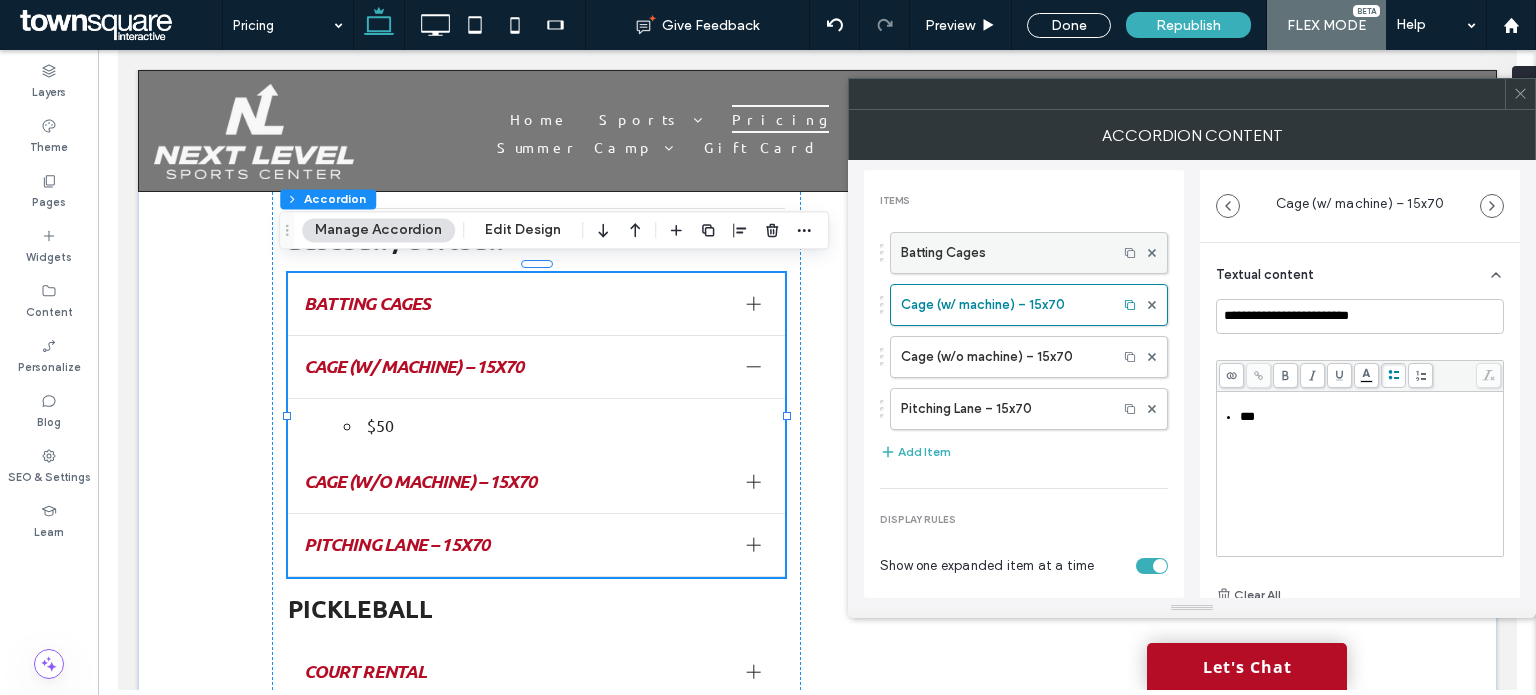 type on "**********" 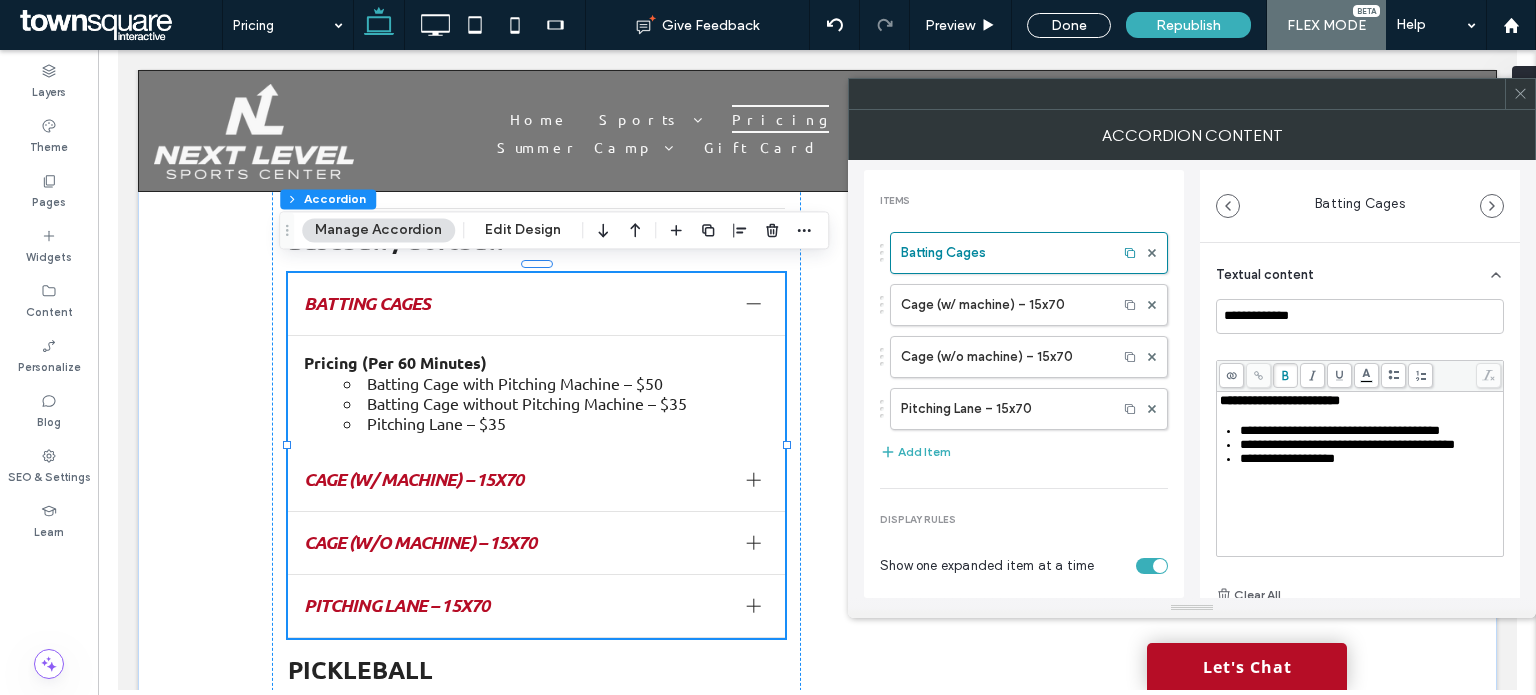 click on "**********" at bounding box center [1360, 453] 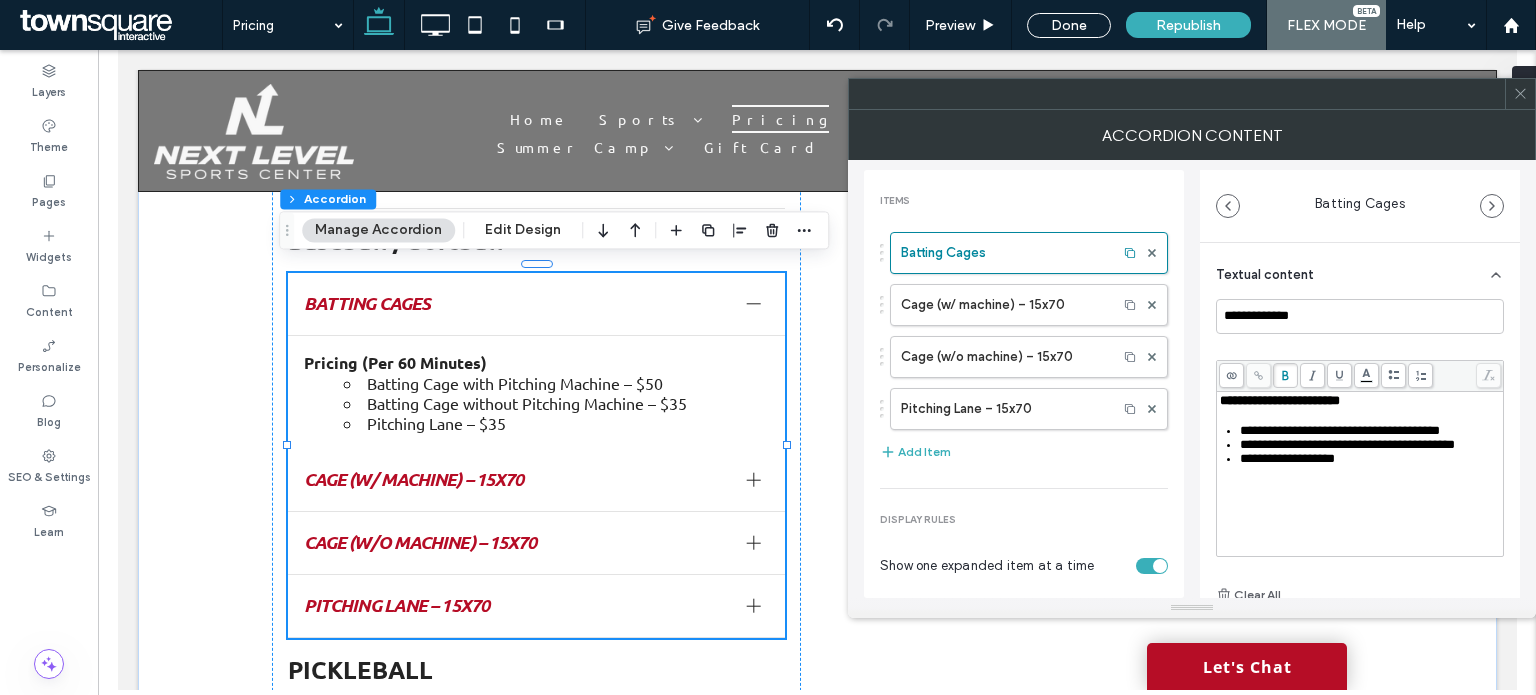 click 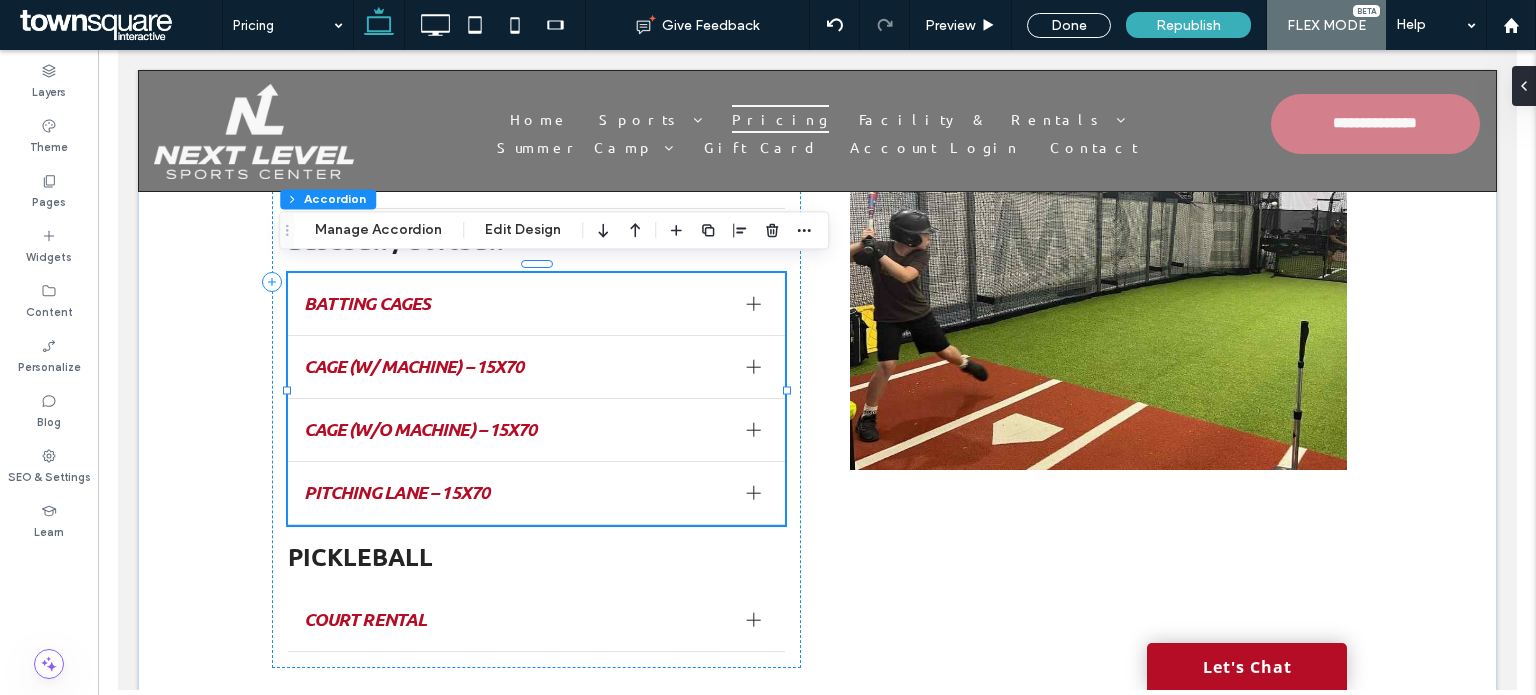 click at bounding box center (753, 304) 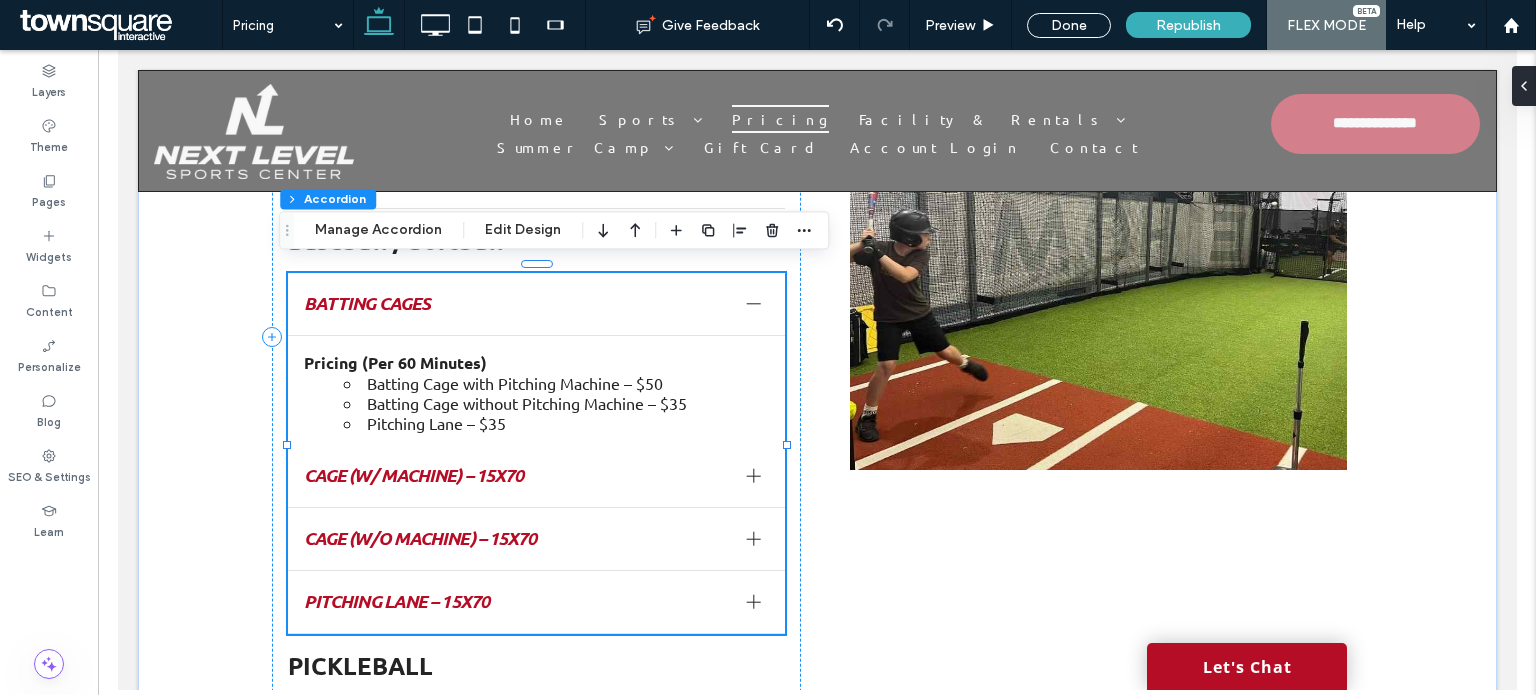click at bounding box center (753, 602) 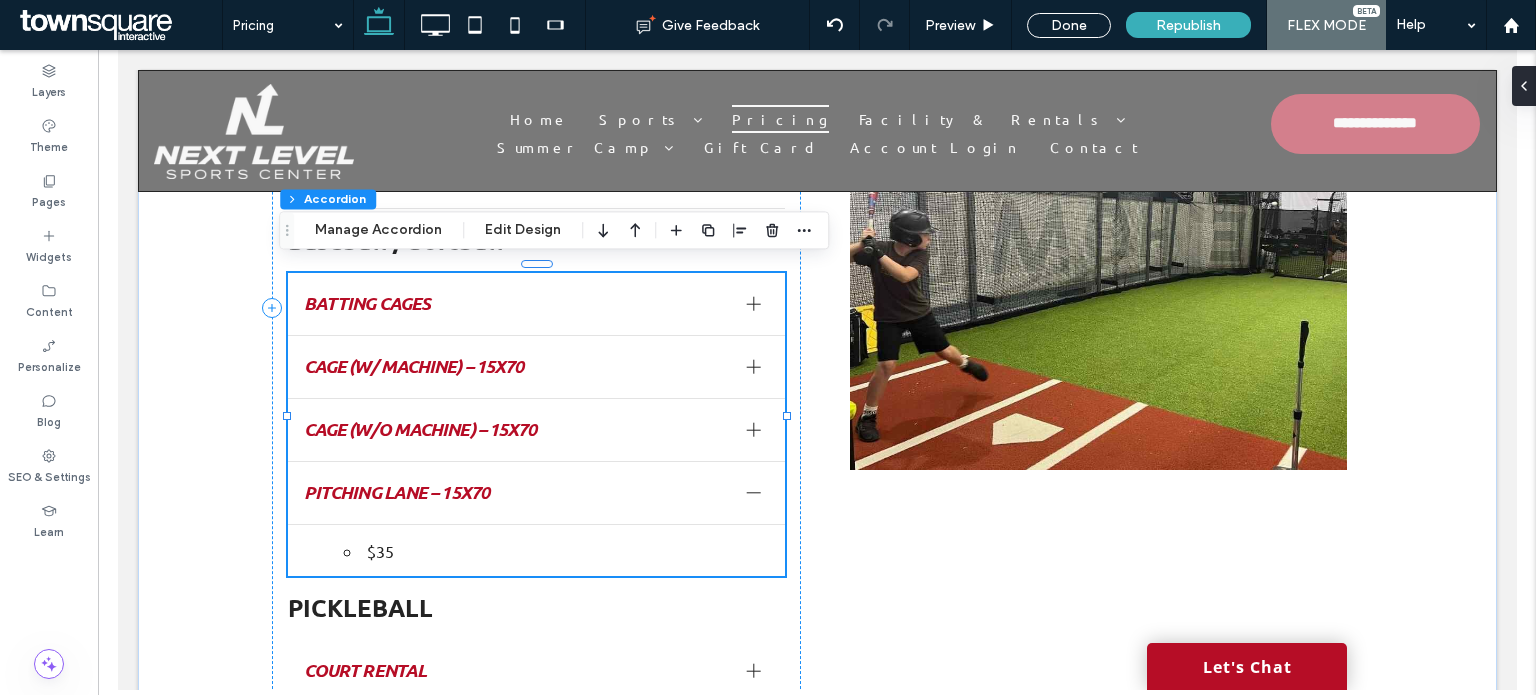 click at bounding box center (753, 367) 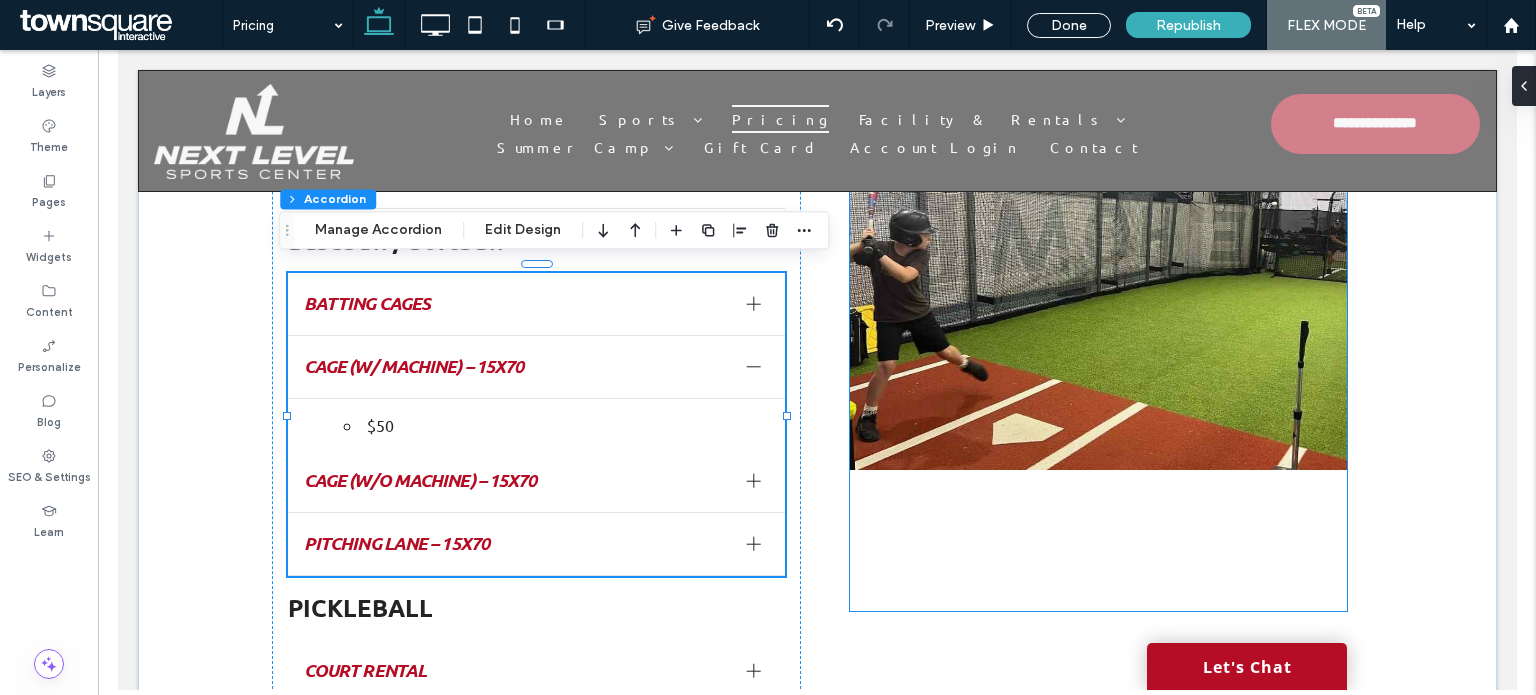 click at bounding box center [1097, 262] 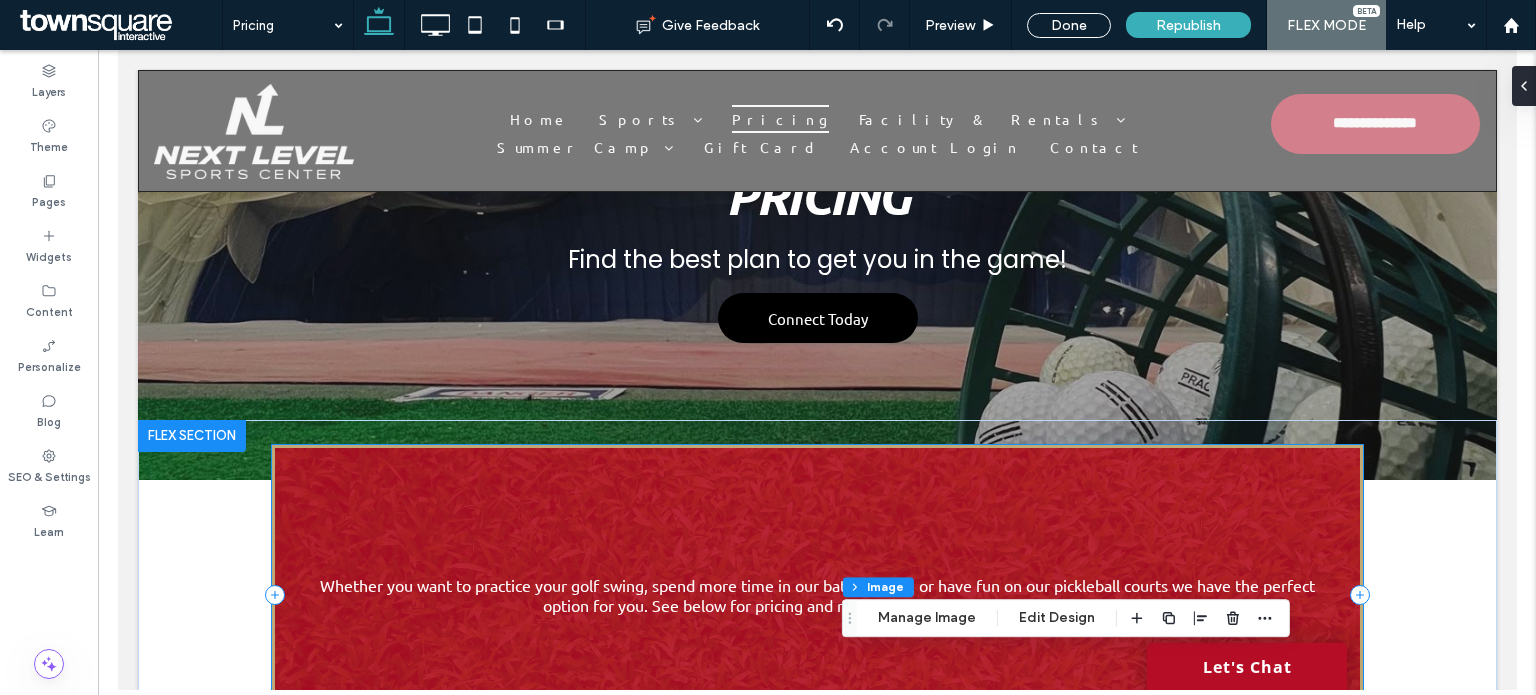 scroll, scrollTop: 0, scrollLeft: 0, axis: both 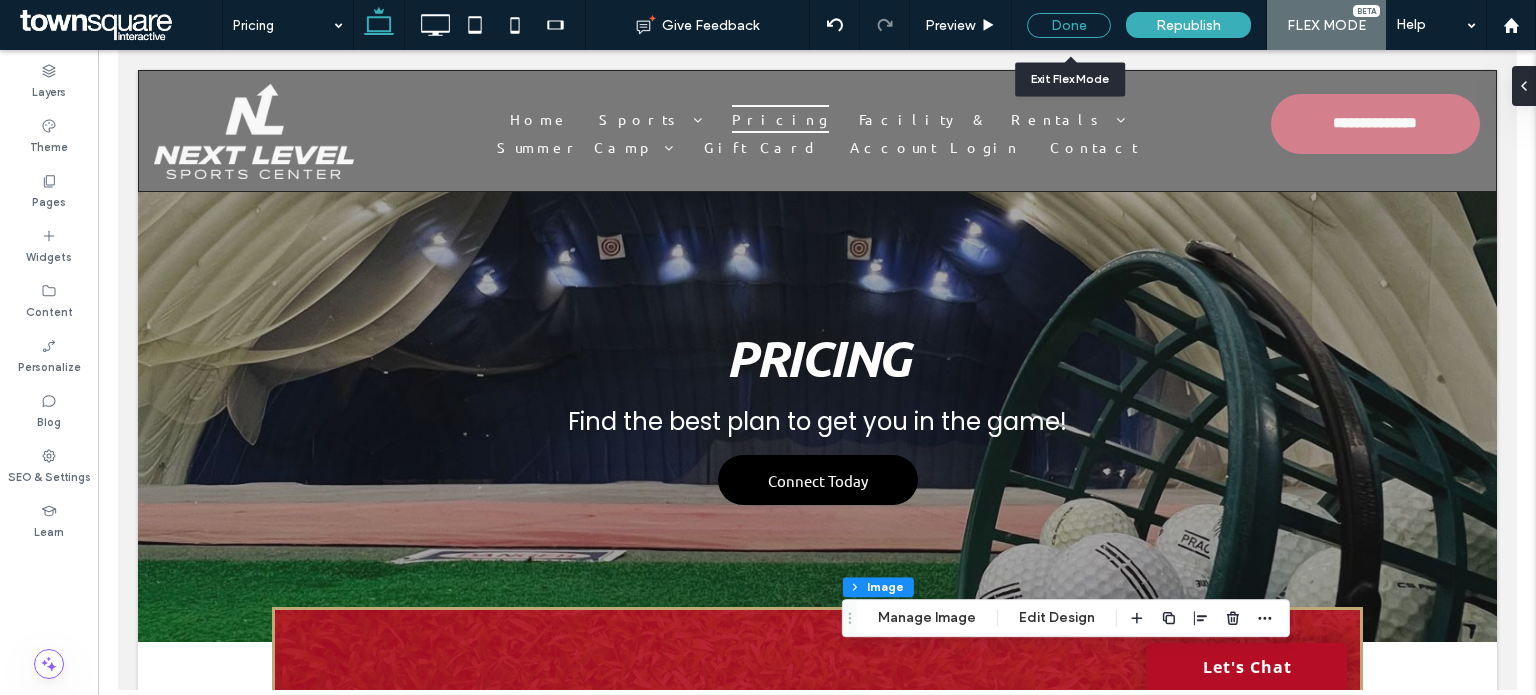 click on "Done" at bounding box center [1069, 25] 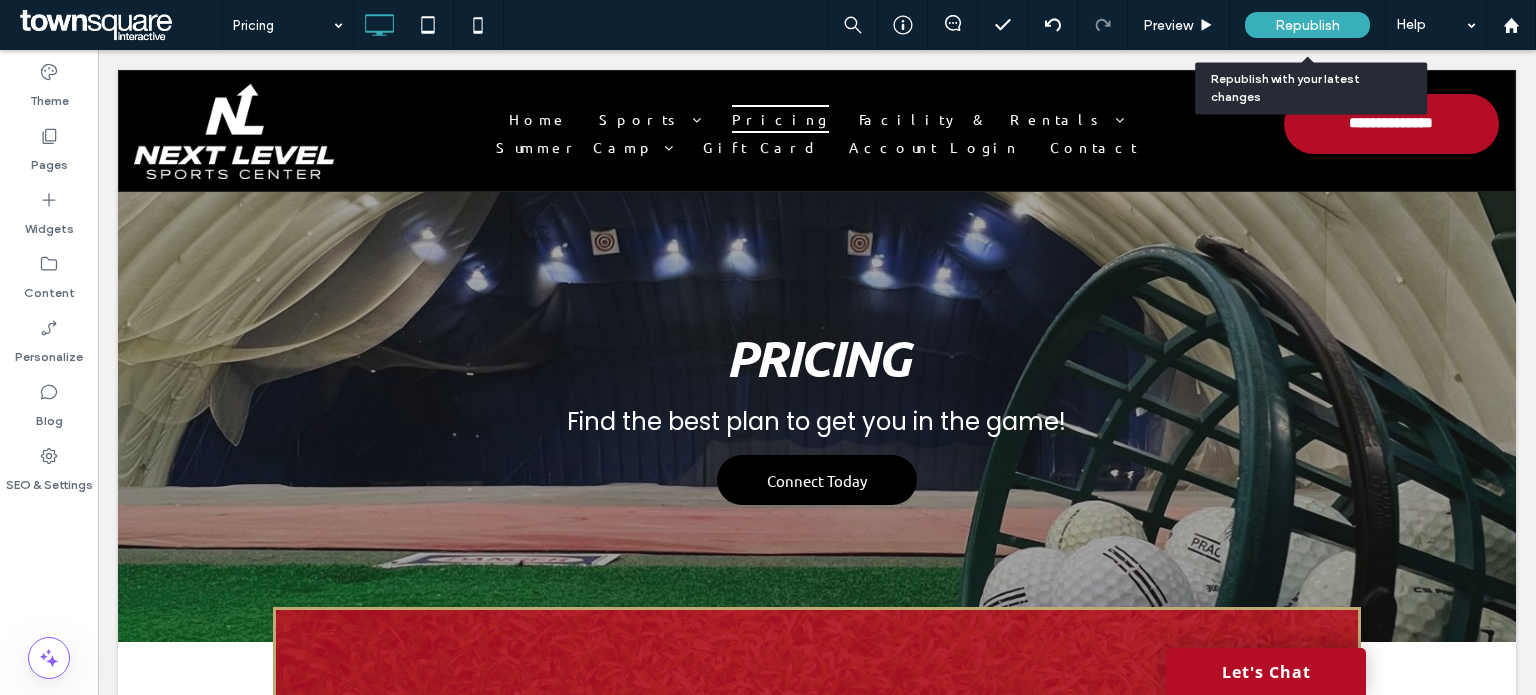 click on "Republish" at bounding box center (1307, 25) 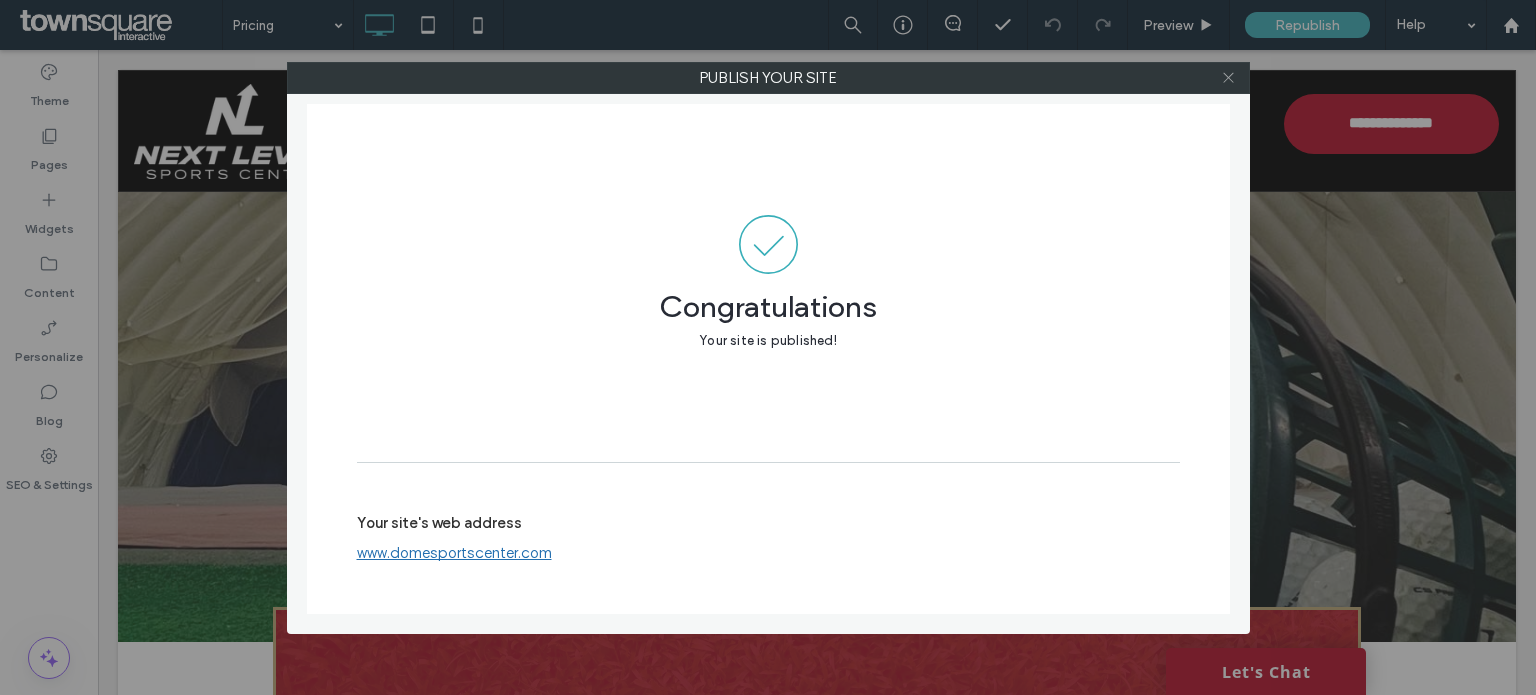 click 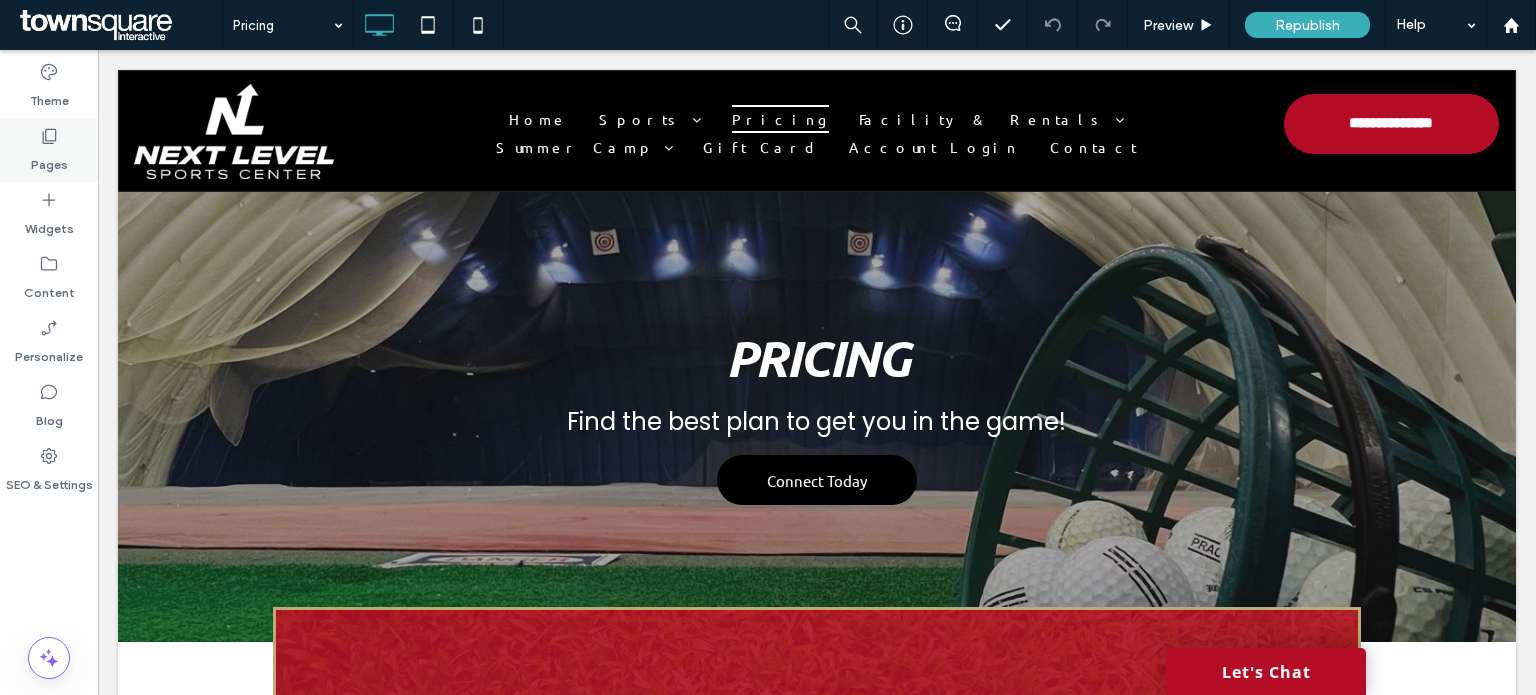 click on "Pages" at bounding box center [49, 160] 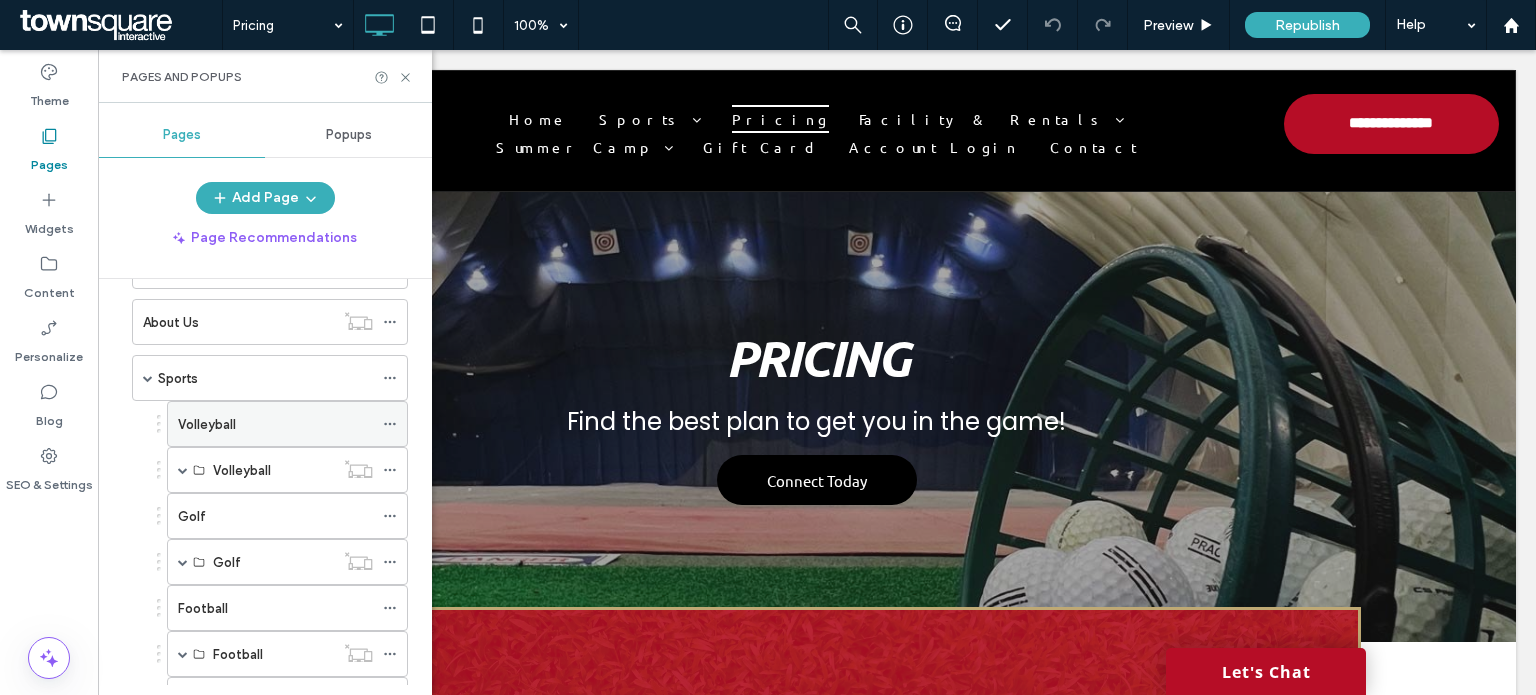 scroll, scrollTop: 100, scrollLeft: 0, axis: vertical 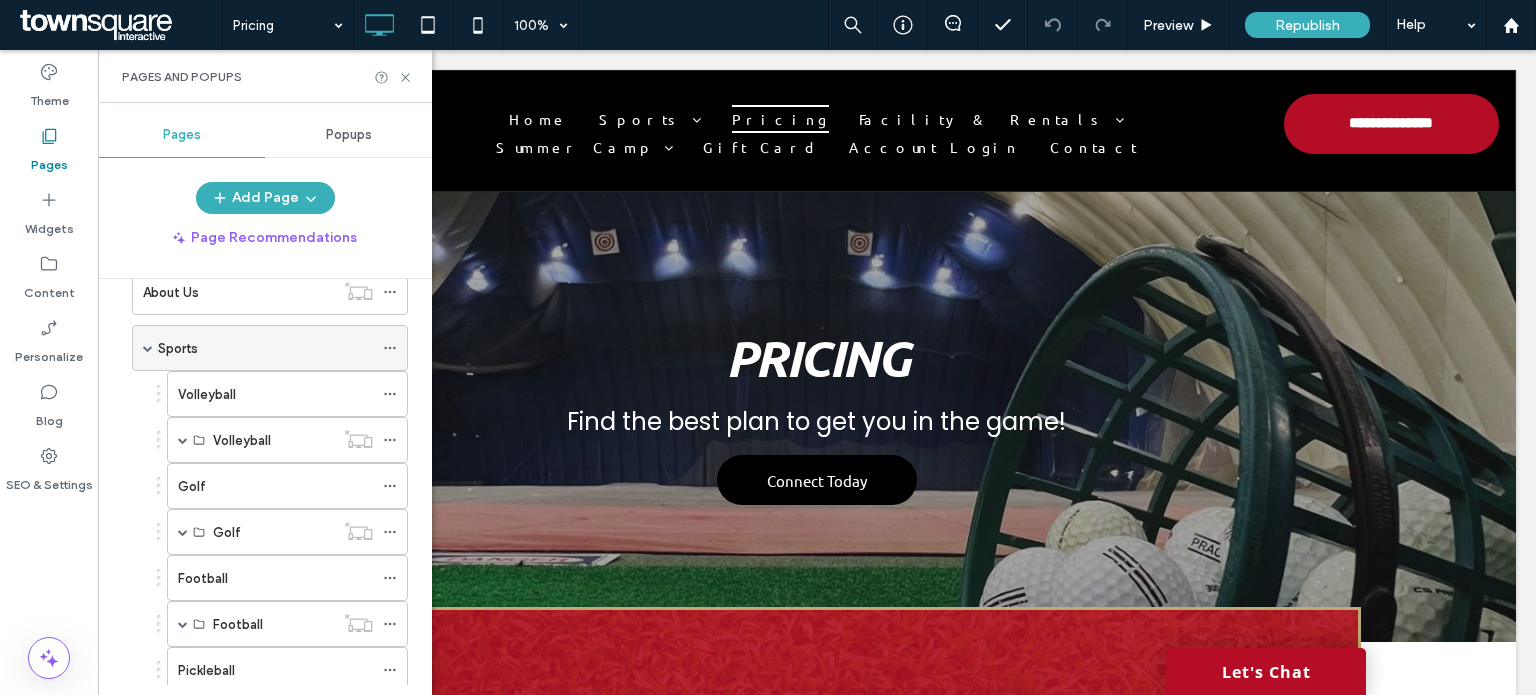 click on "Sports" at bounding box center [178, 348] 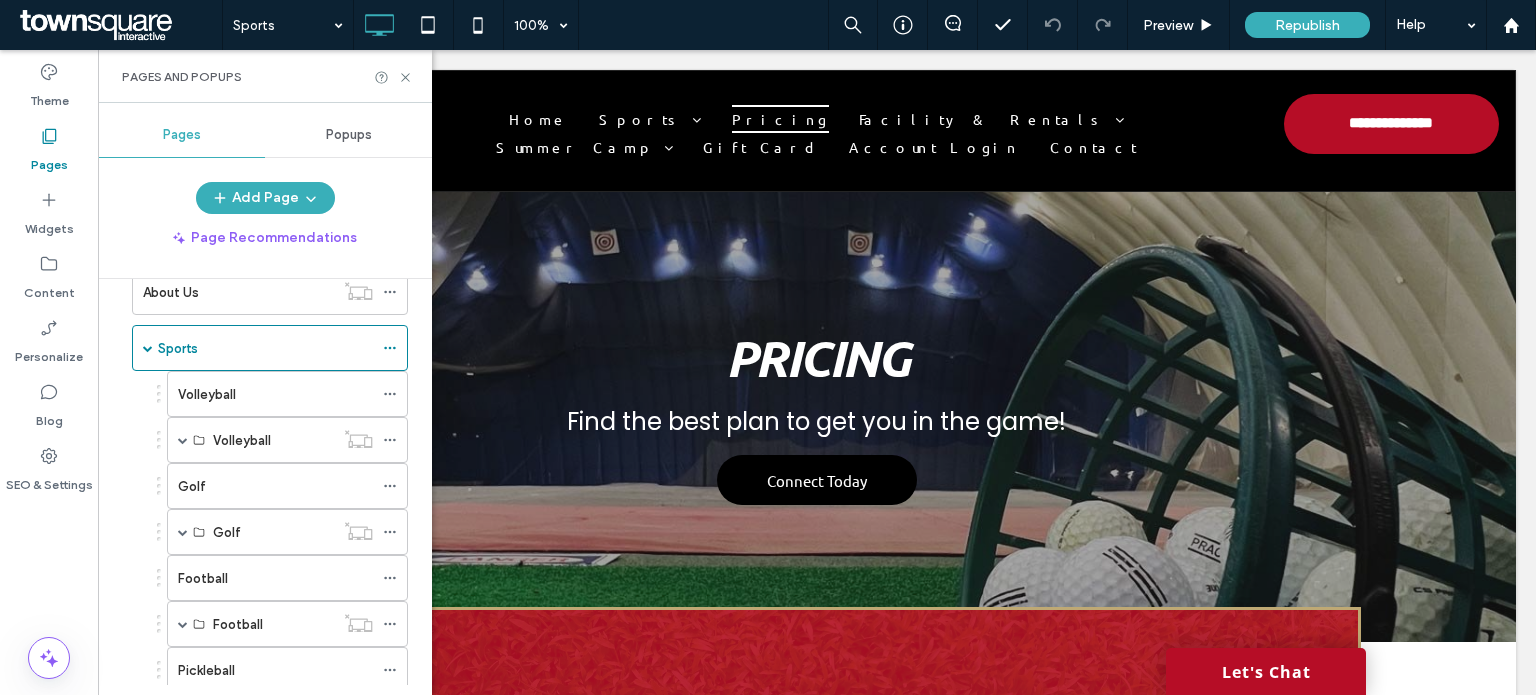 click at bounding box center (768, 347) 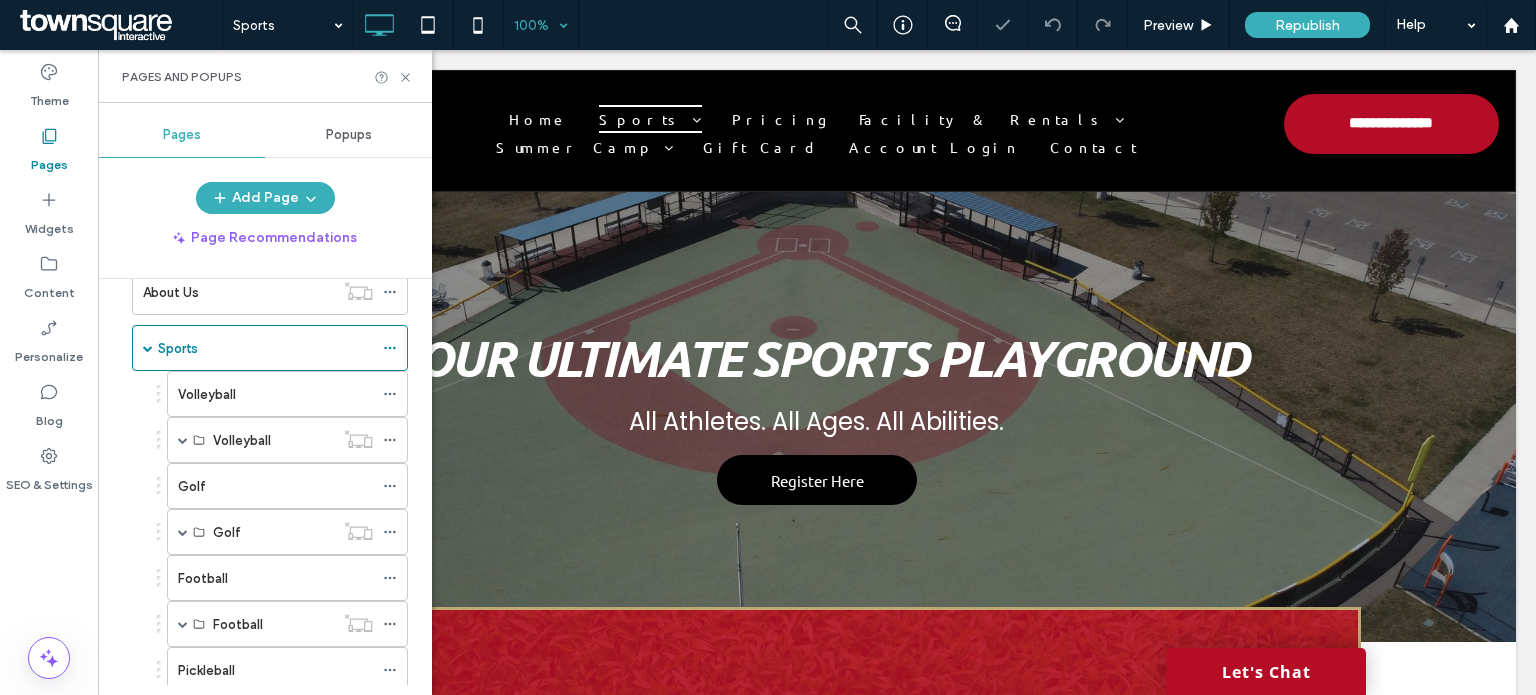 scroll, scrollTop: 0, scrollLeft: 0, axis: both 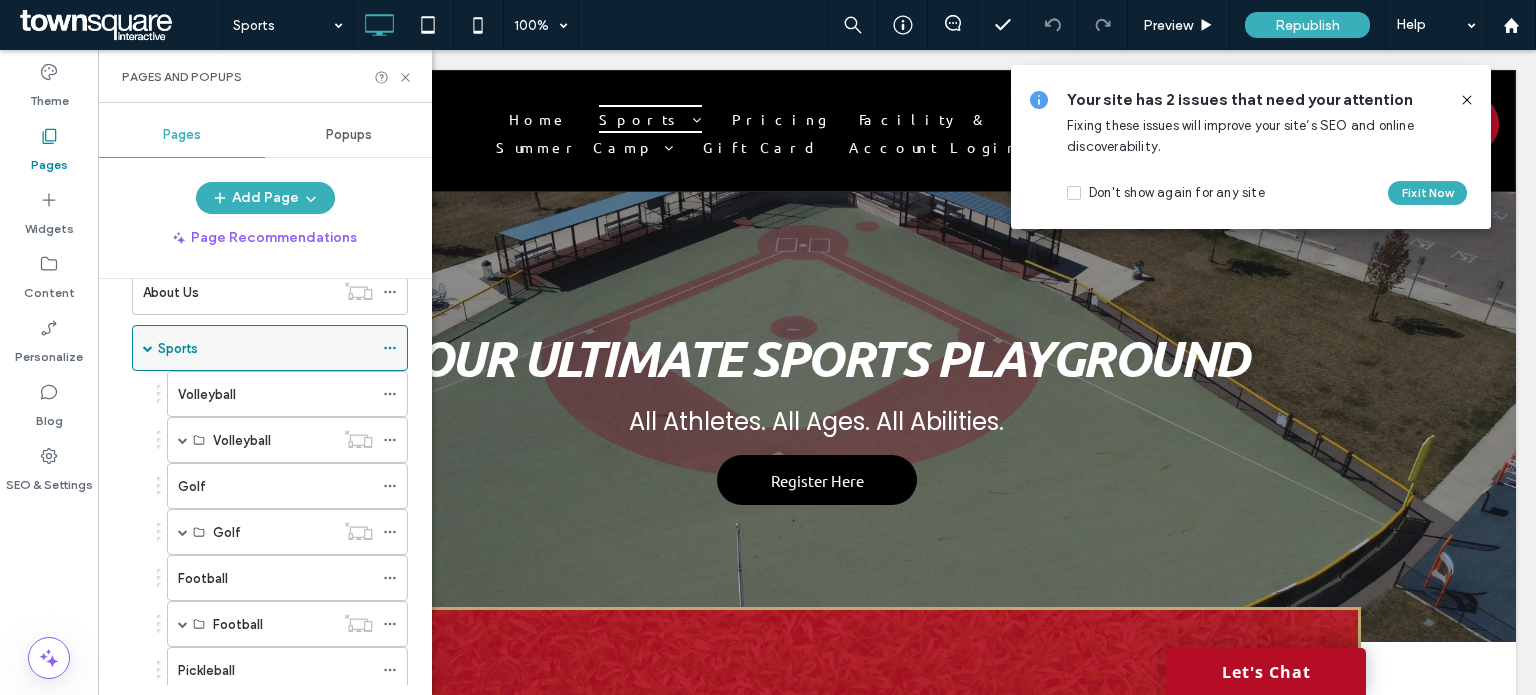 click 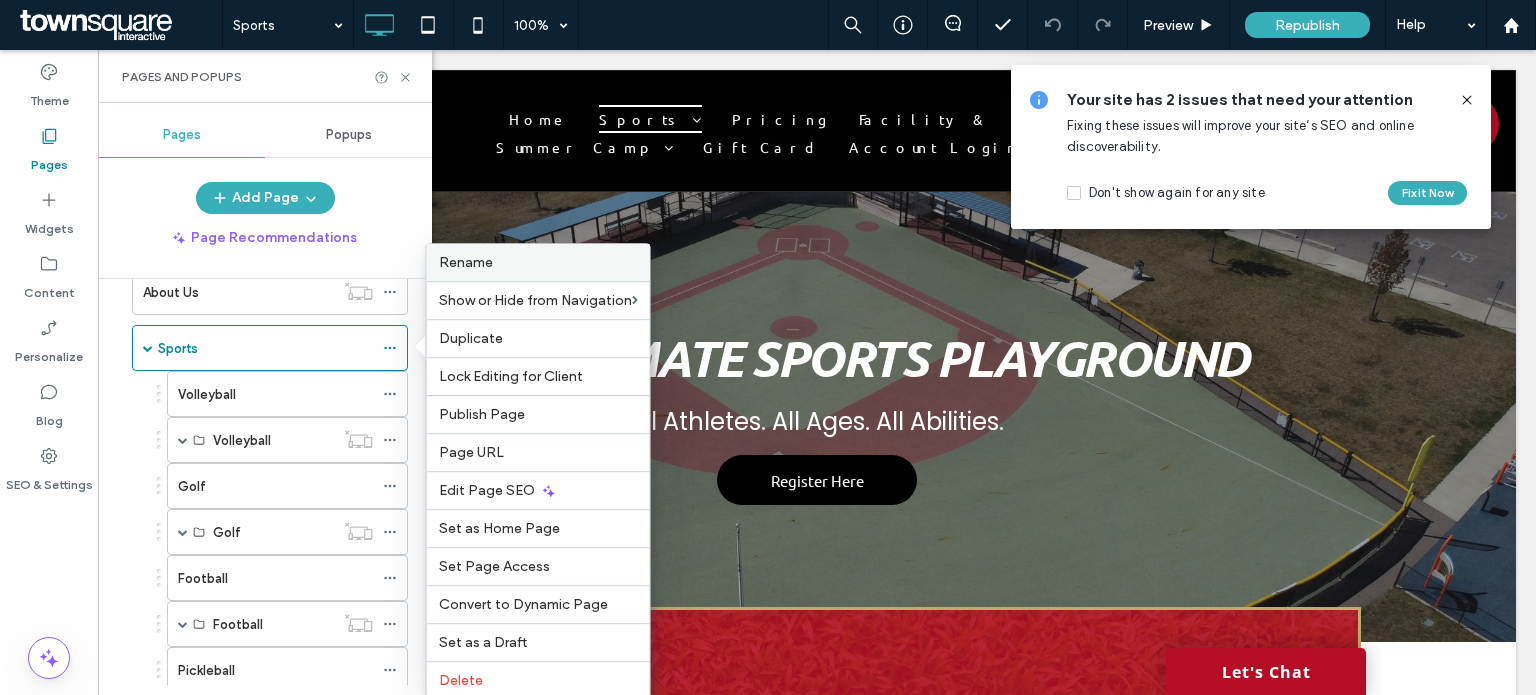 click on "Rename" at bounding box center [538, 262] 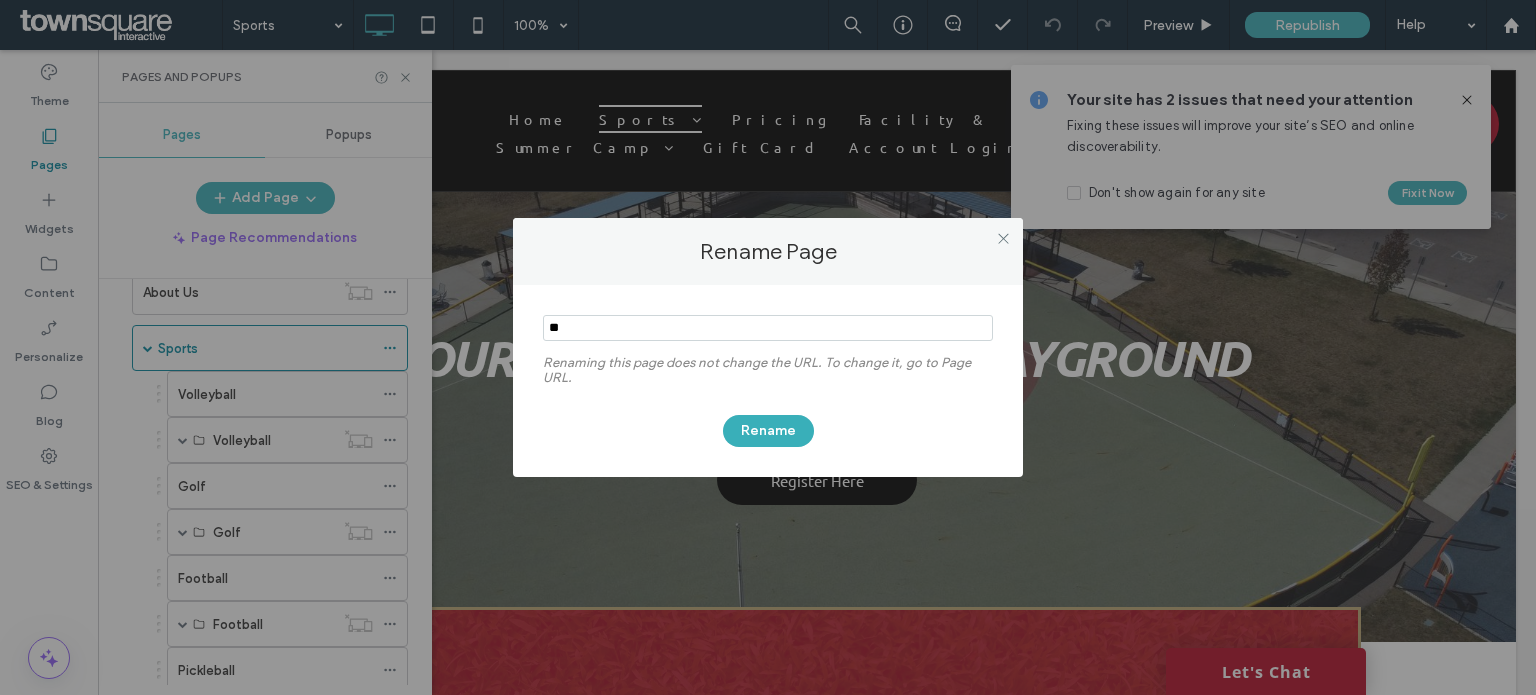 type on "*" 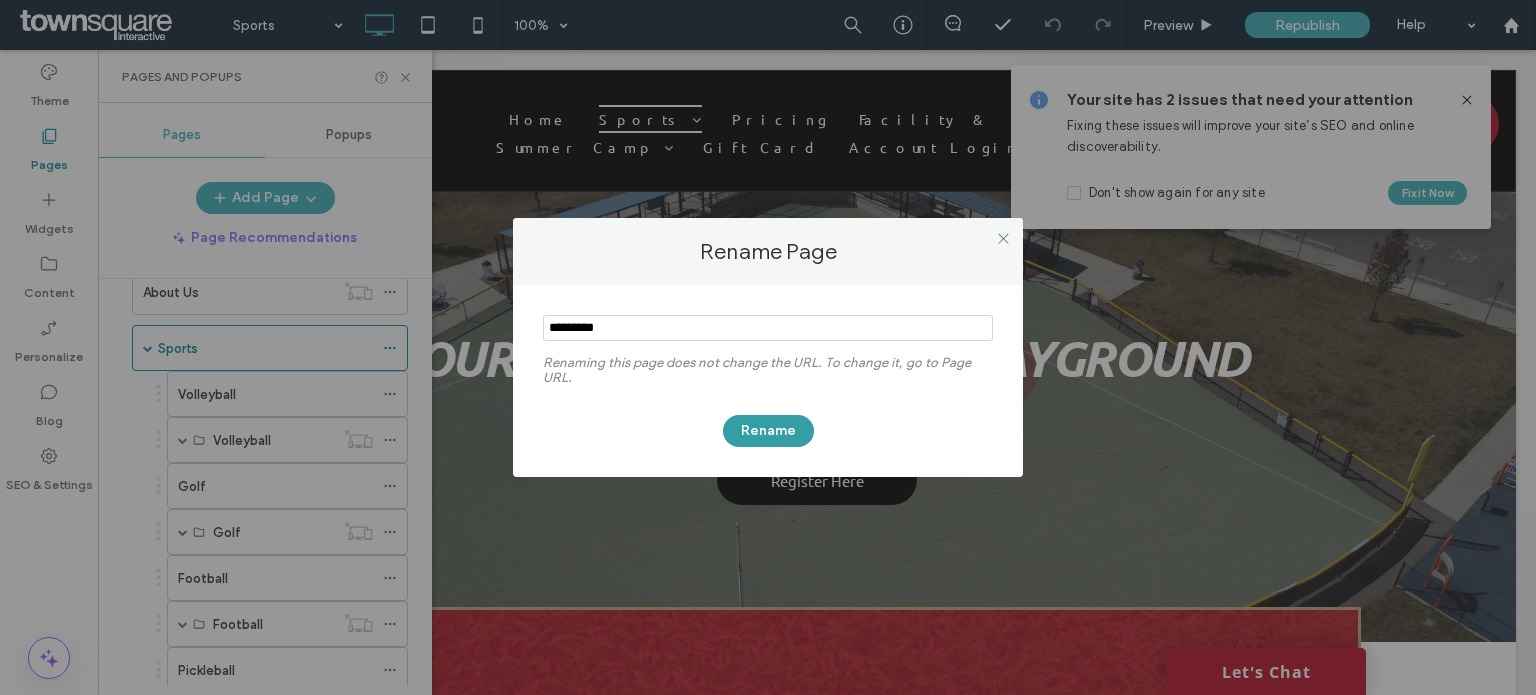 type on "*********" 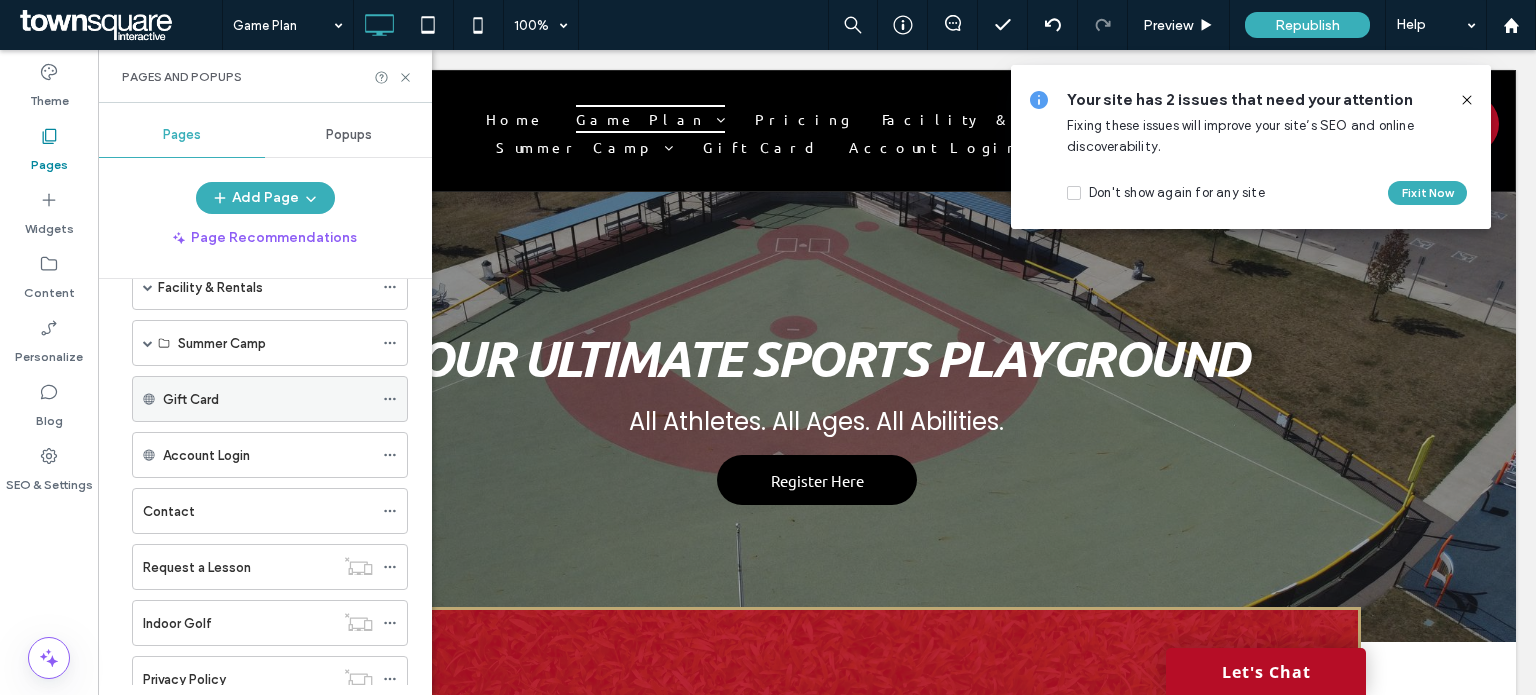 scroll, scrollTop: 872, scrollLeft: 0, axis: vertical 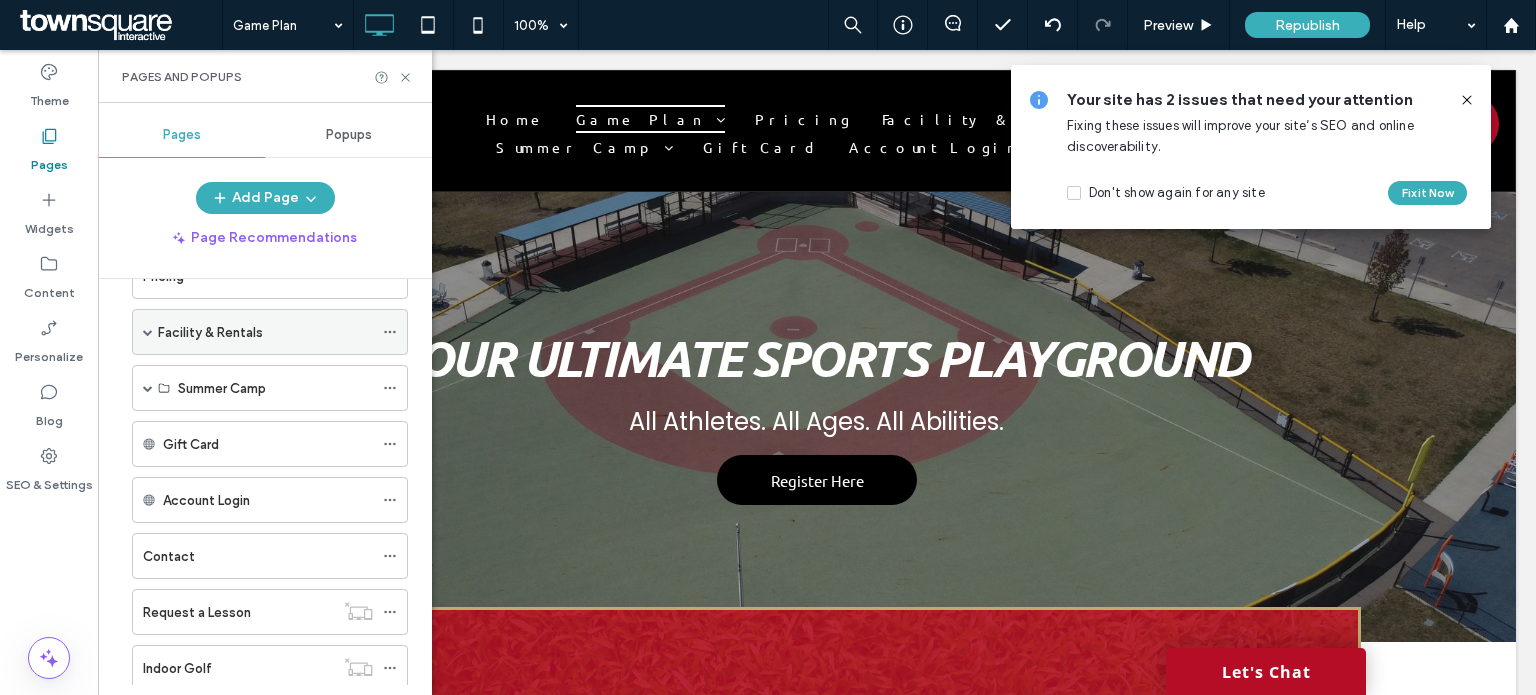 click on "Facility & Rentals" at bounding box center (270, 332) 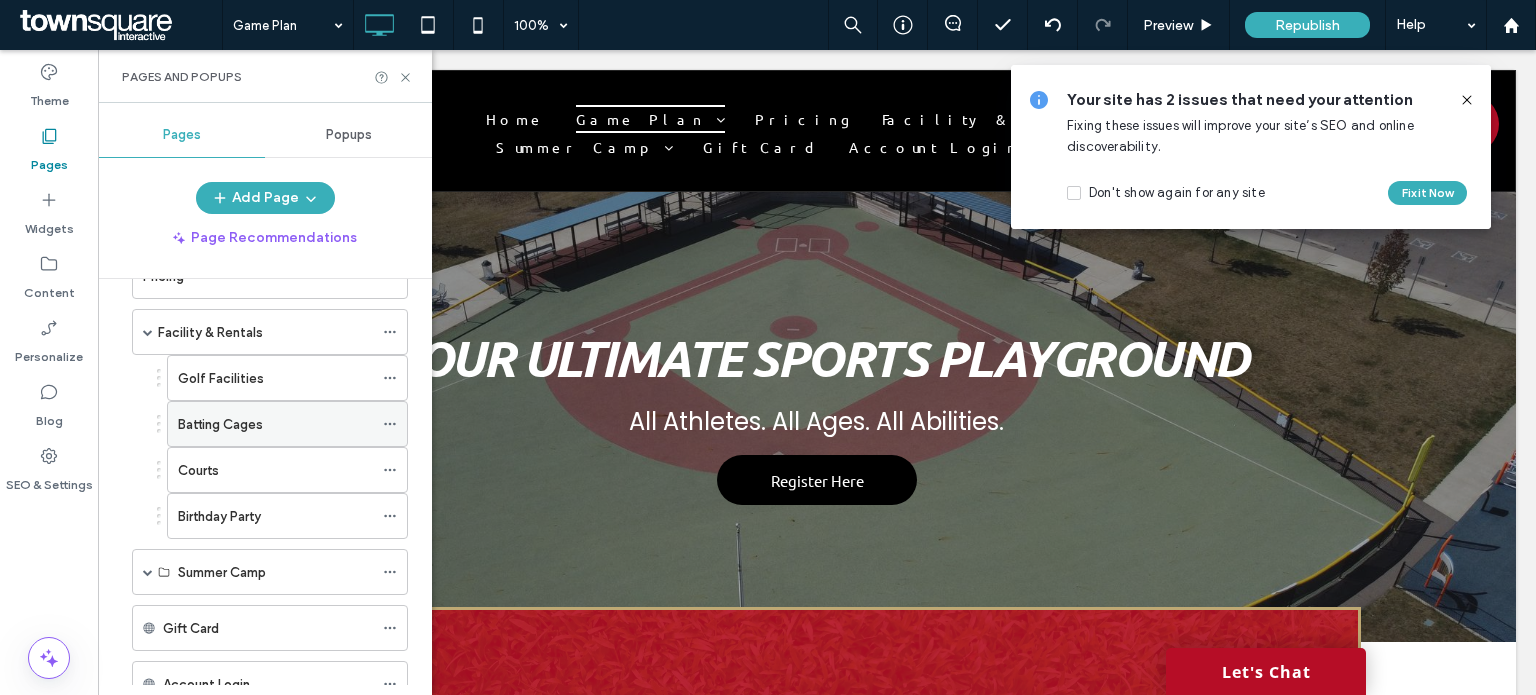 click on "Batting Cages" at bounding box center [220, 424] 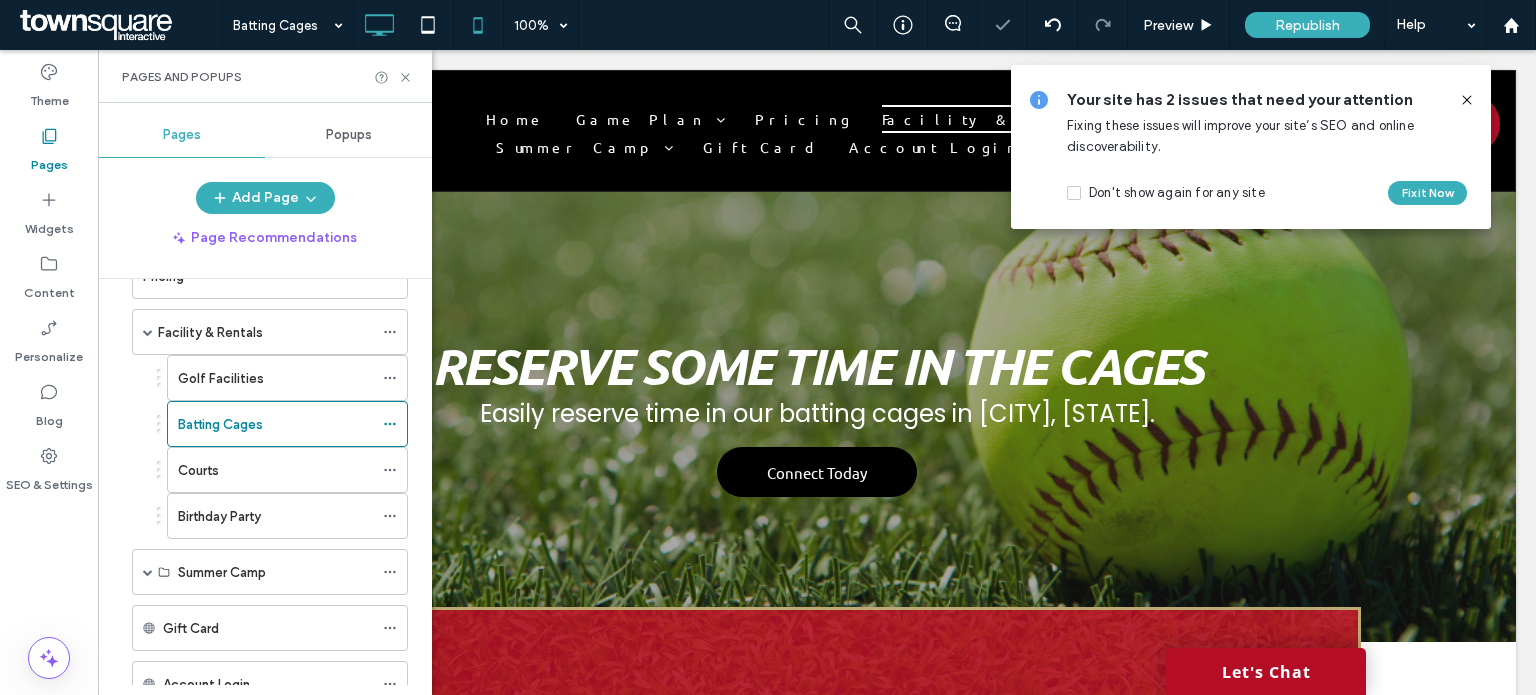 scroll, scrollTop: 0, scrollLeft: 0, axis: both 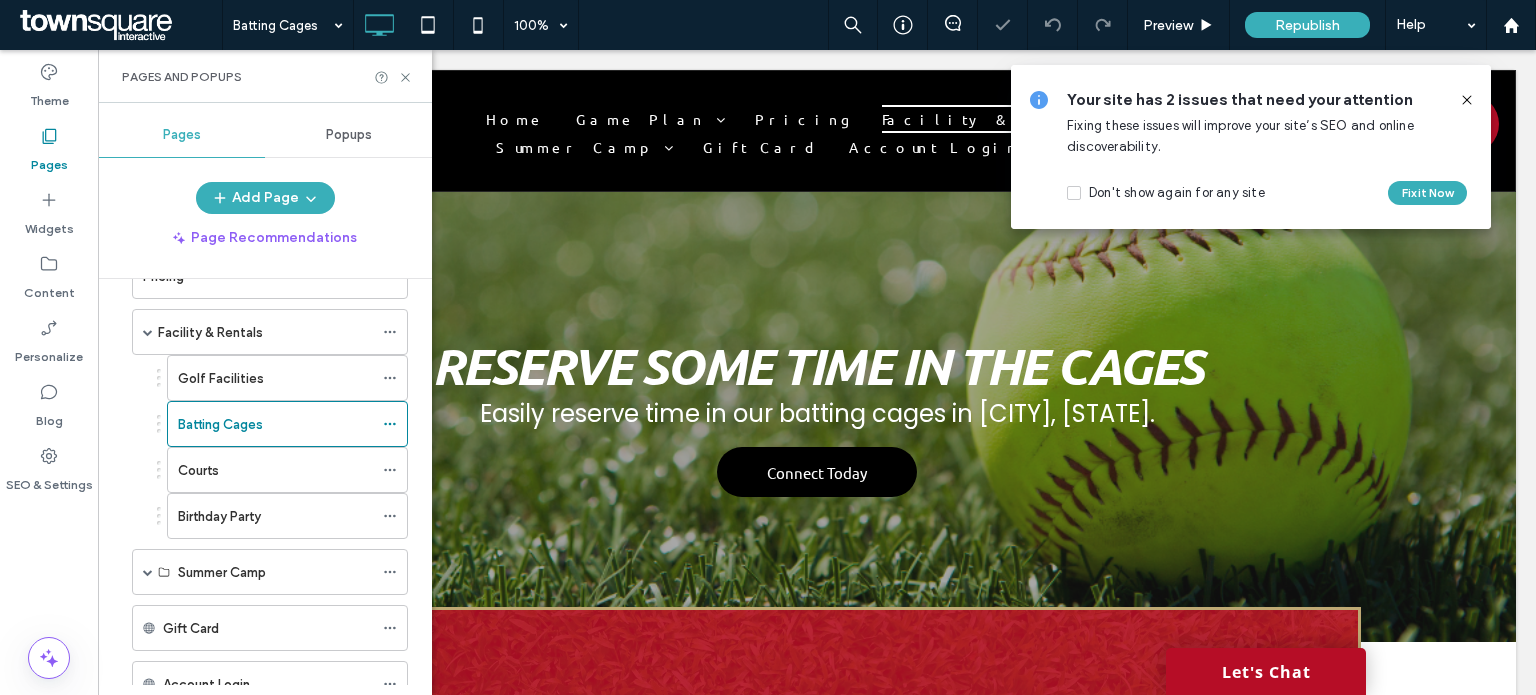 click on "Pages and Popups" at bounding box center [265, 76] 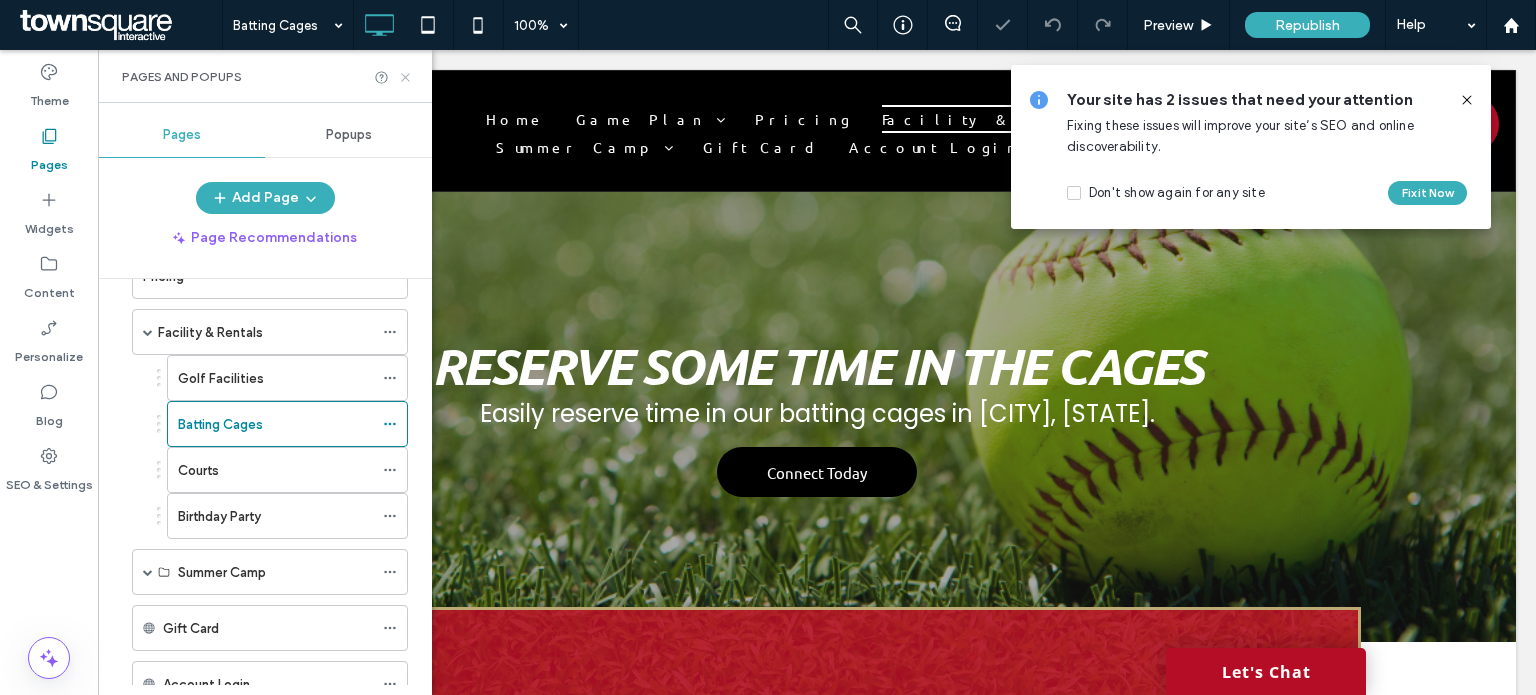 click 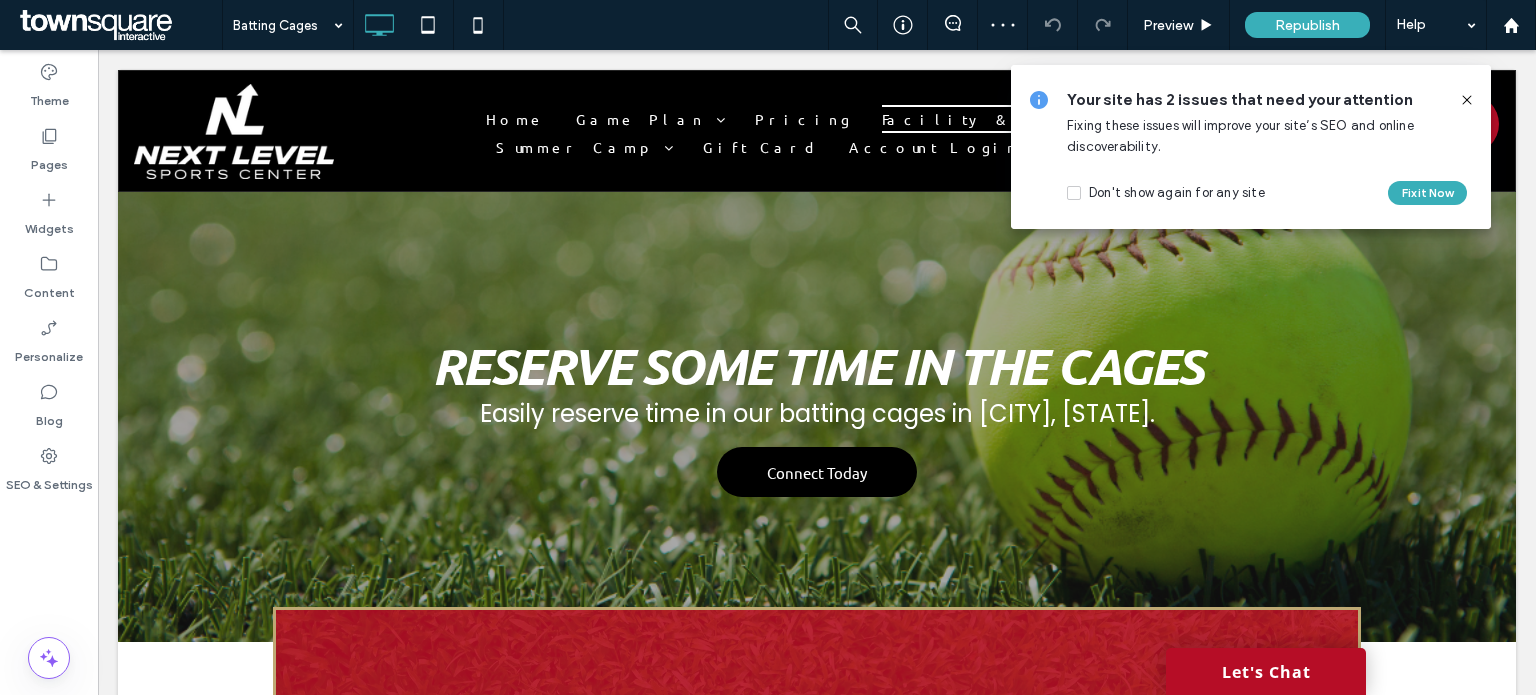 click 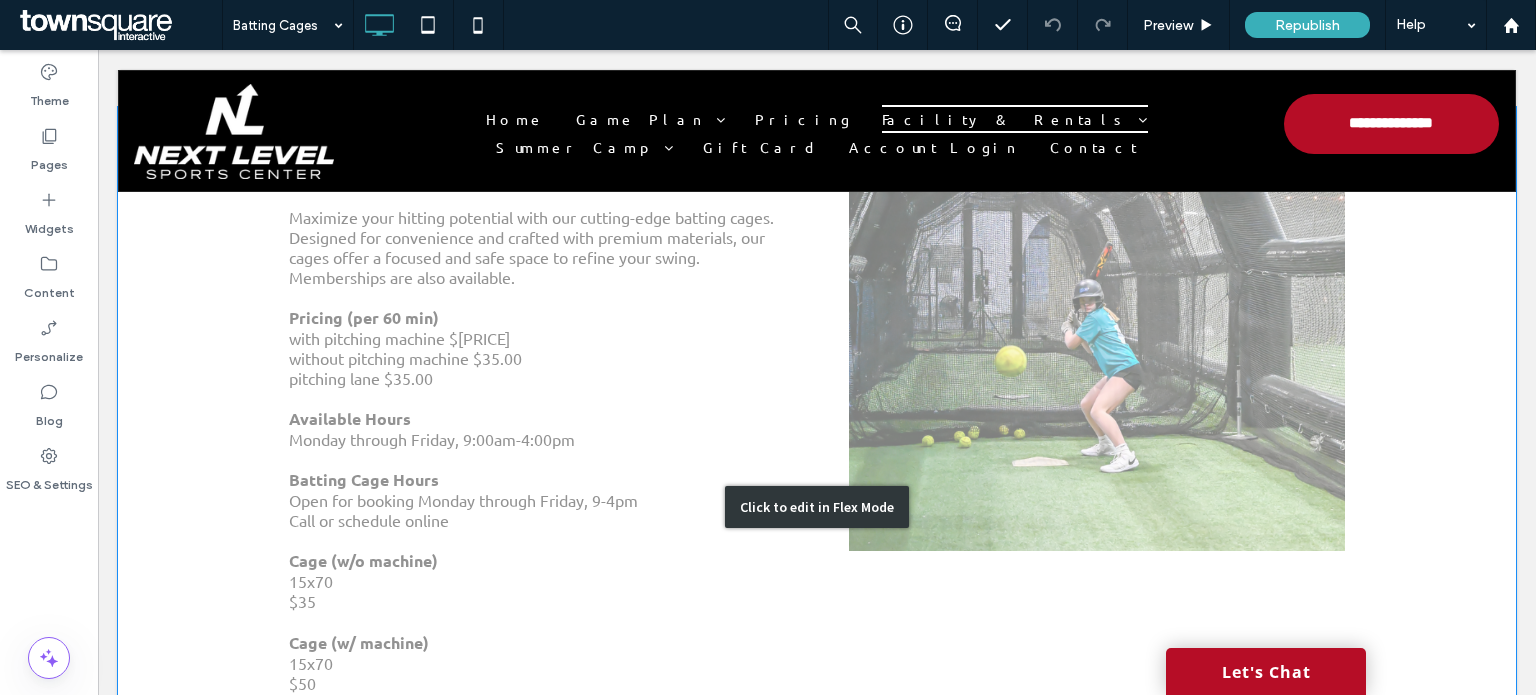 scroll, scrollTop: 800, scrollLeft: 0, axis: vertical 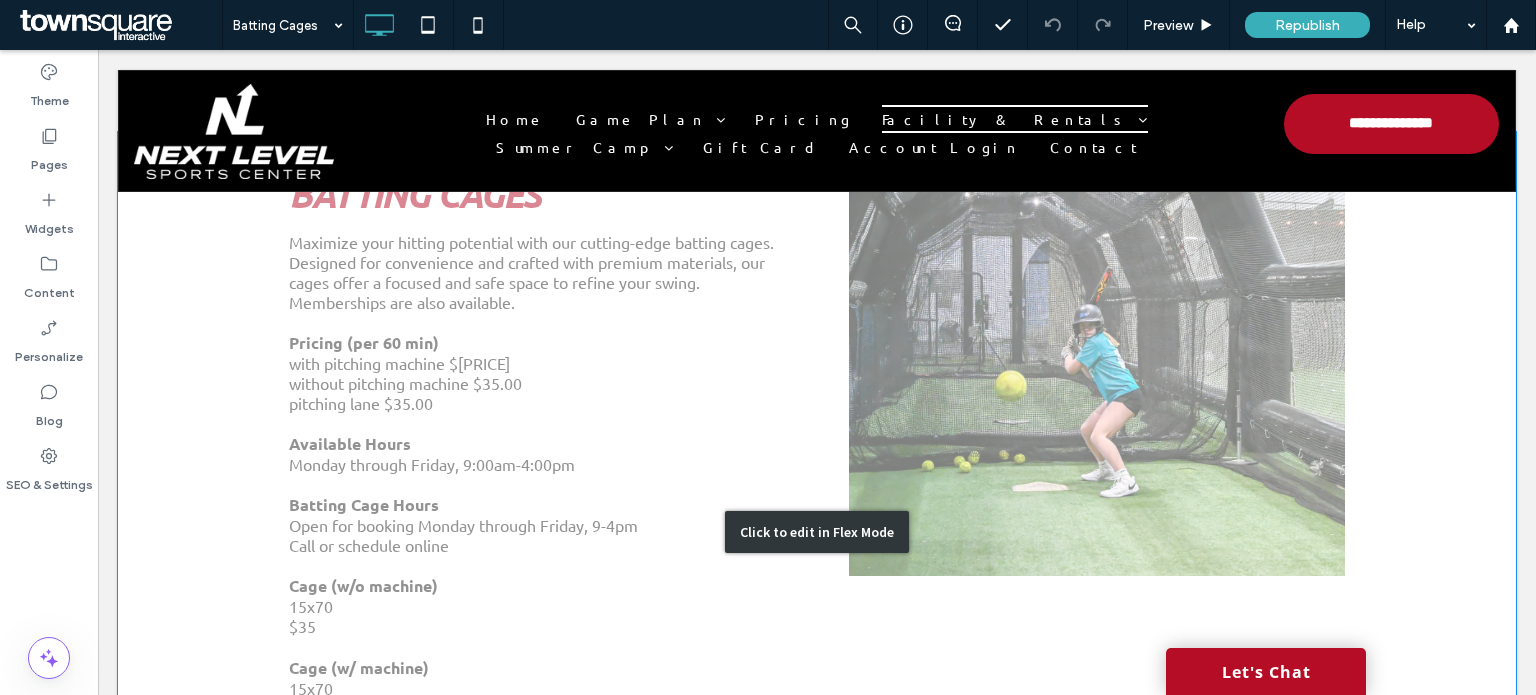 click on "Click to edit in Flex Mode" at bounding box center [817, 532] 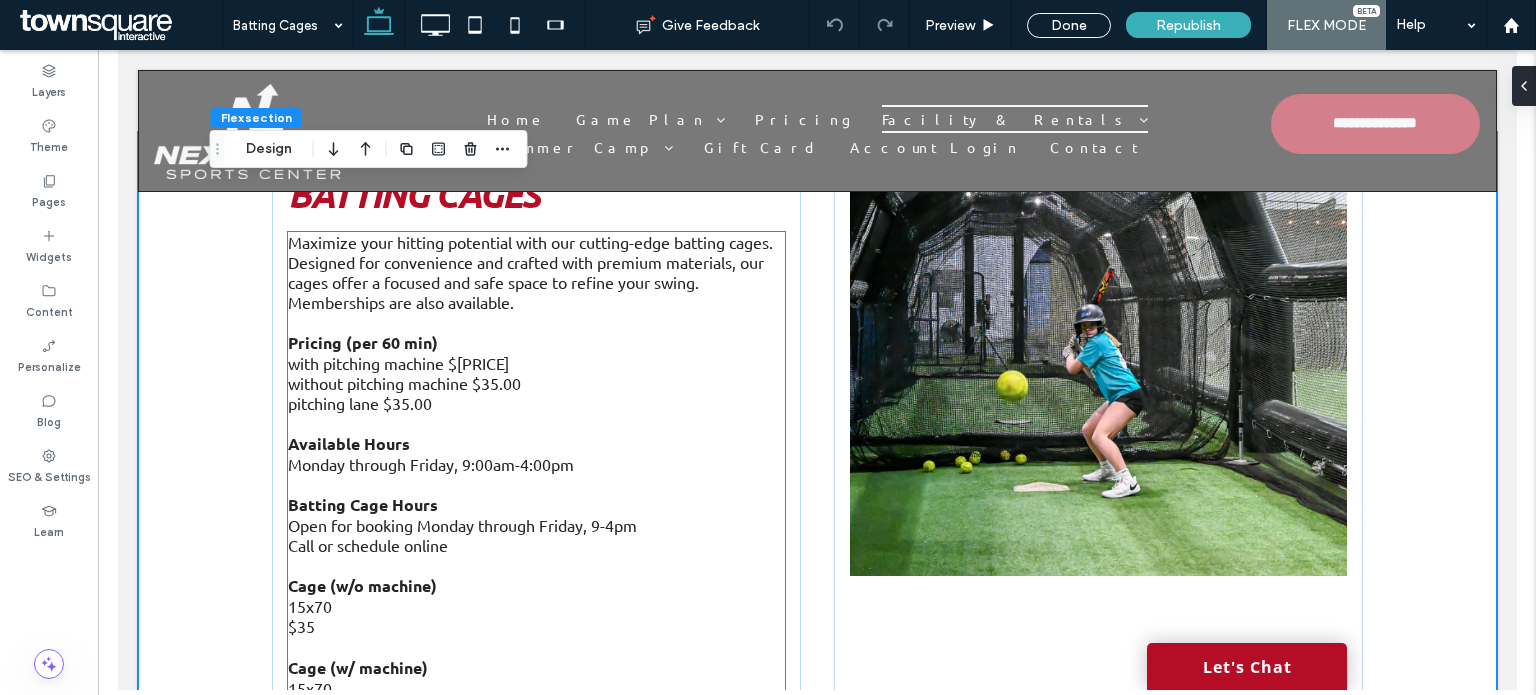 click on "pitching lane $35.00" at bounding box center (535, 403) 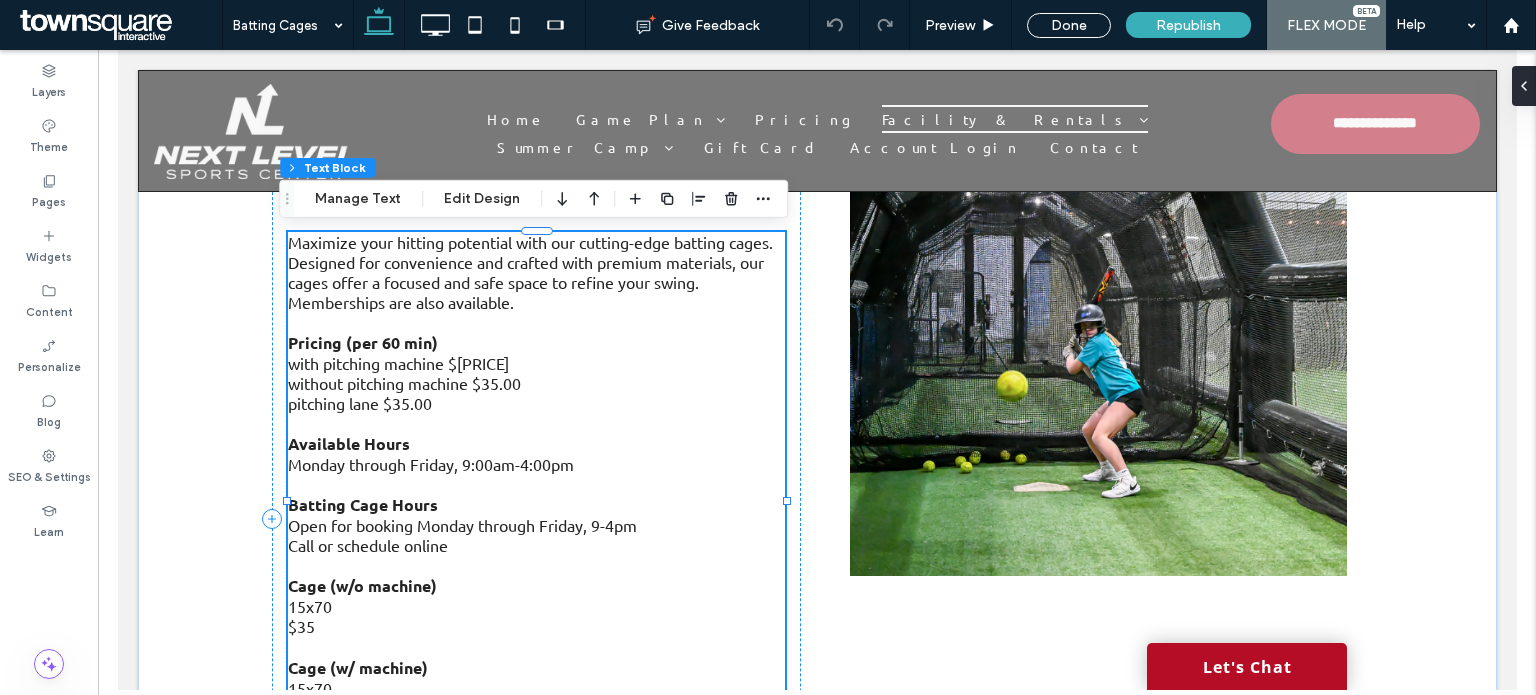 click on "without pitching machine $35.00" at bounding box center (403, 383) 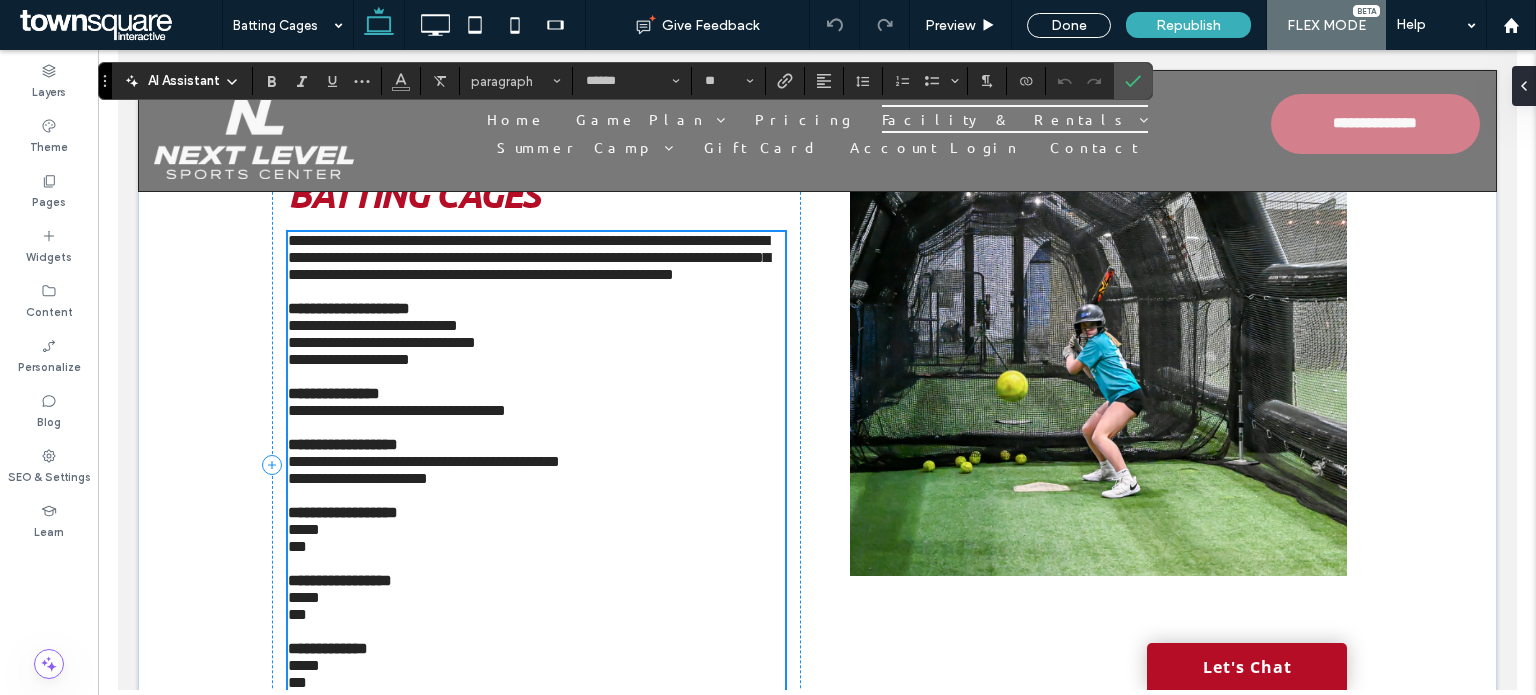 scroll, scrollTop: 930, scrollLeft: 0, axis: vertical 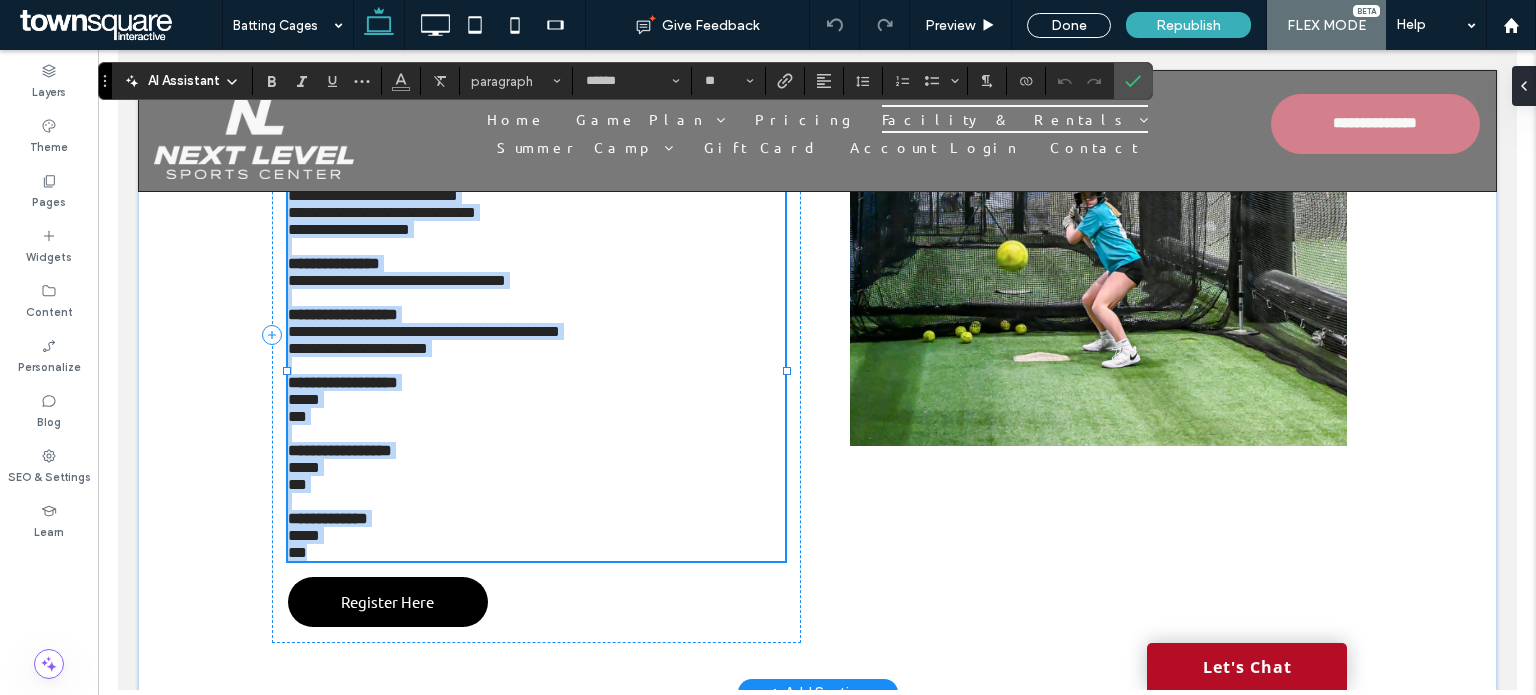 click at bounding box center (535, 297) 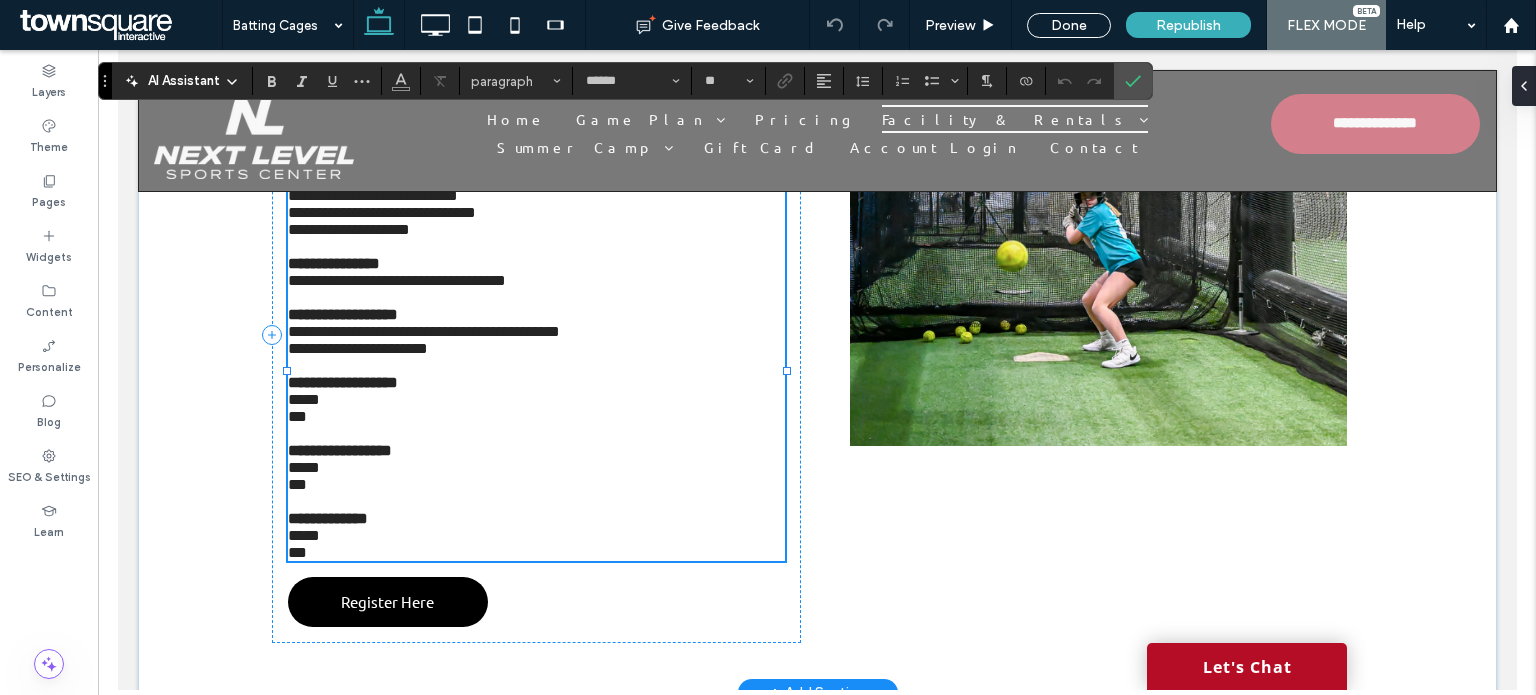 click on "**********" at bounding box center [372, 195] 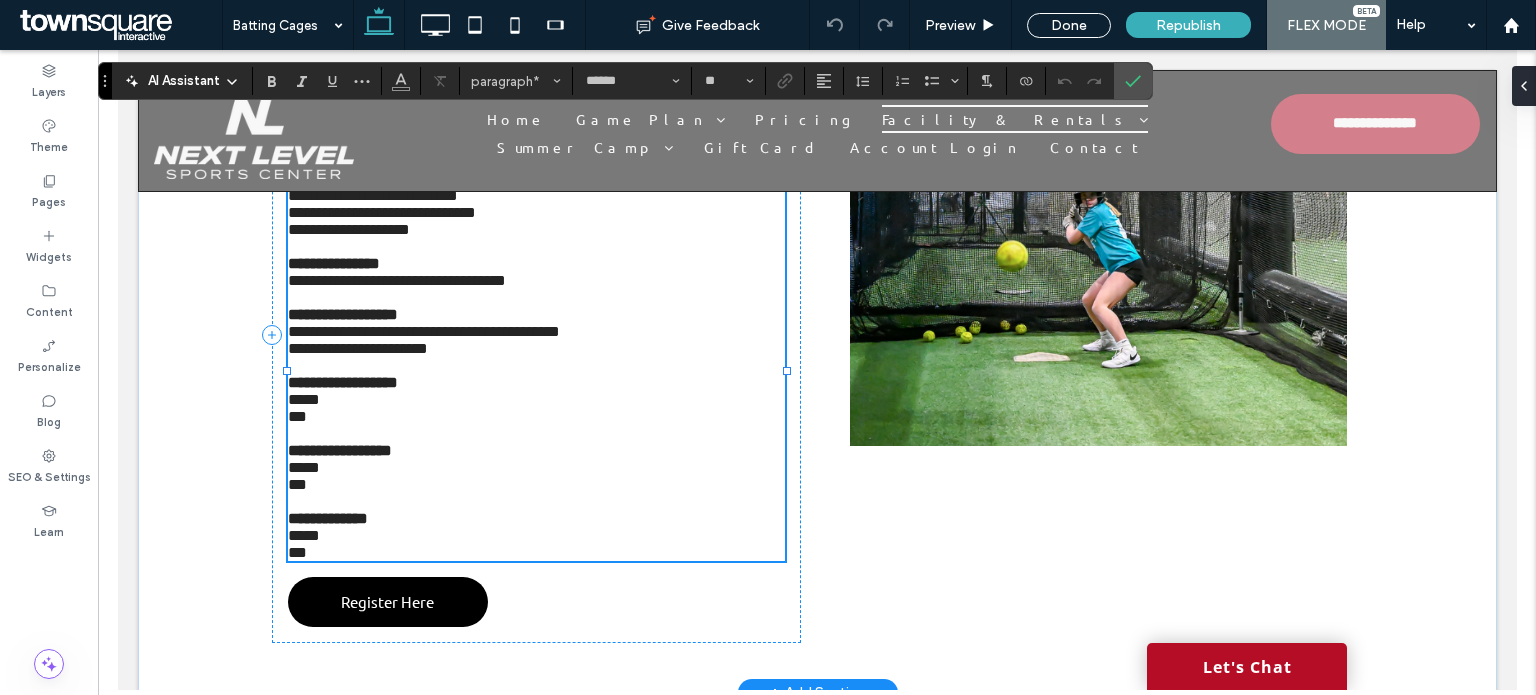 type 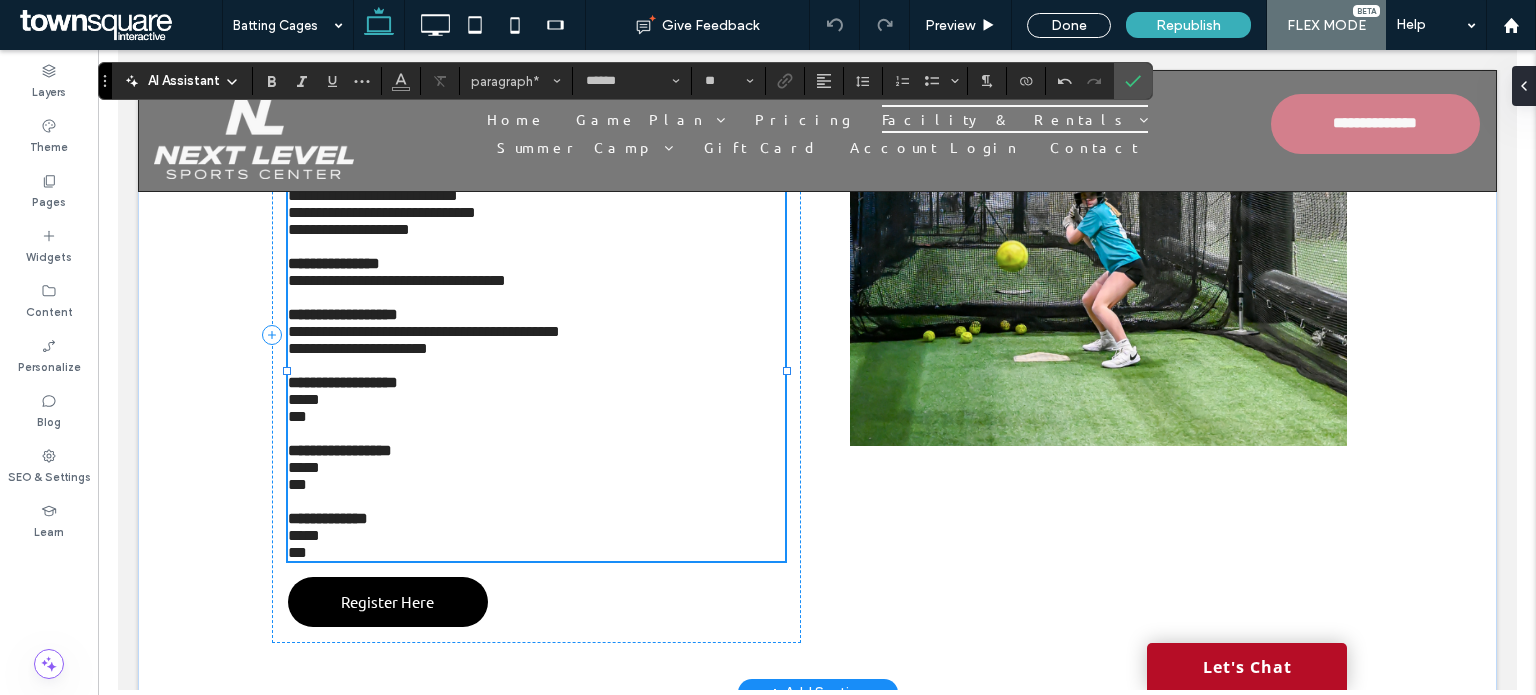 click on "**********" at bounding box center (535, 348) 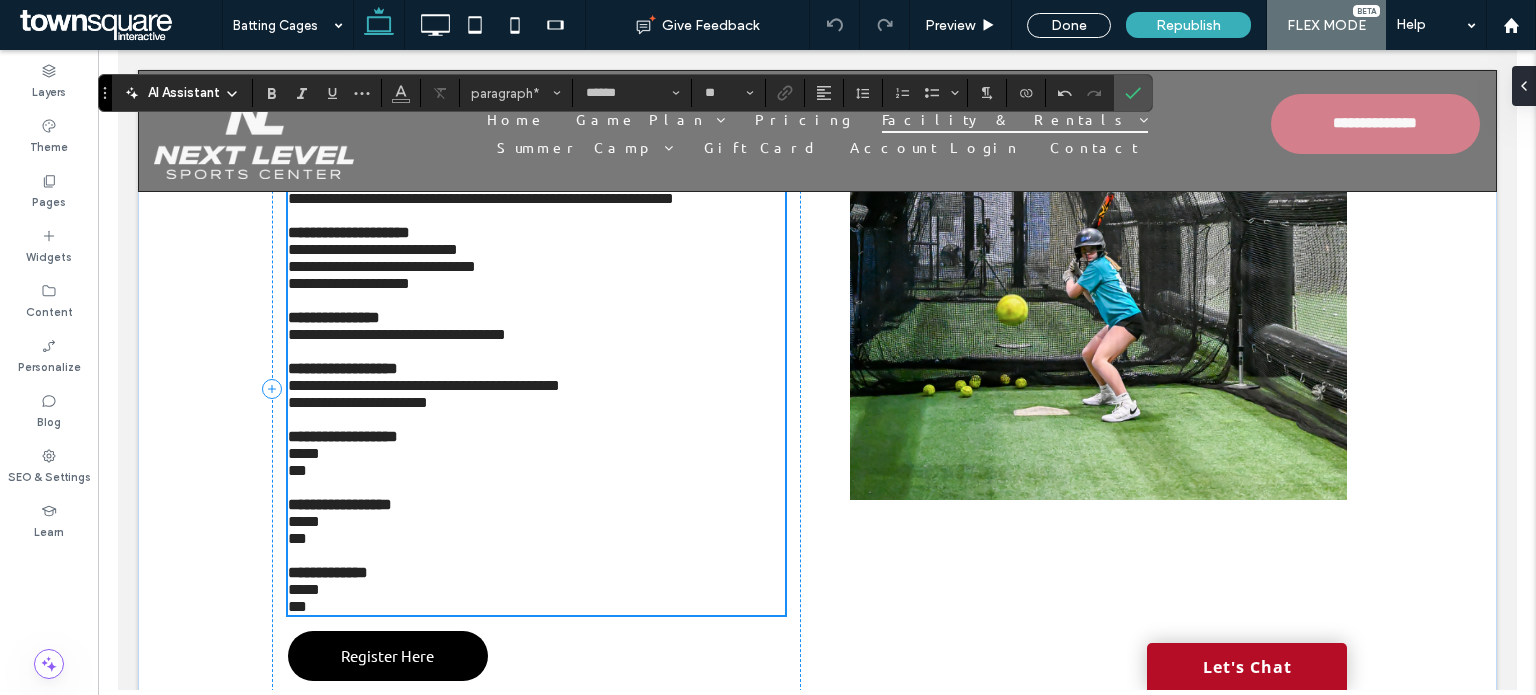 scroll, scrollTop: 830, scrollLeft: 0, axis: vertical 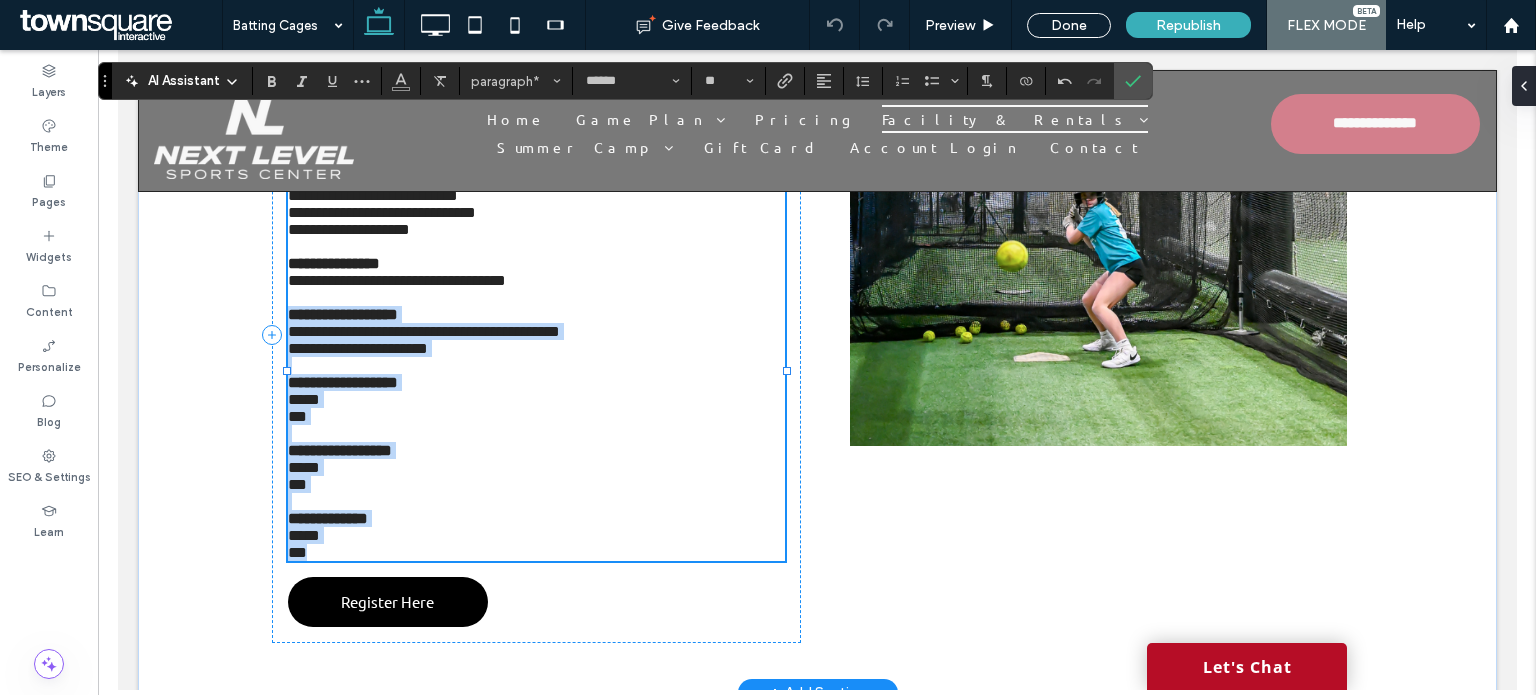 drag, startPoint x: 282, startPoint y: 461, endPoint x: 485, endPoint y: 621, distance: 258.47437 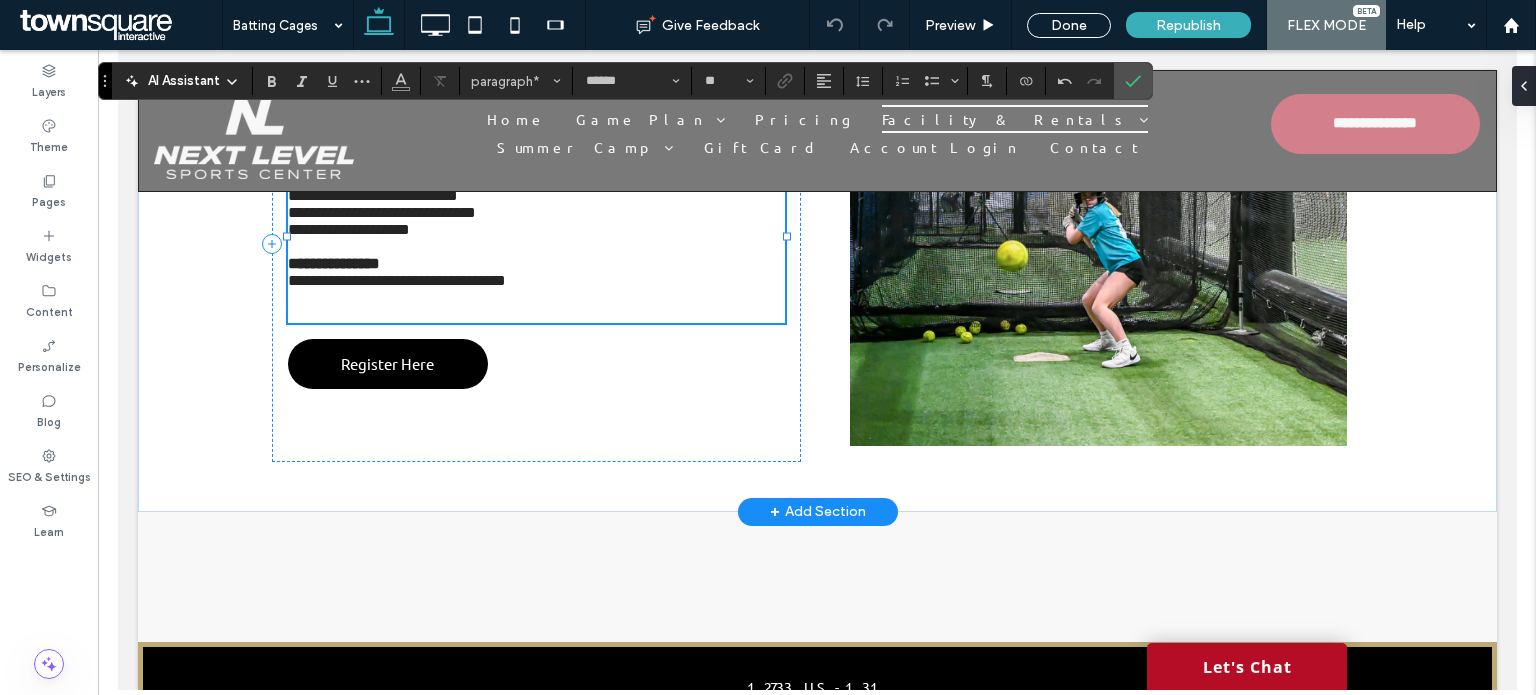 click on "﻿" at bounding box center [535, 306] 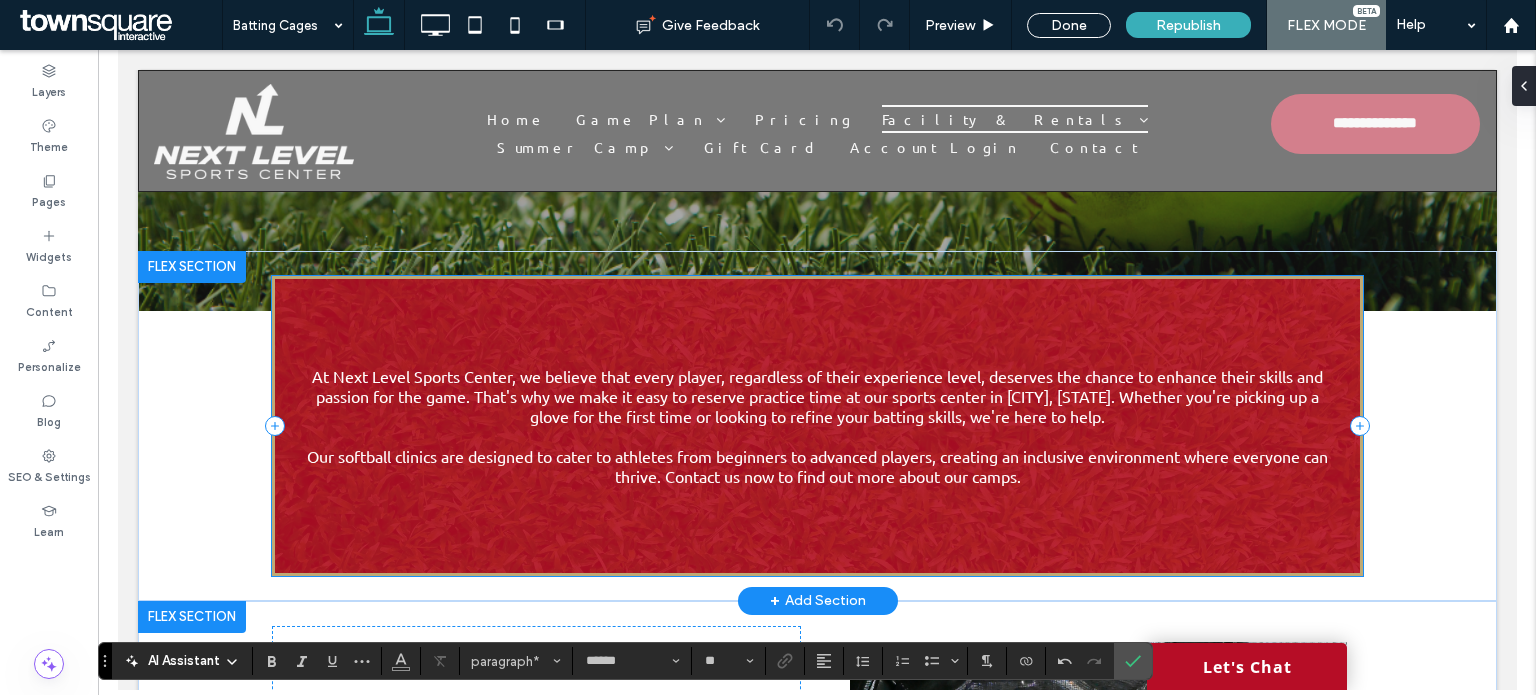 scroll, scrollTop: 330, scrollLeft: 0, axis: vertical 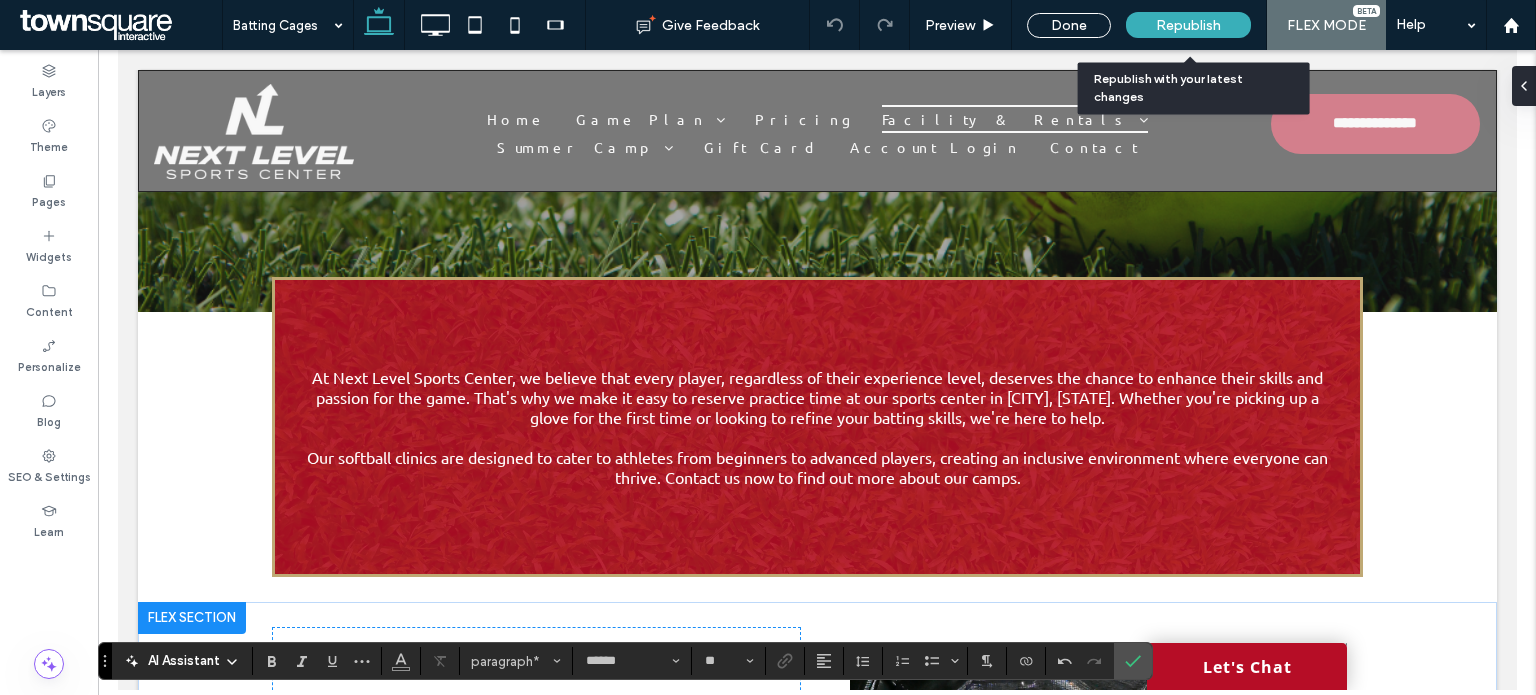 click on "Republish" at bounding box center (1188, 25) 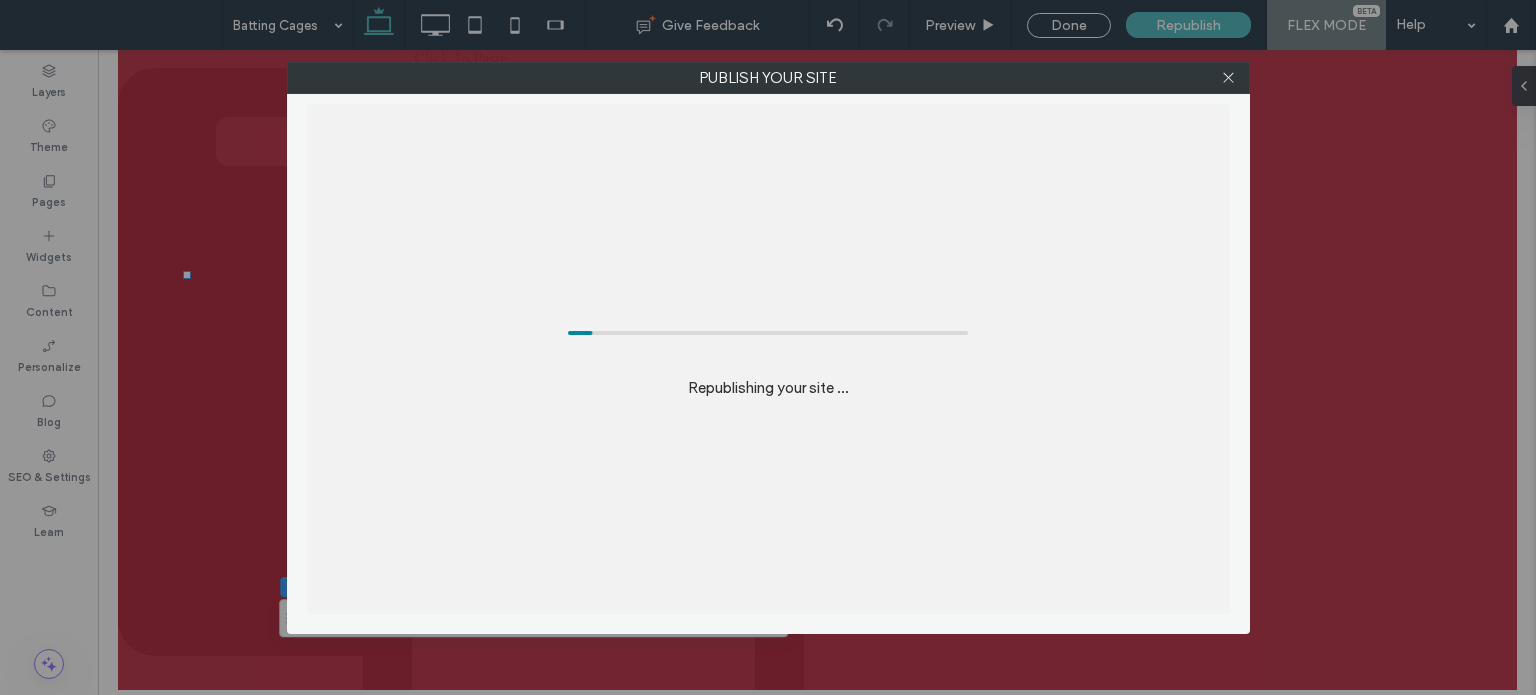 scroll, scrollTop: 330, scrollLeft: 0, axis: vertical 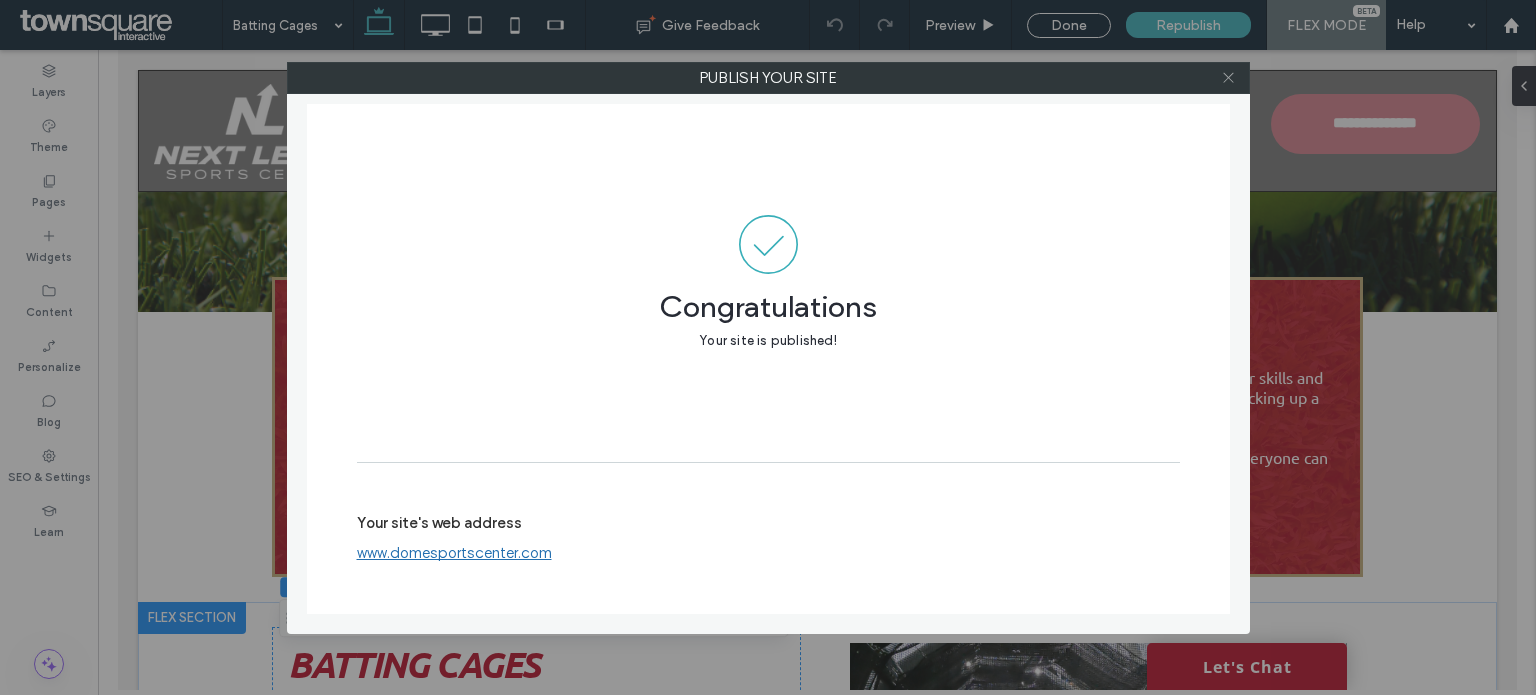 click 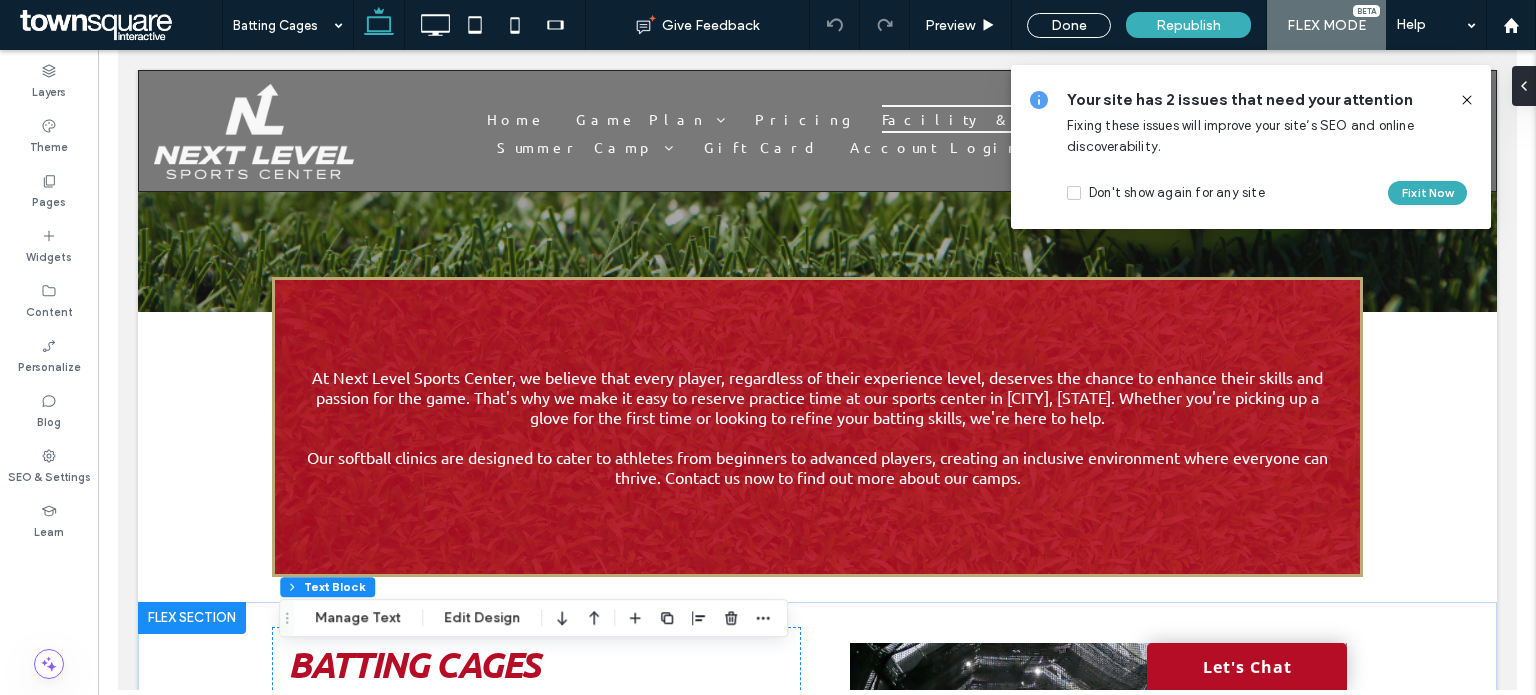 click on "Republish" at bounding box center (1188, 25) 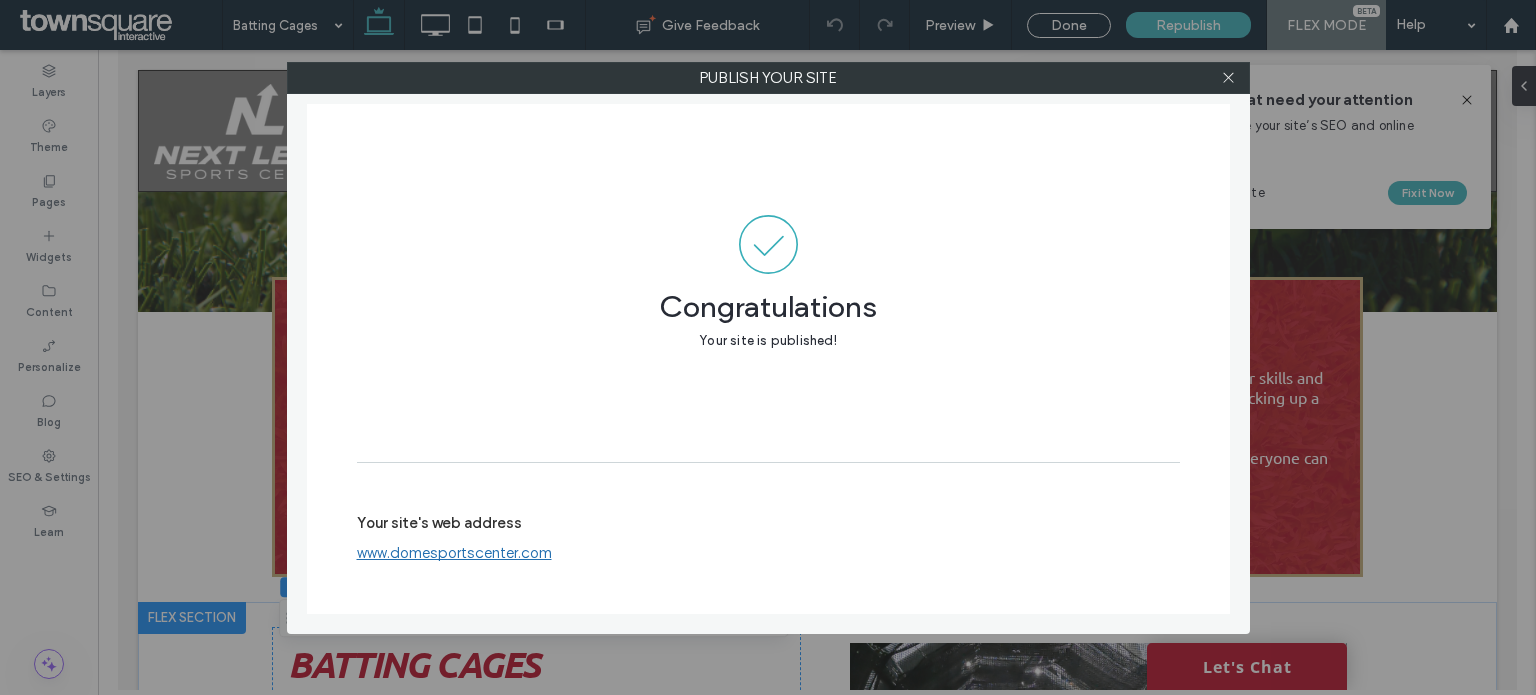 click at bounding box center (1229, 78) 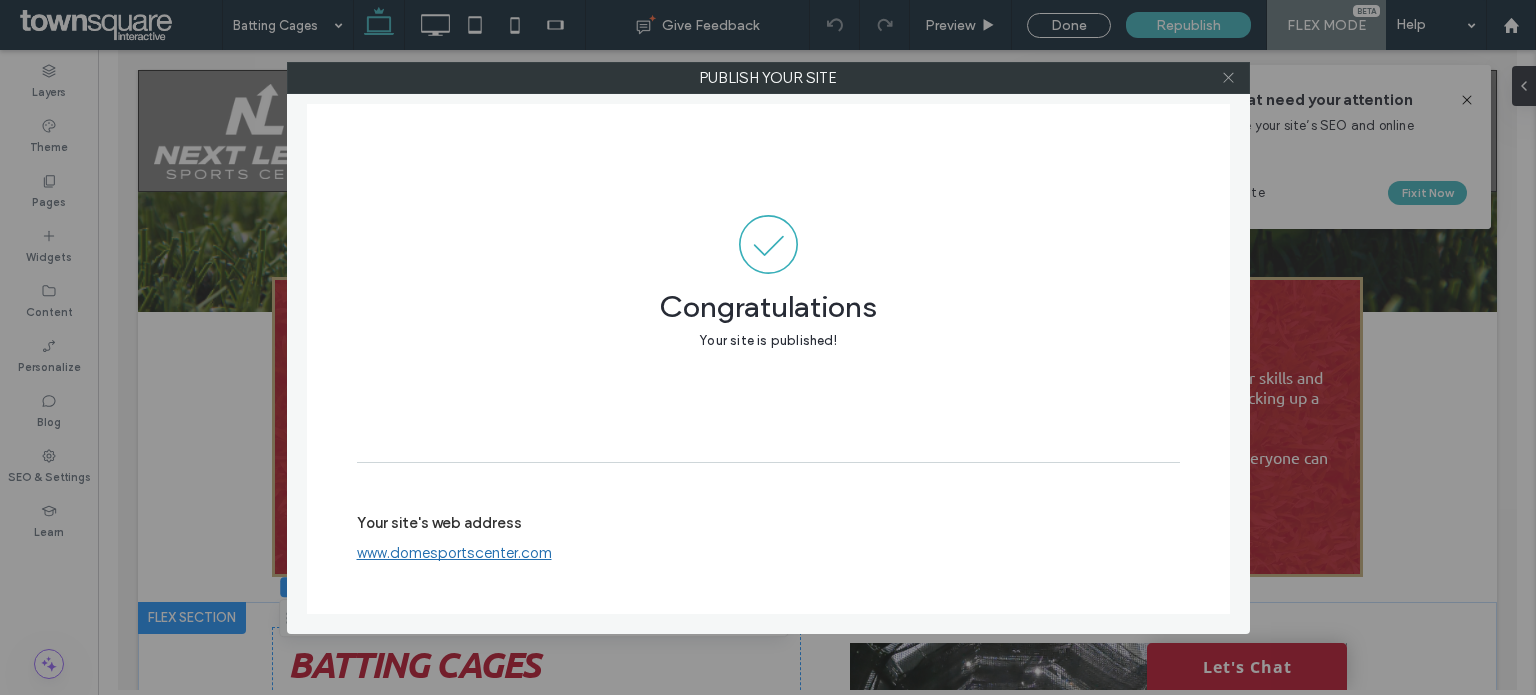 click 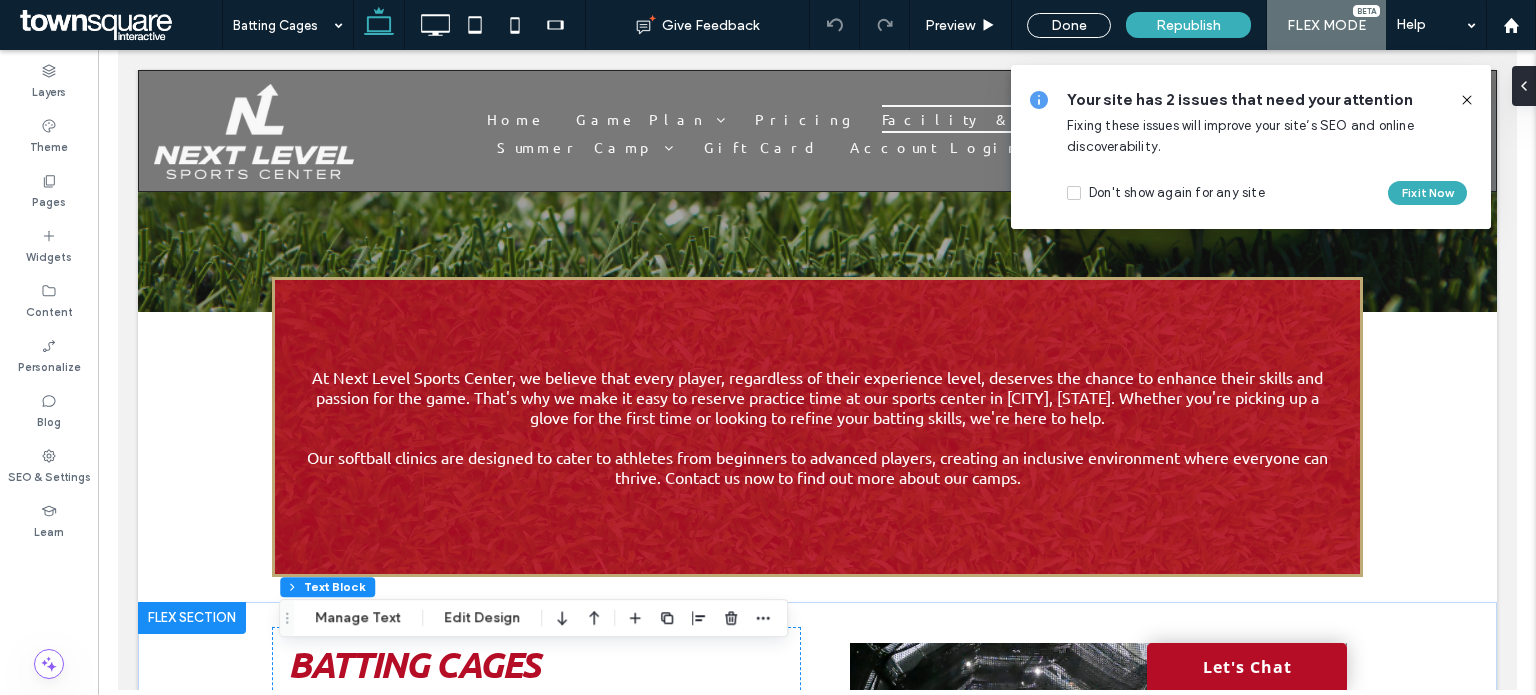 click 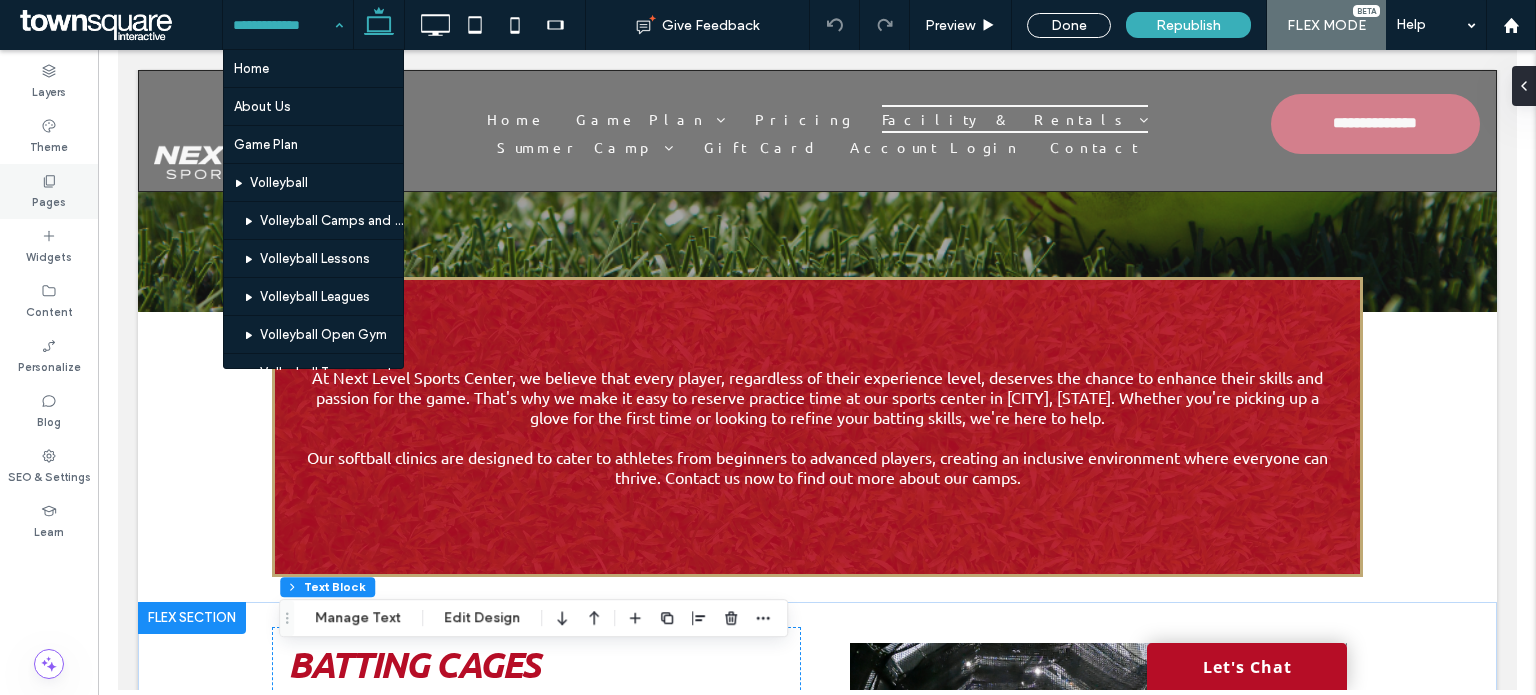 click on "Pages" at bounding box center [49, 200] 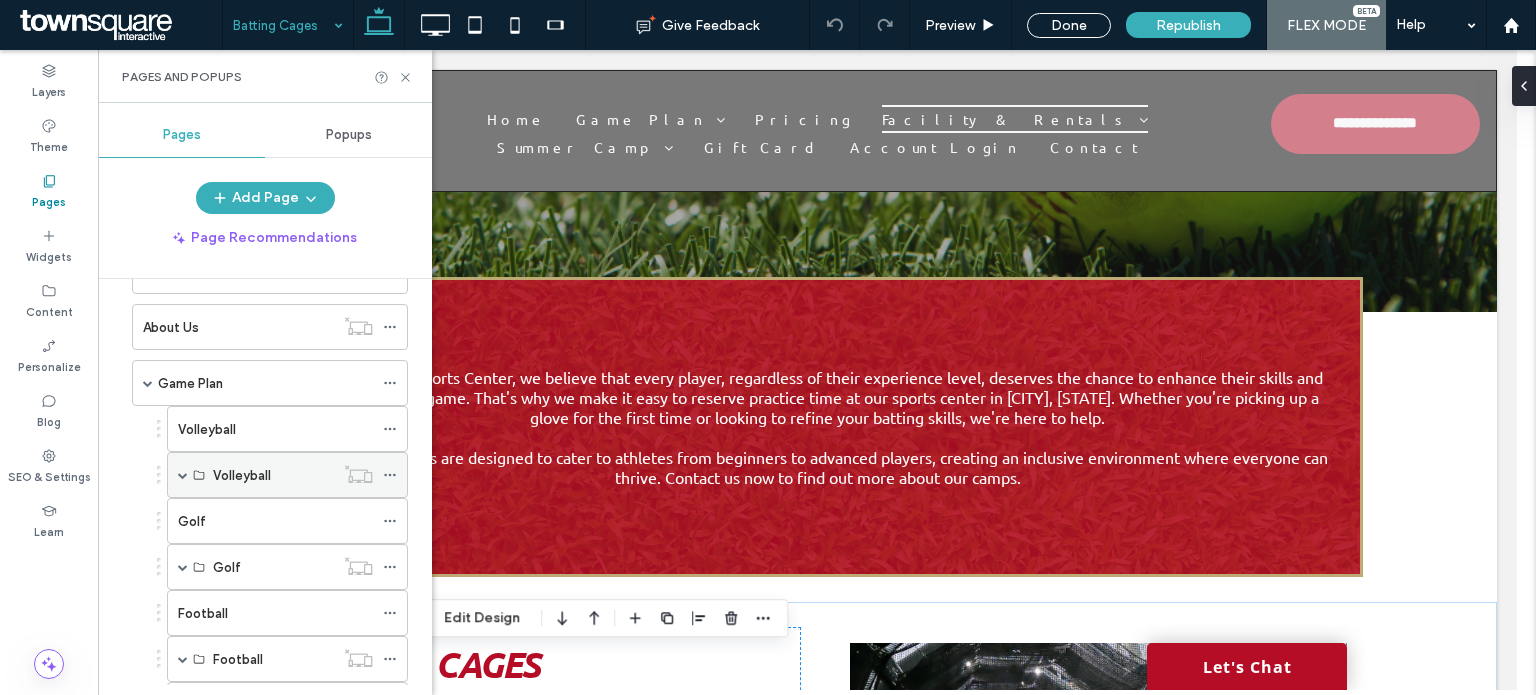 scroll, scrollTop: 100, scrollLeft: 0, axis: vertical 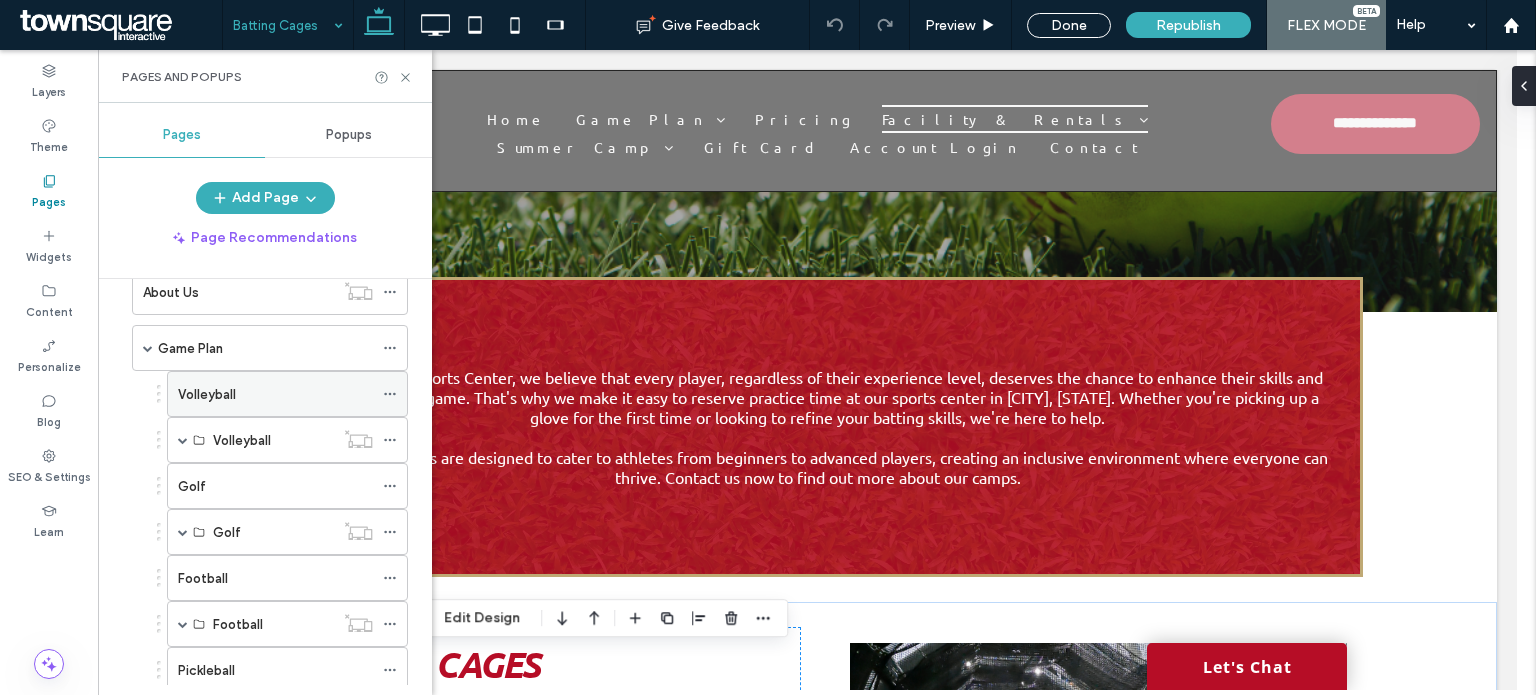 click on "Volleyball" at bounding box center [207, 394] 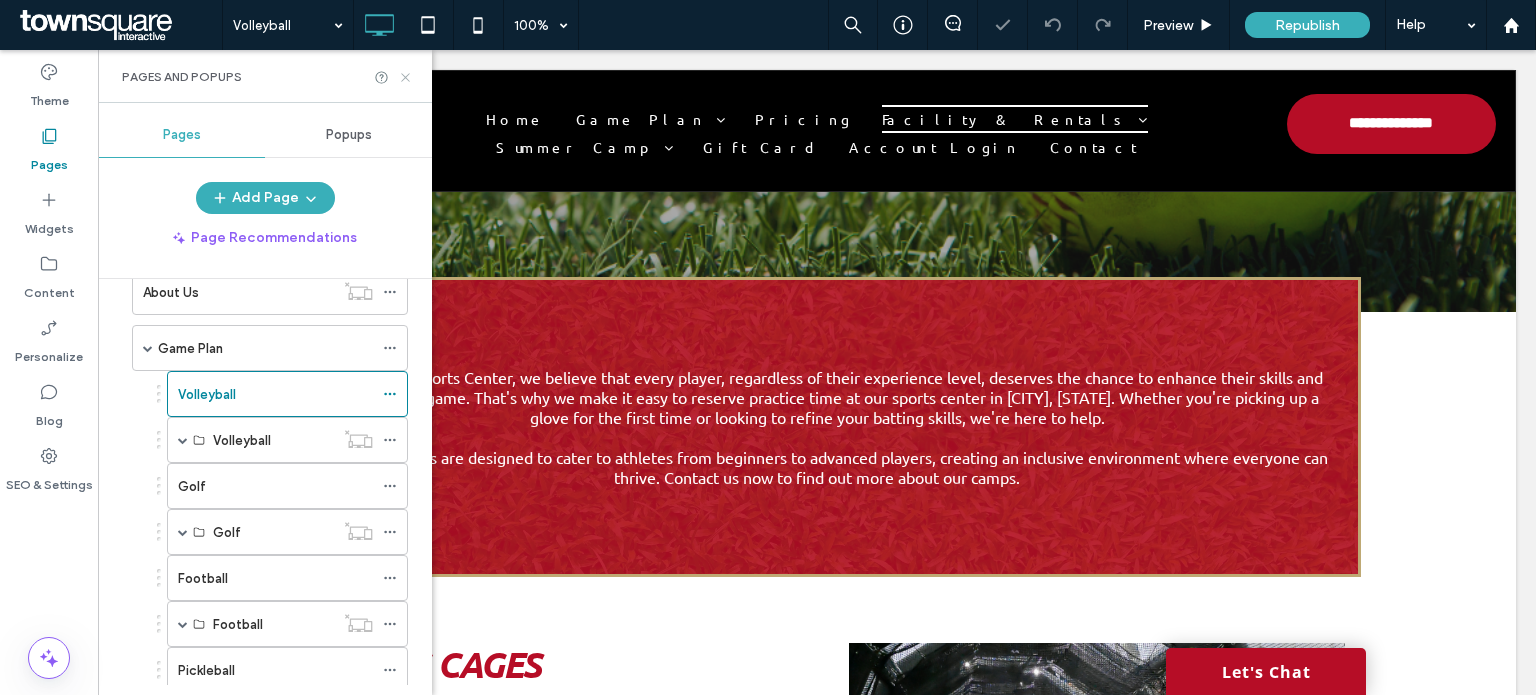 click 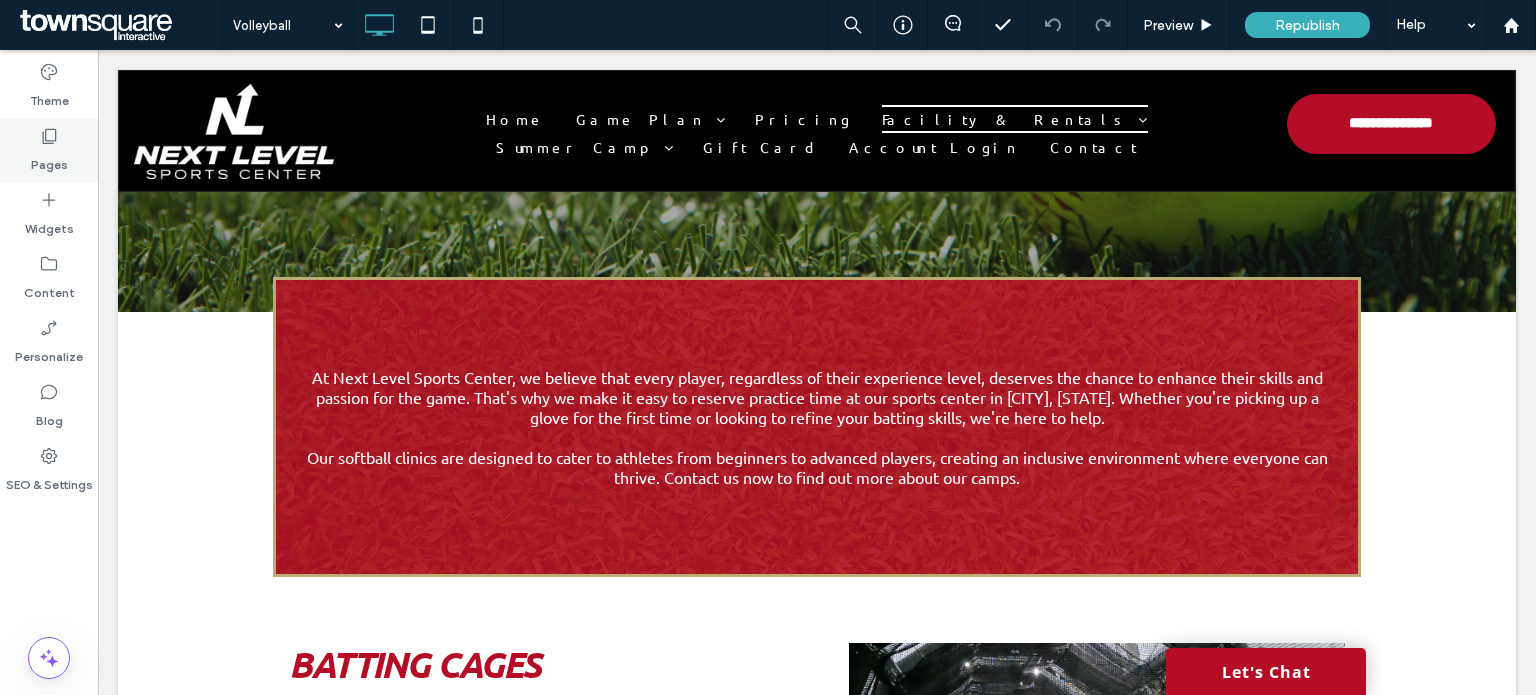 click on "Pages" at bounding box center [49, 160] 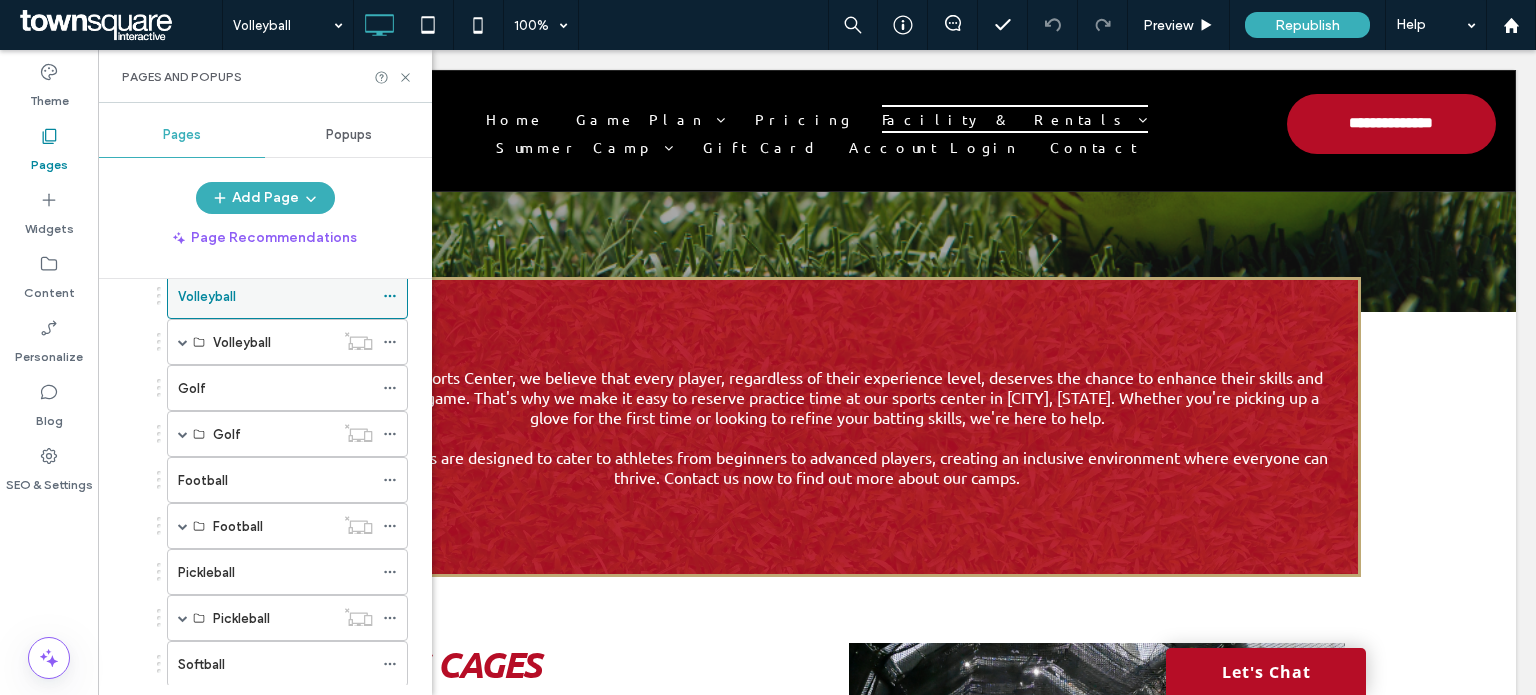 scroll, scrollTop: 200, scrollLeft: 0, axis: vertical 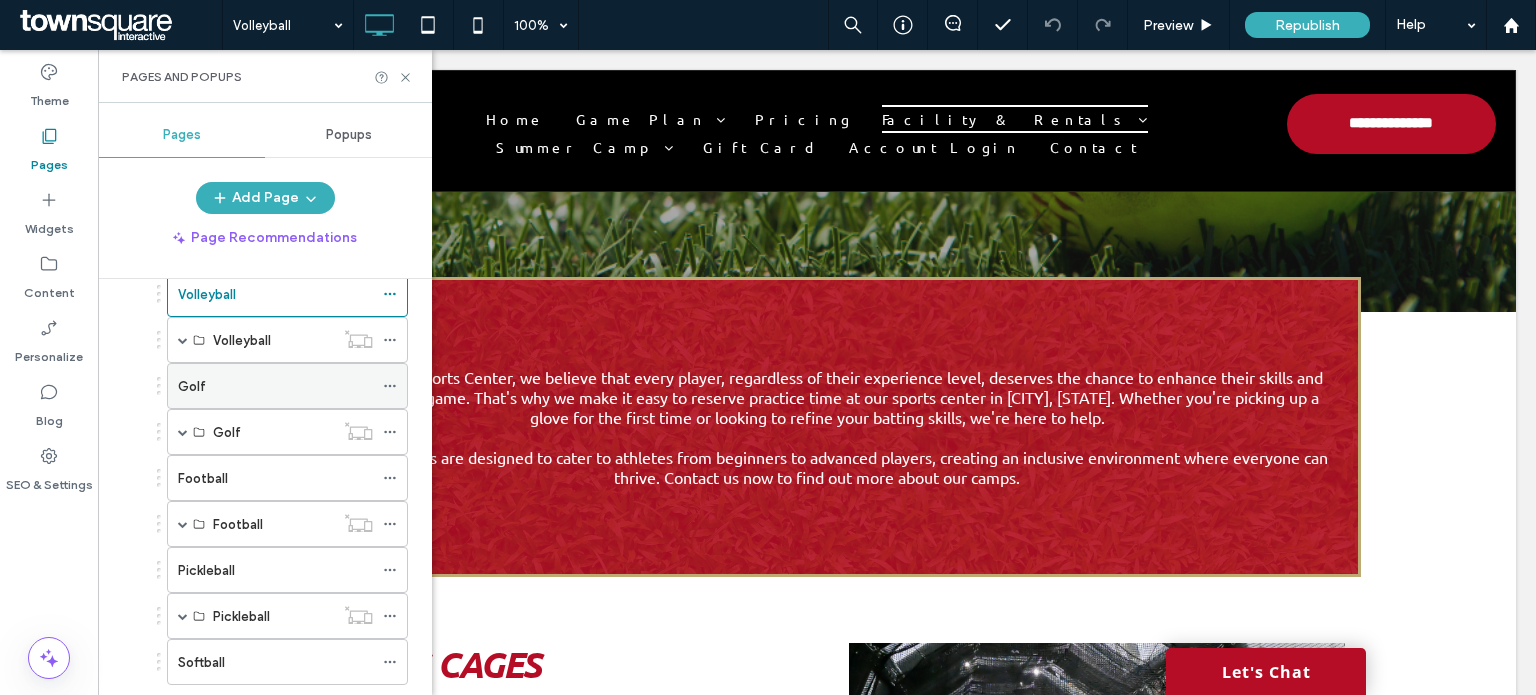 click on "Golf" at bounding box center [275, 386] 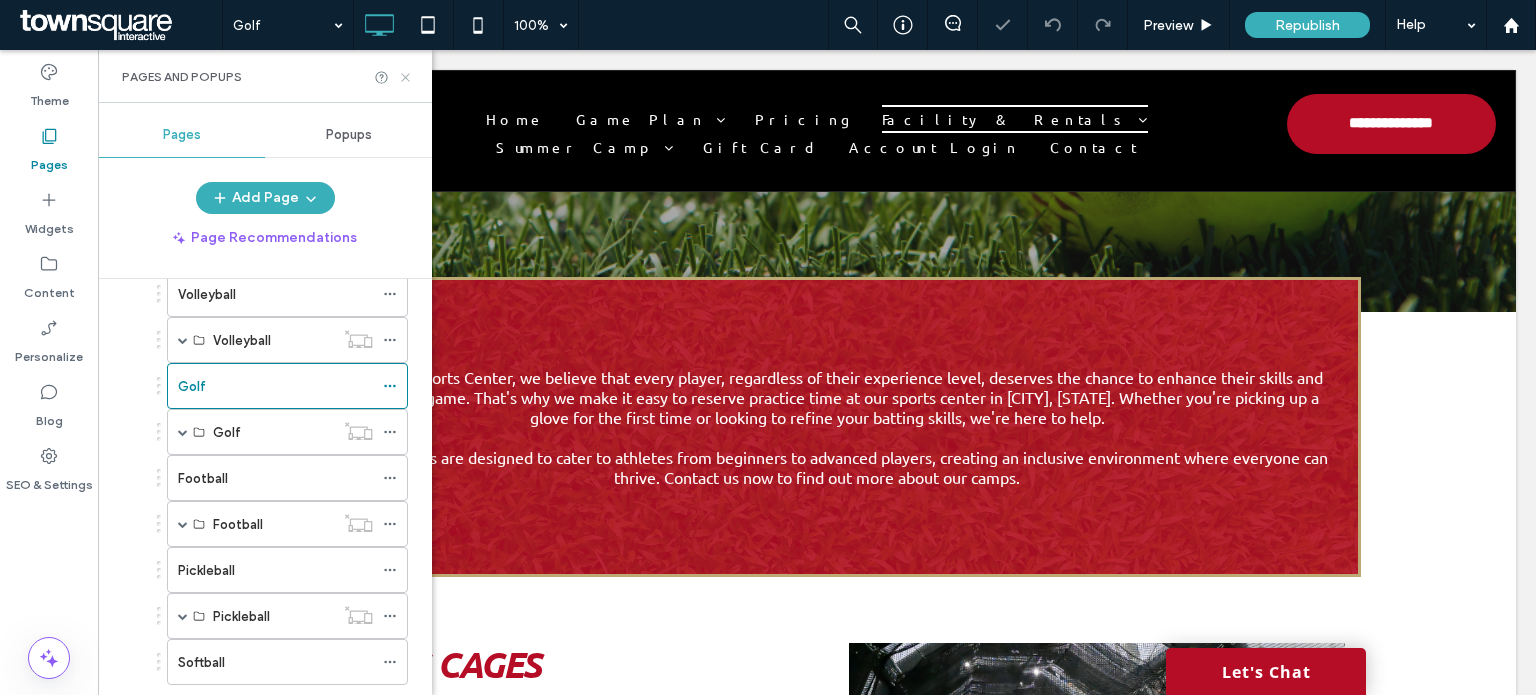 click 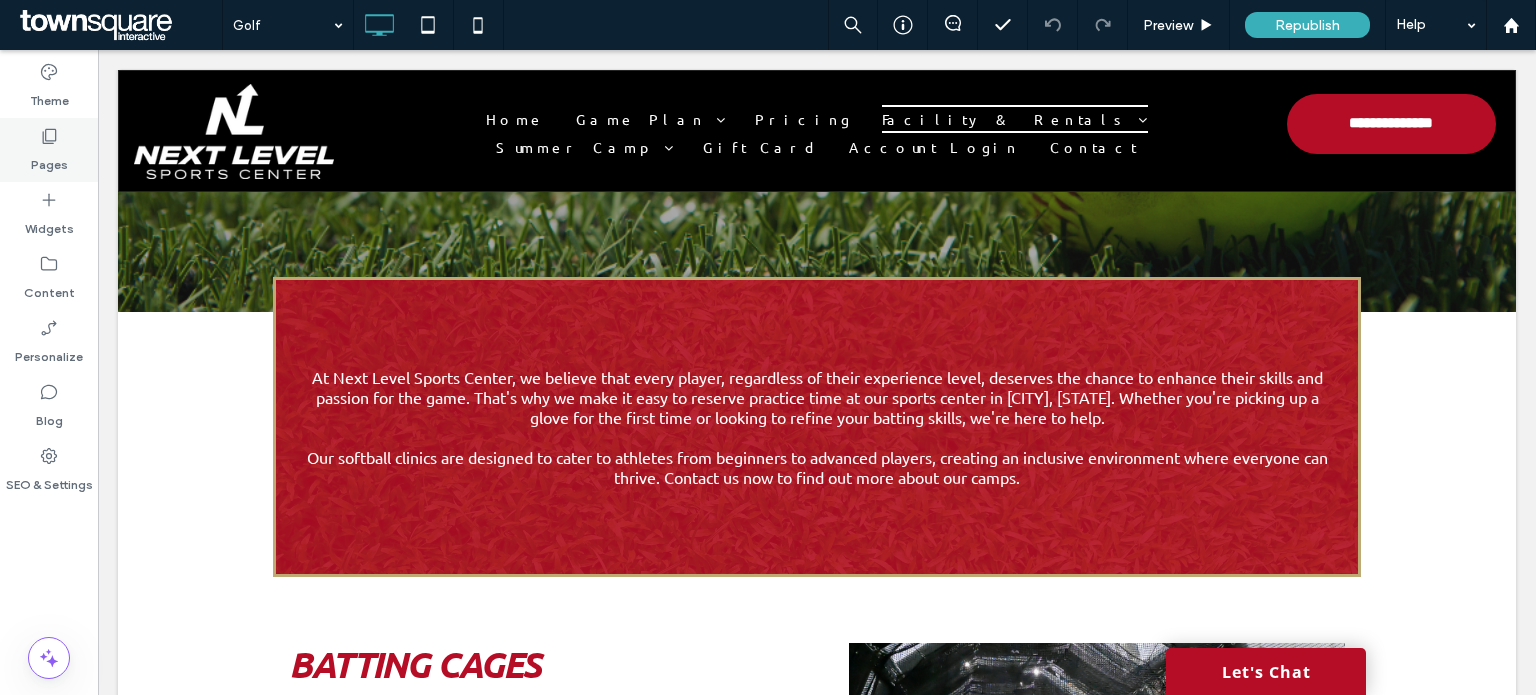 click on "Pages" at bounding box center (49, 150) 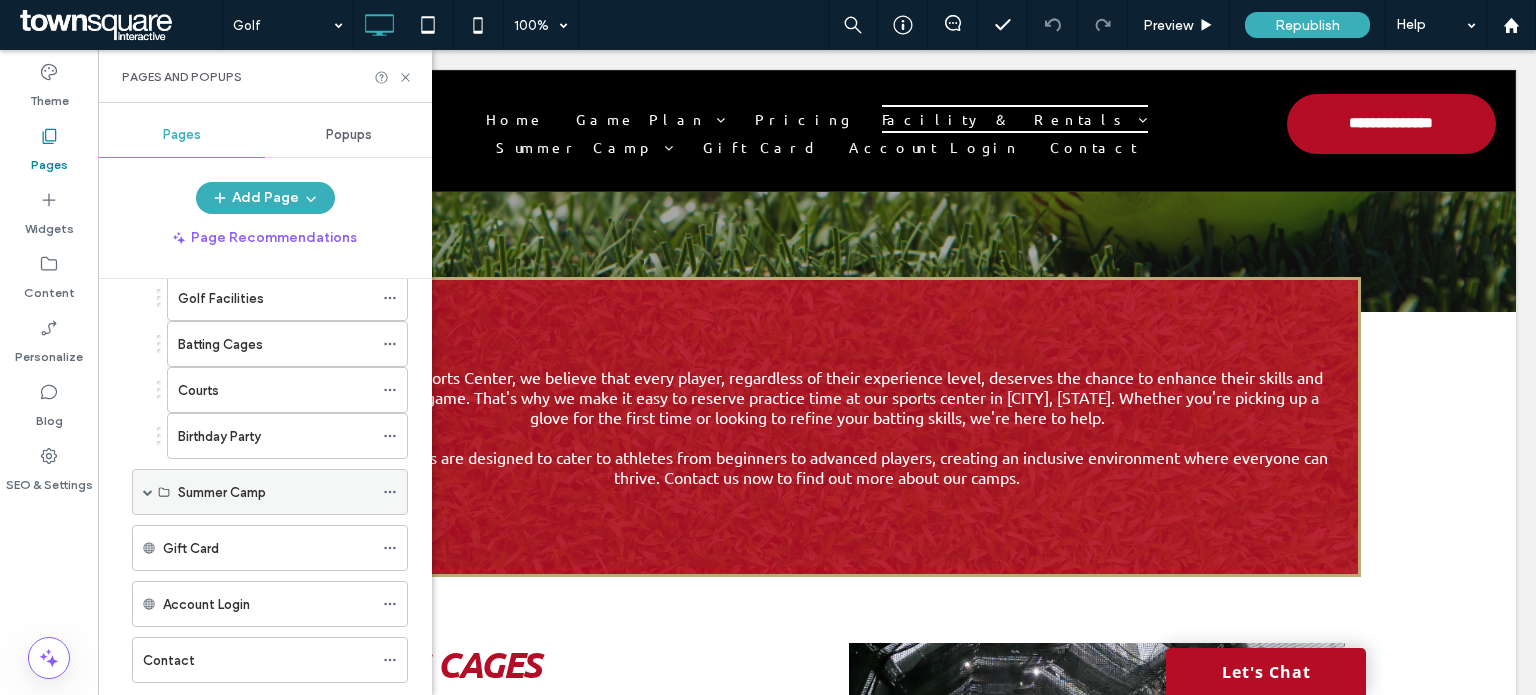 scroll, scrollTop: 1000, scrollLeft: 0, axis: vertical 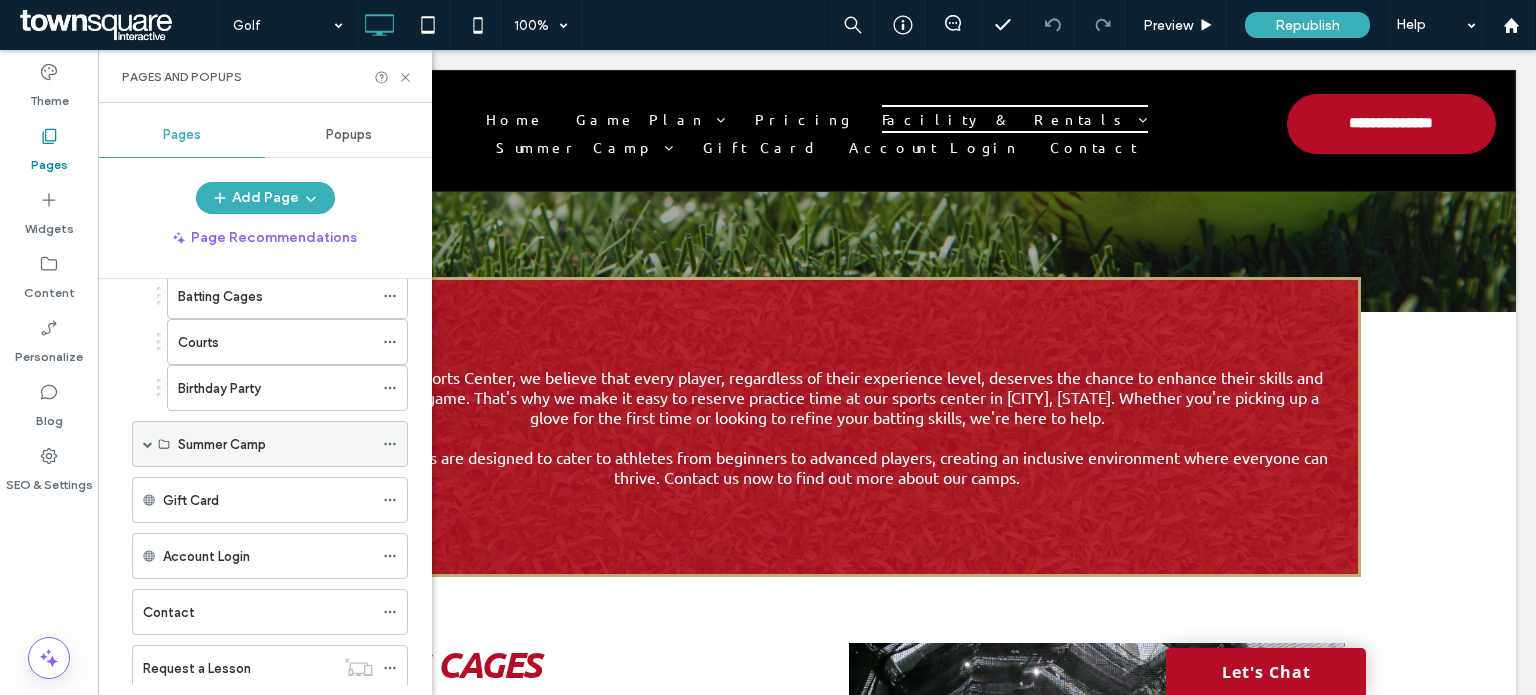 click on "Summer Camp" at bounding box center (275, 444) 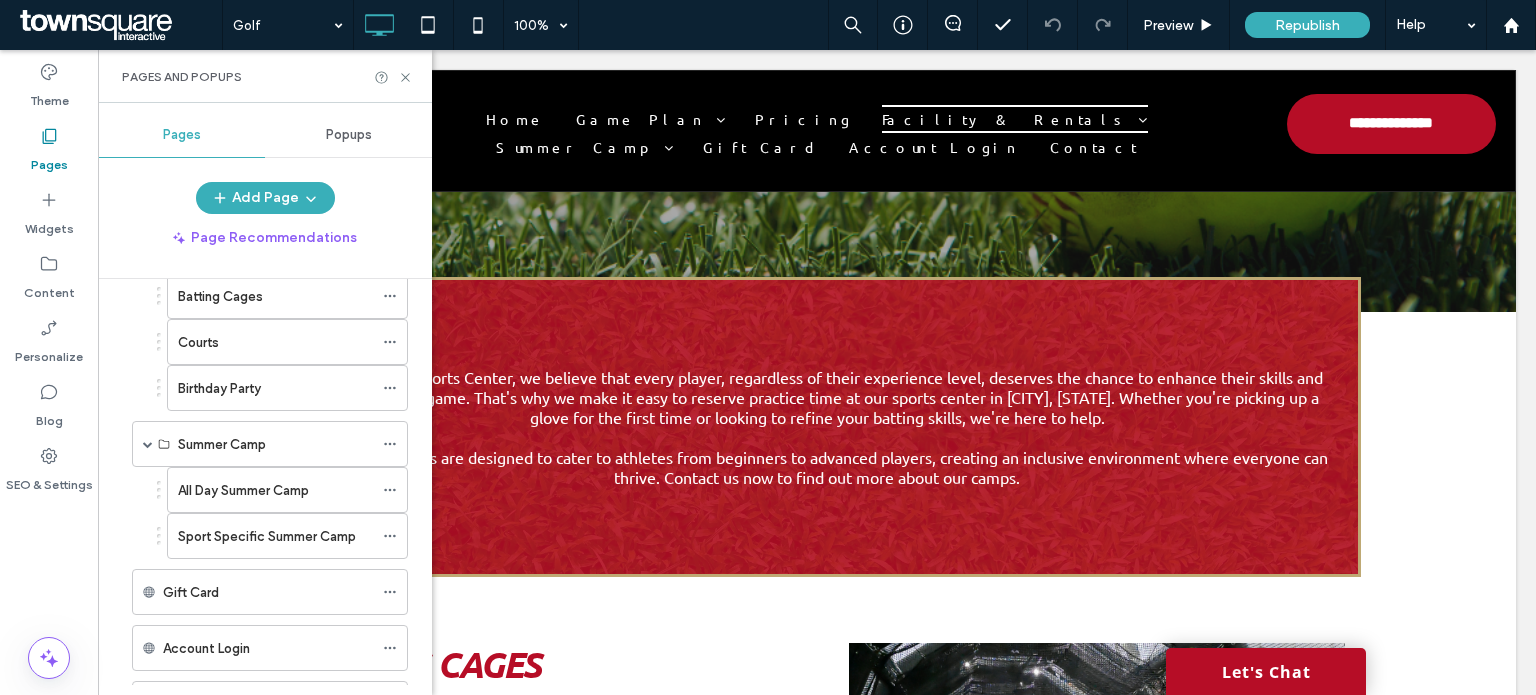 click on "All Day Summer Camp" at bounding box center [243, 490] 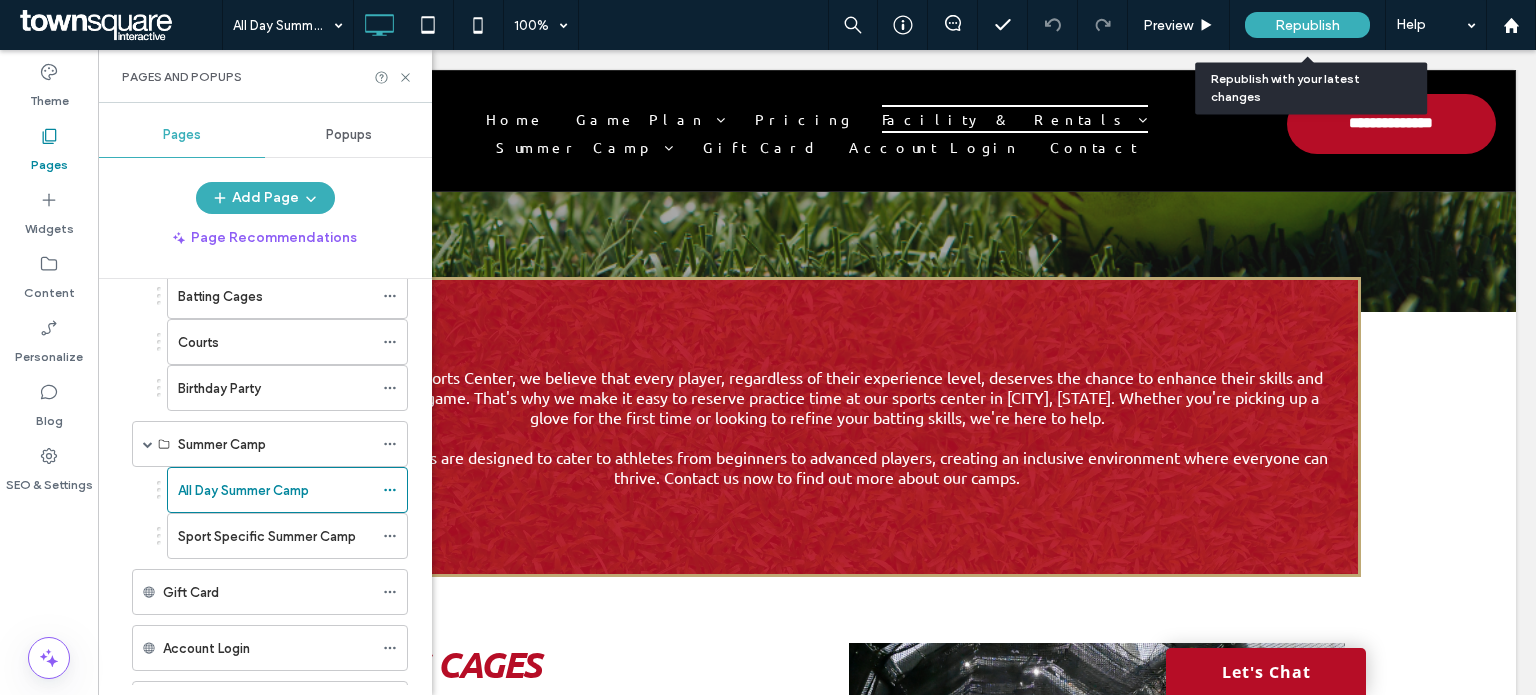 click on "Republish" at bounding box center (1307, 25) 